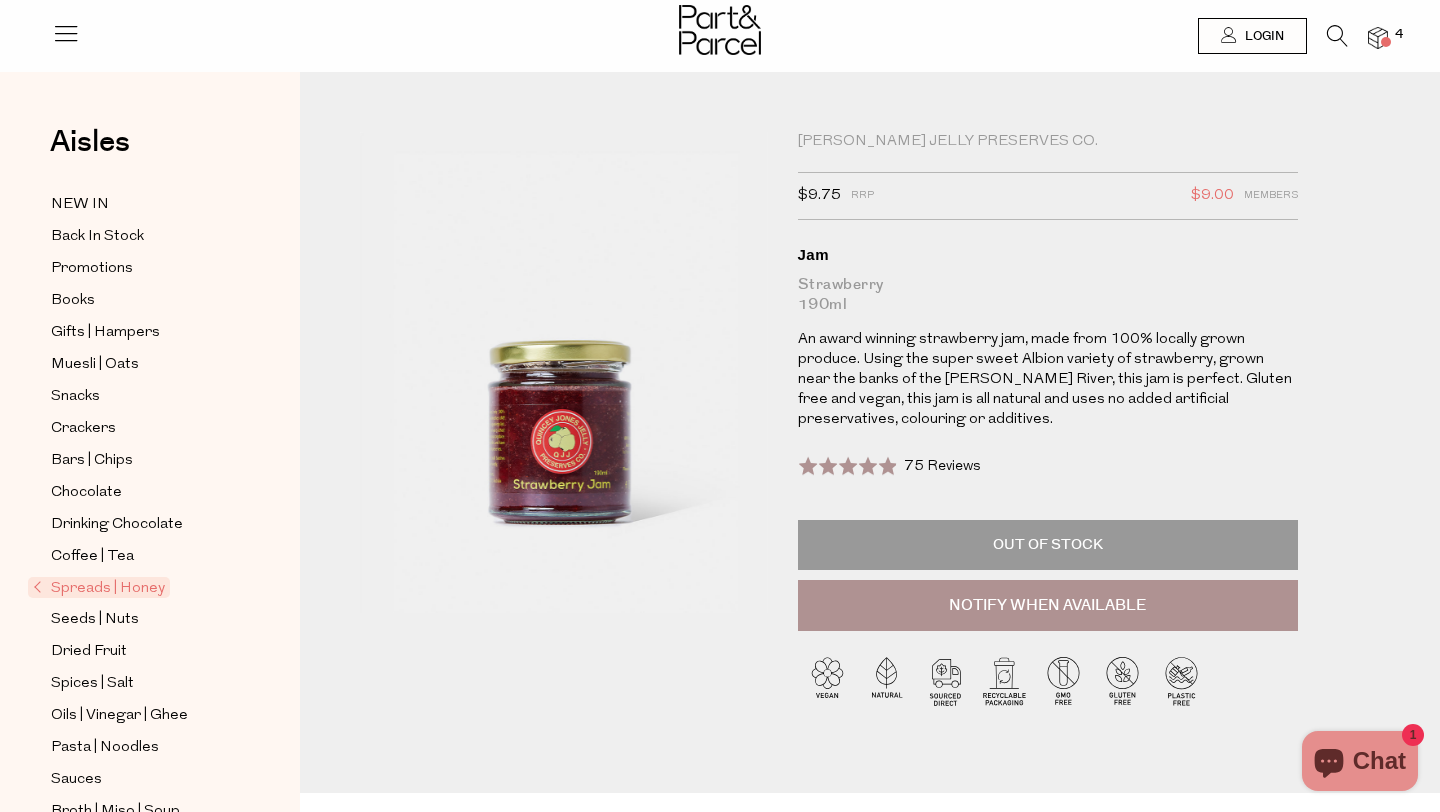 scroll, scrollTop: 0, scrollLeft: 0, axis: both 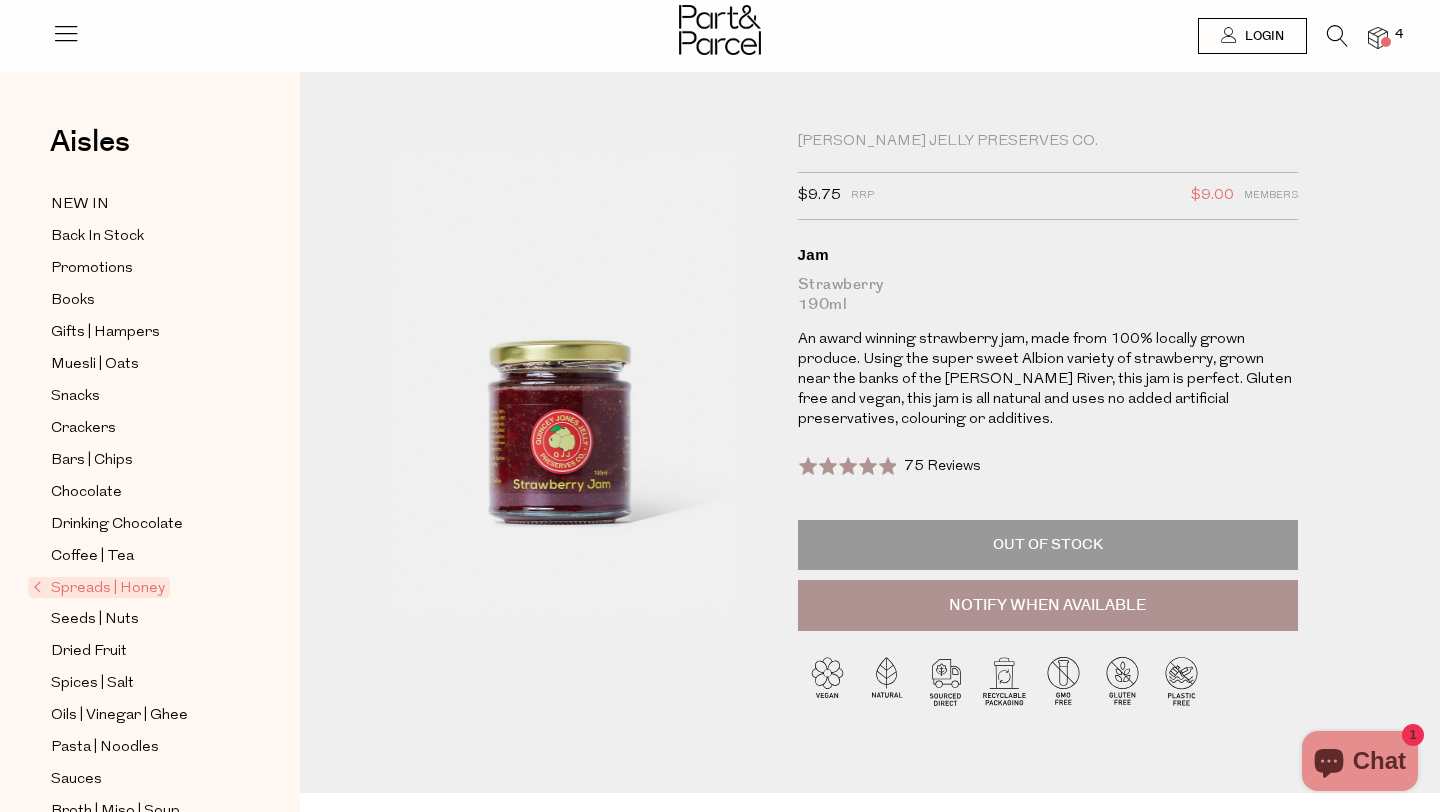 click at bounding box center (1378, 38) 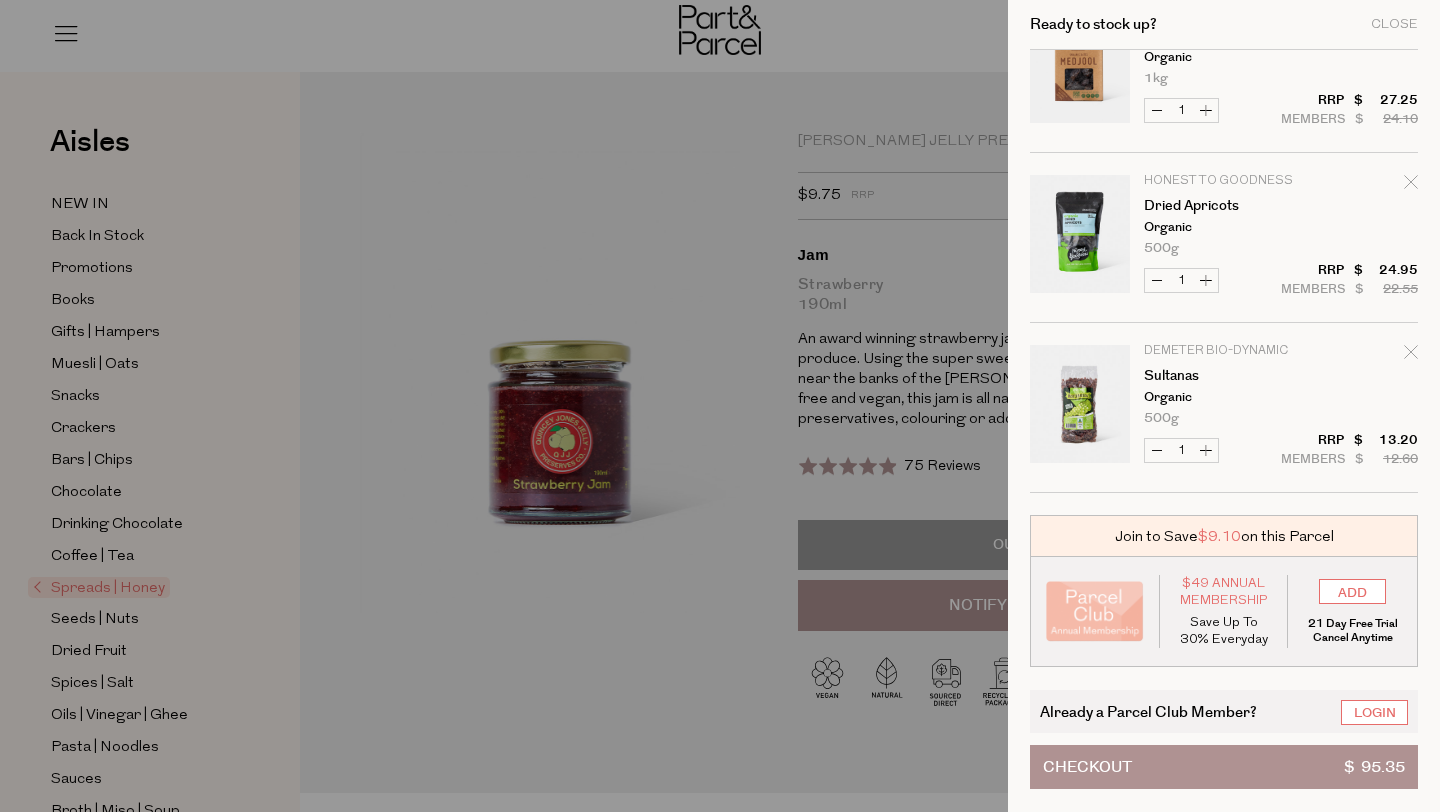 scroll, scrollTop: 0, scrollLeft: 0, axis: both 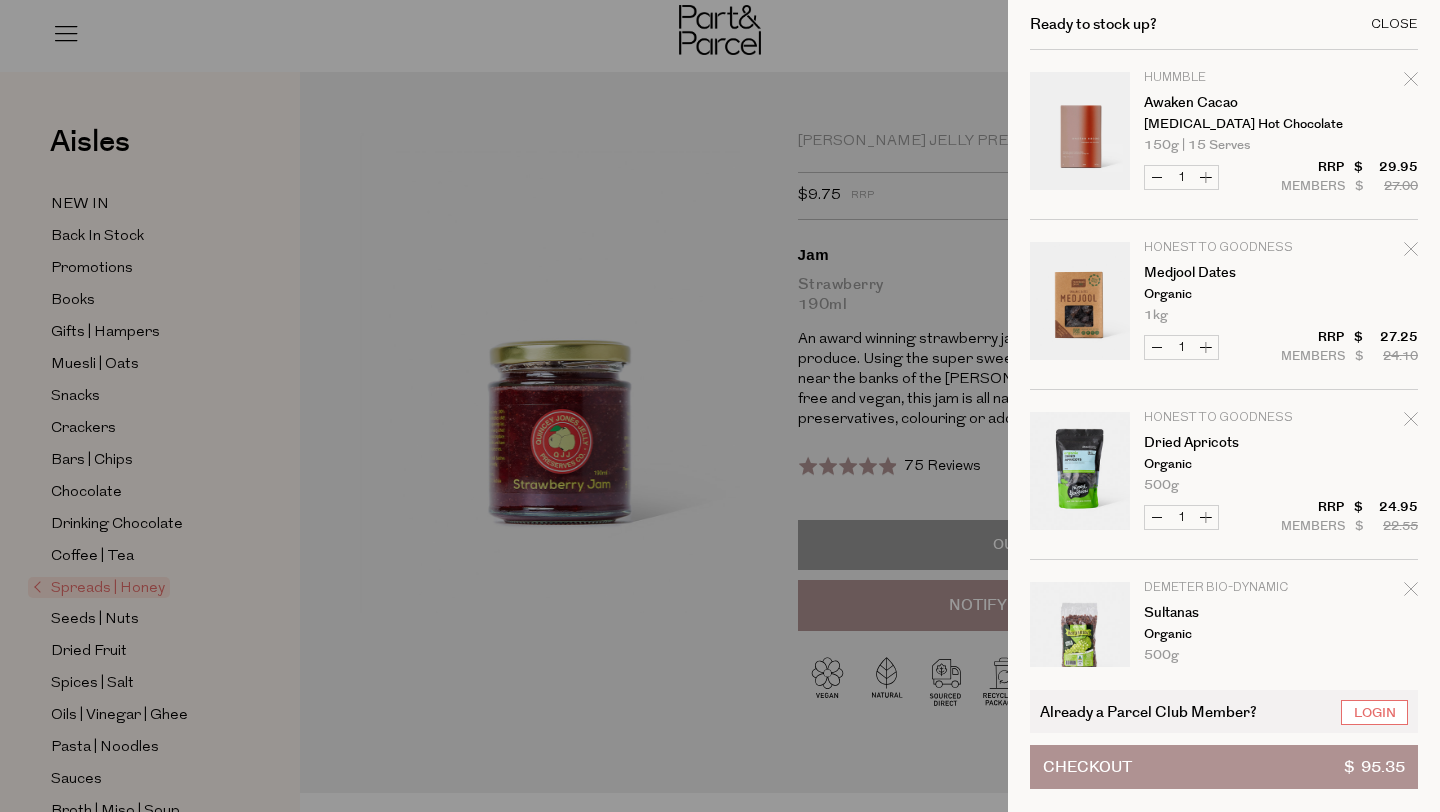 click on "Close" at bounding box center [1394, 24] 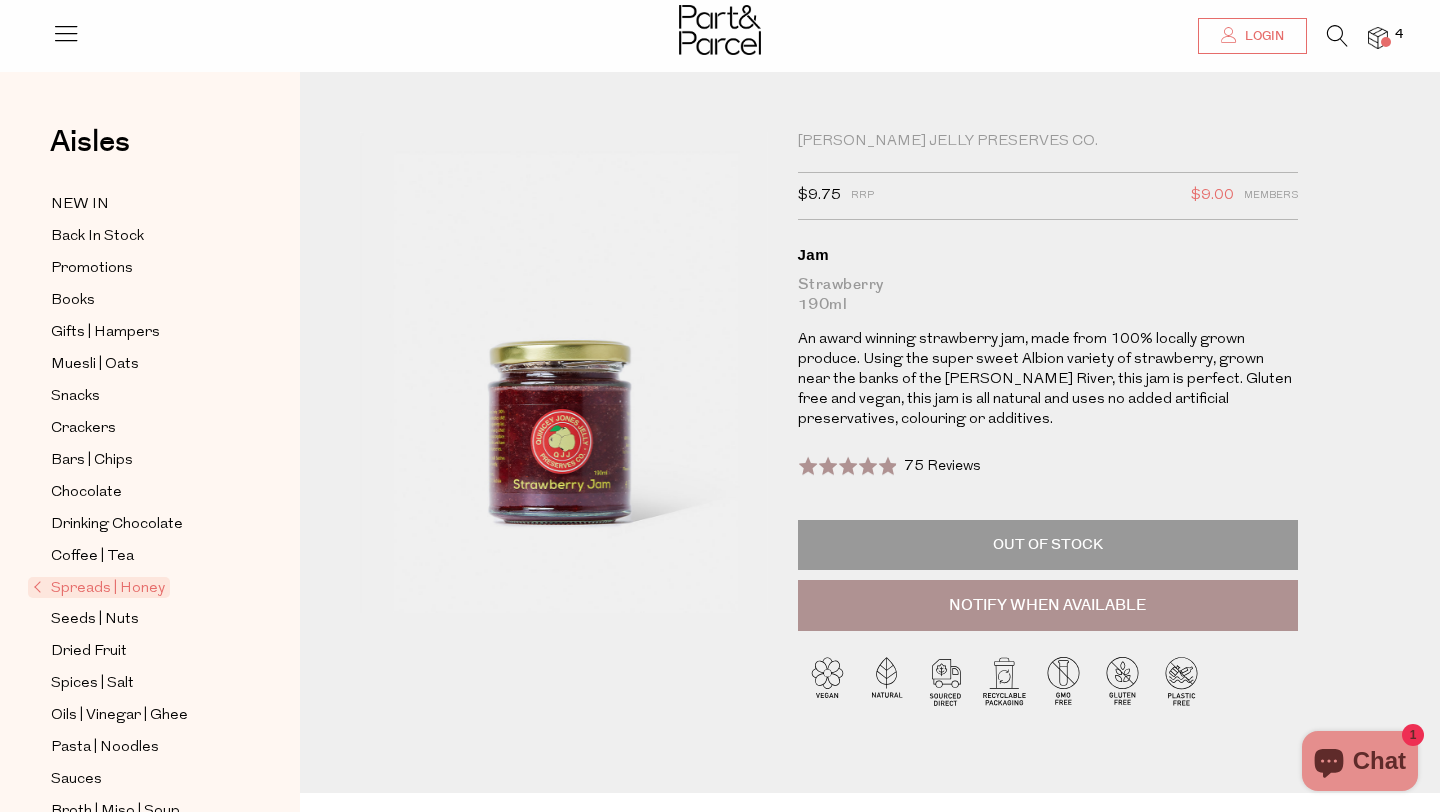 click on "Login" at bounding box center (1262, 36) 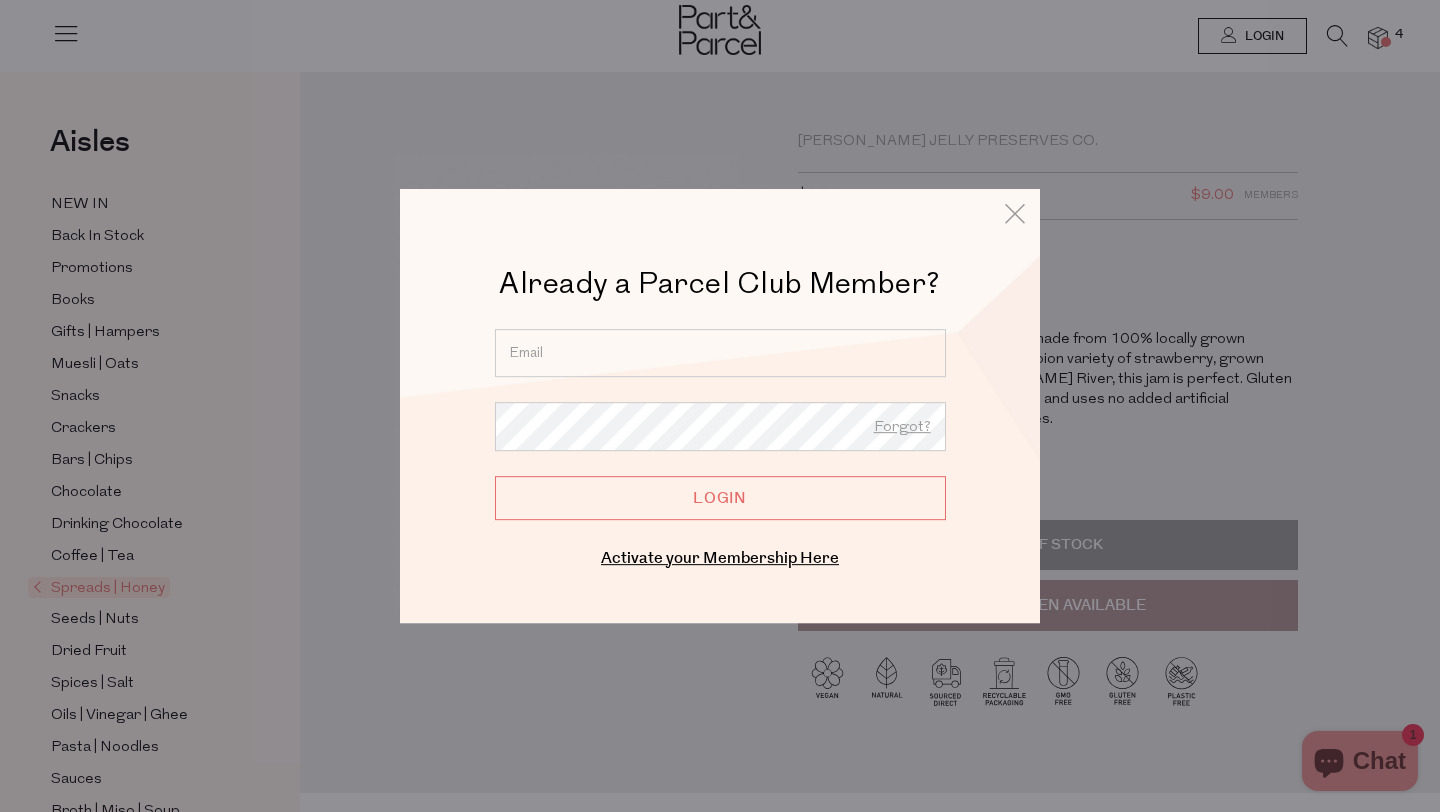 click at bounding box center [720, 353] 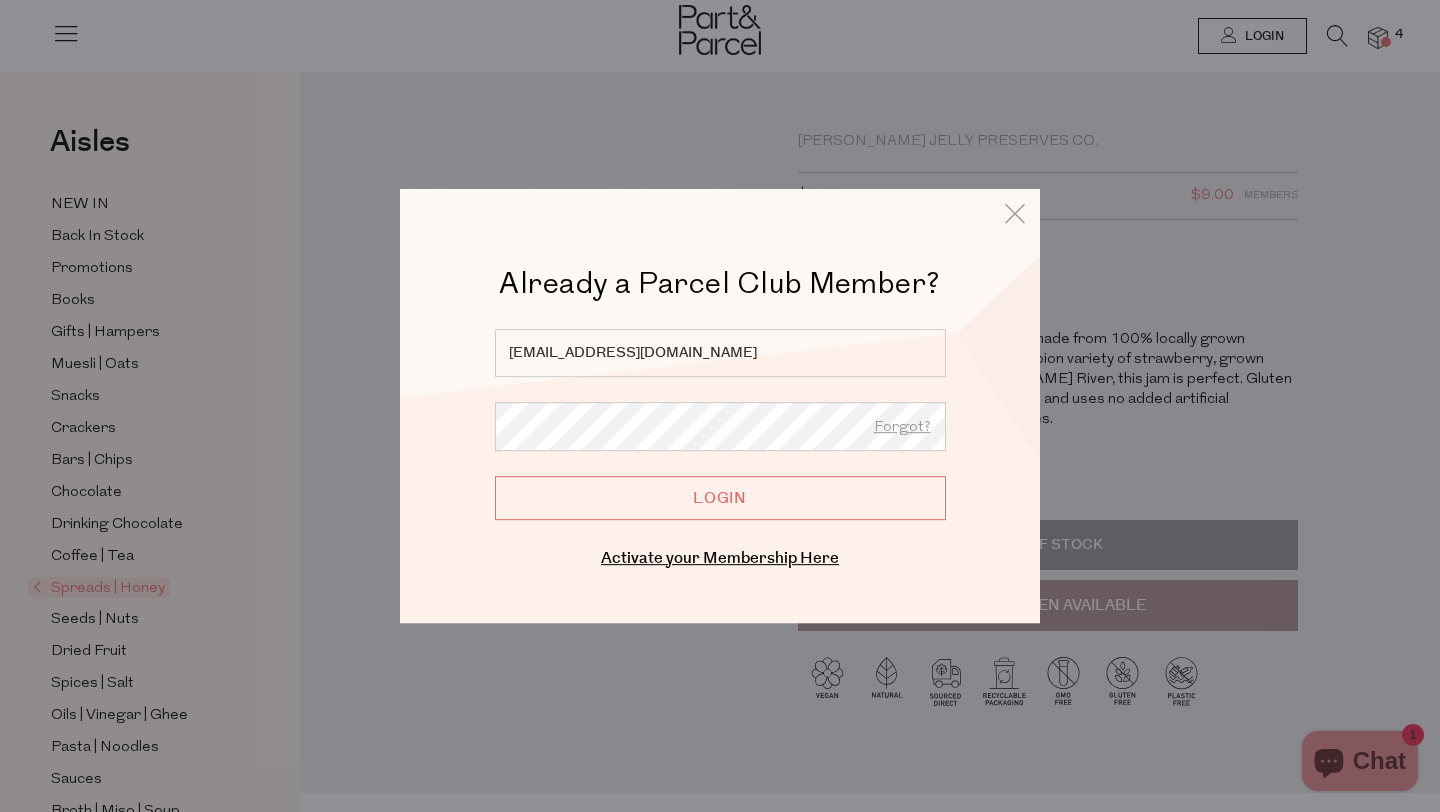 click on "Login" at bounding box center [720, 498] 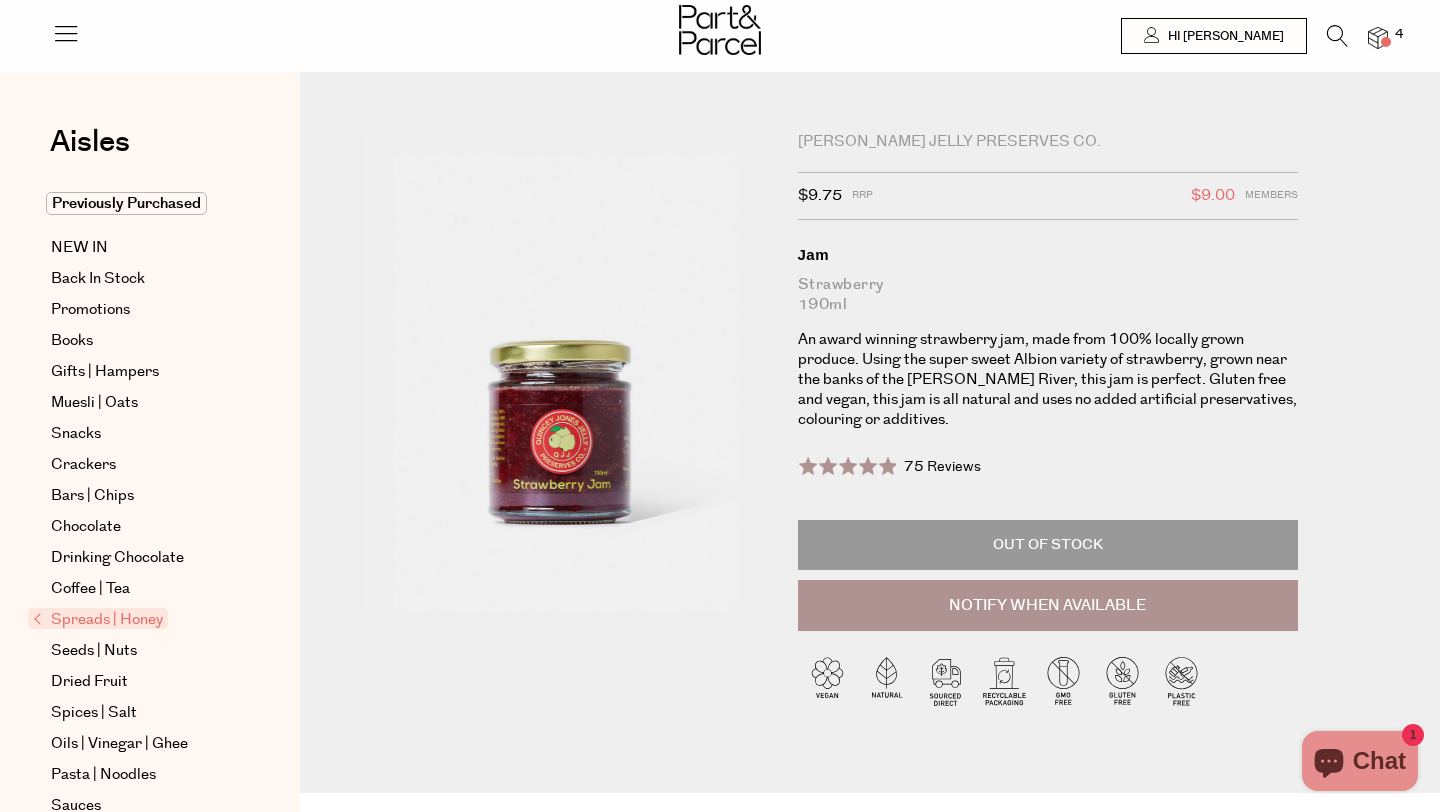 scroll, scrollTop: 0, scrollLeft: 0, axis: both 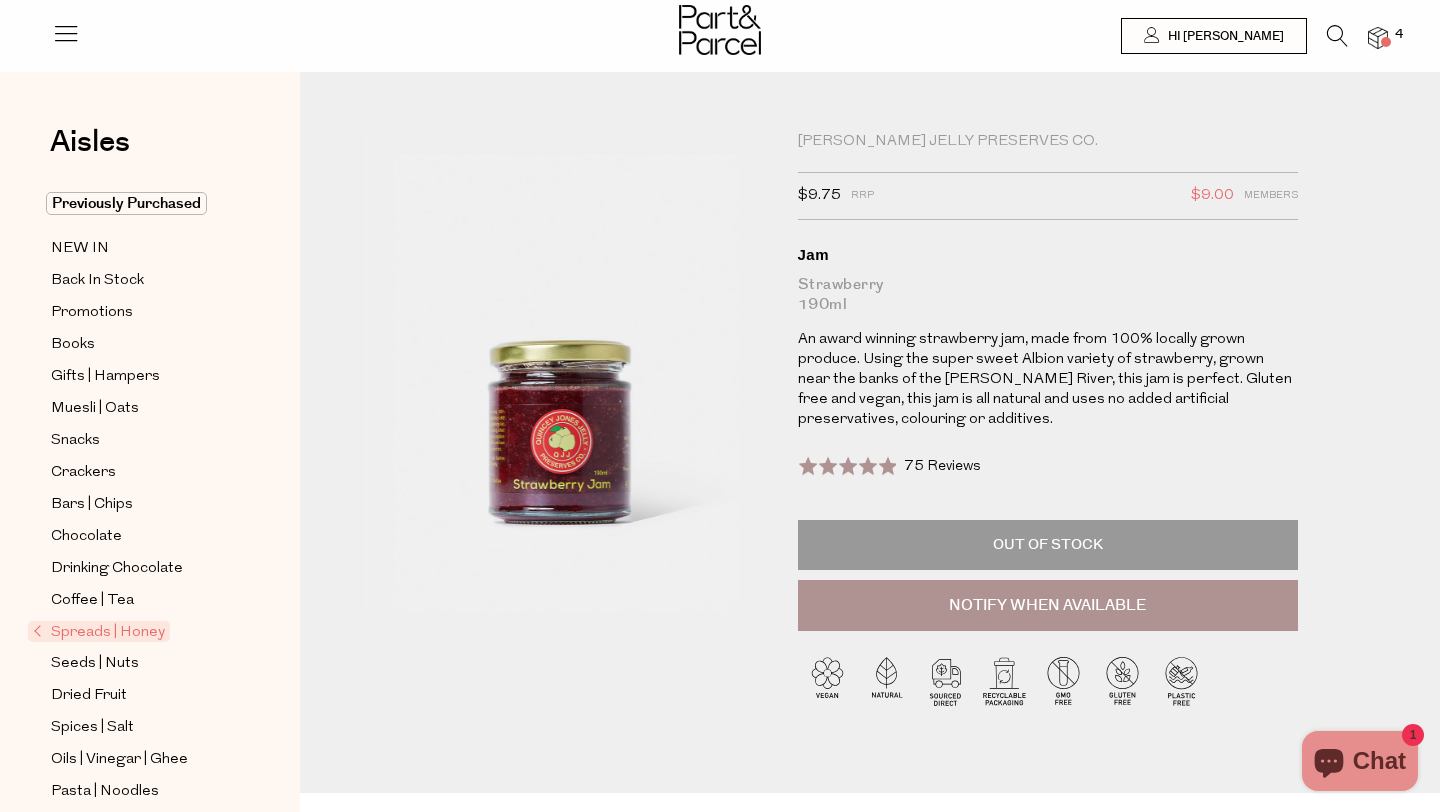 click at bounding box center [1337, 36] 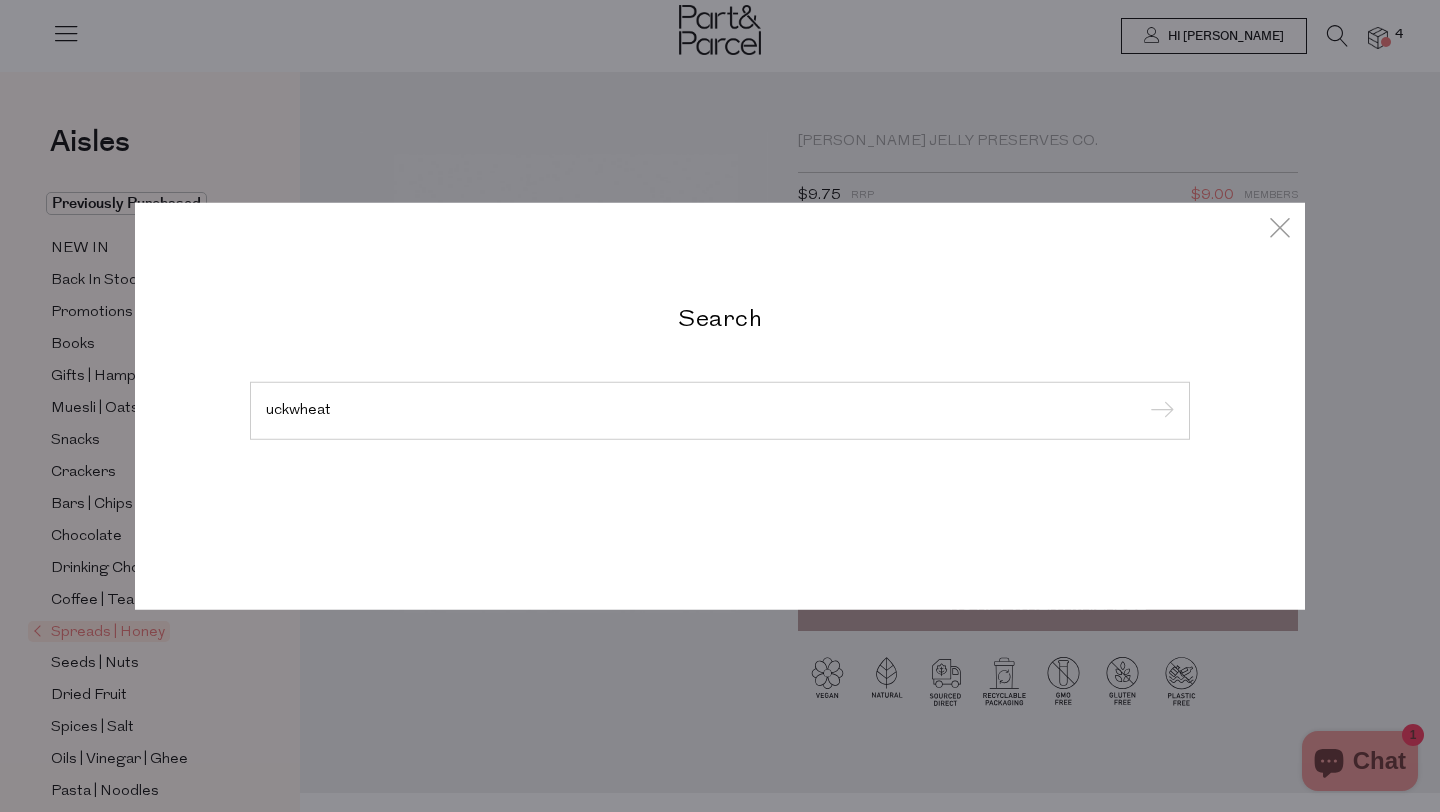 type on "uckwheat" 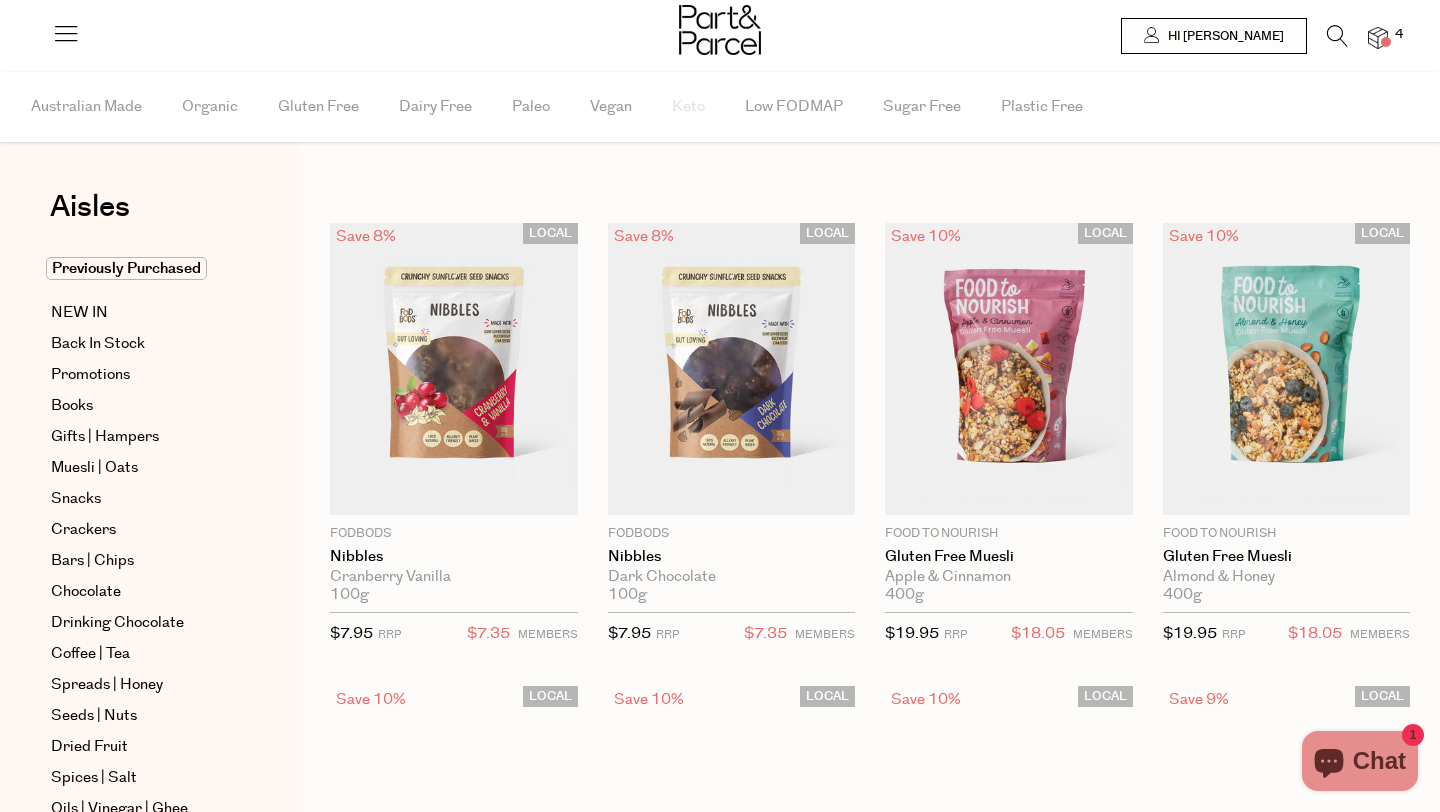 scroll, scrollTop: 0, scrollLeft: 0, axis: both 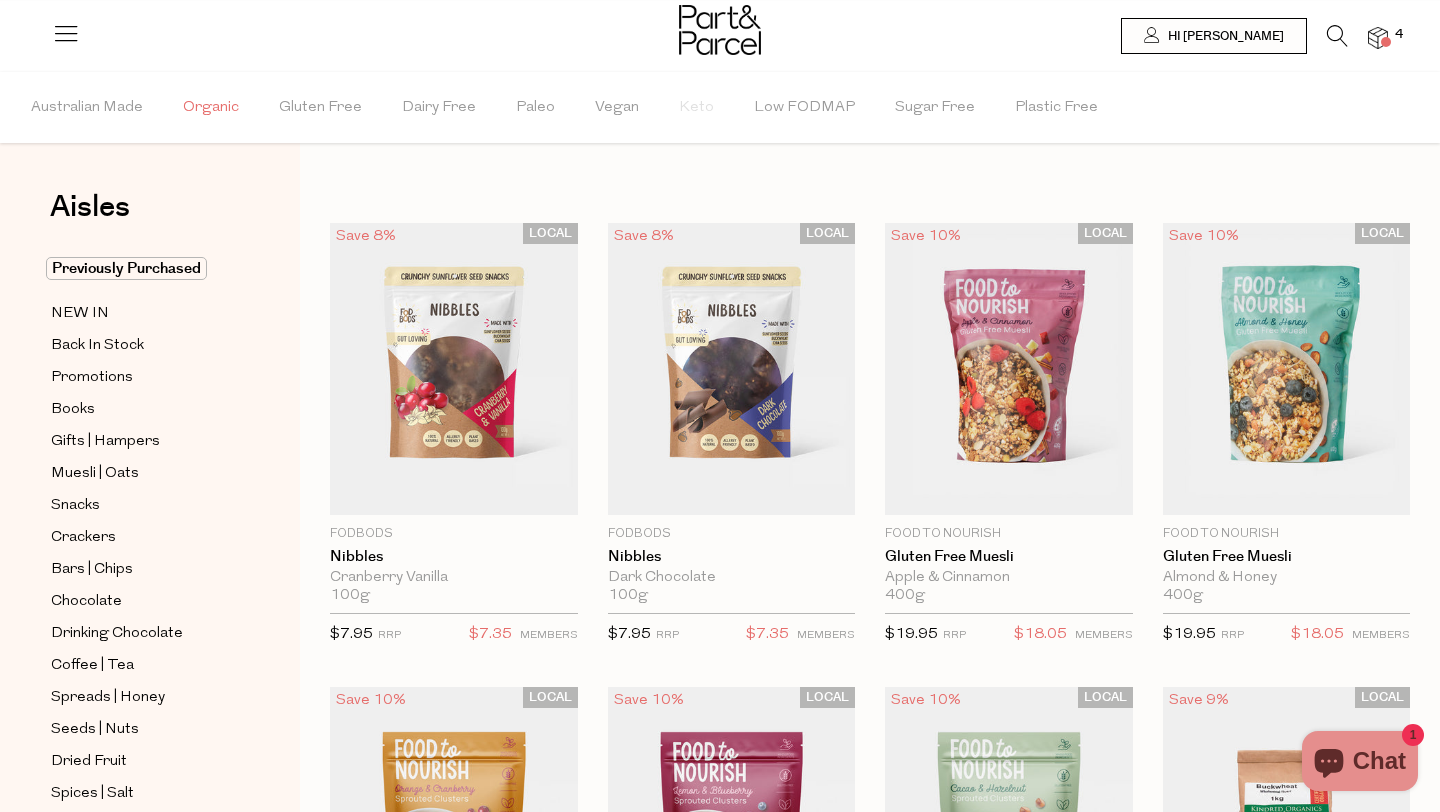 click on "Organic" at bounding box center (211, 108) 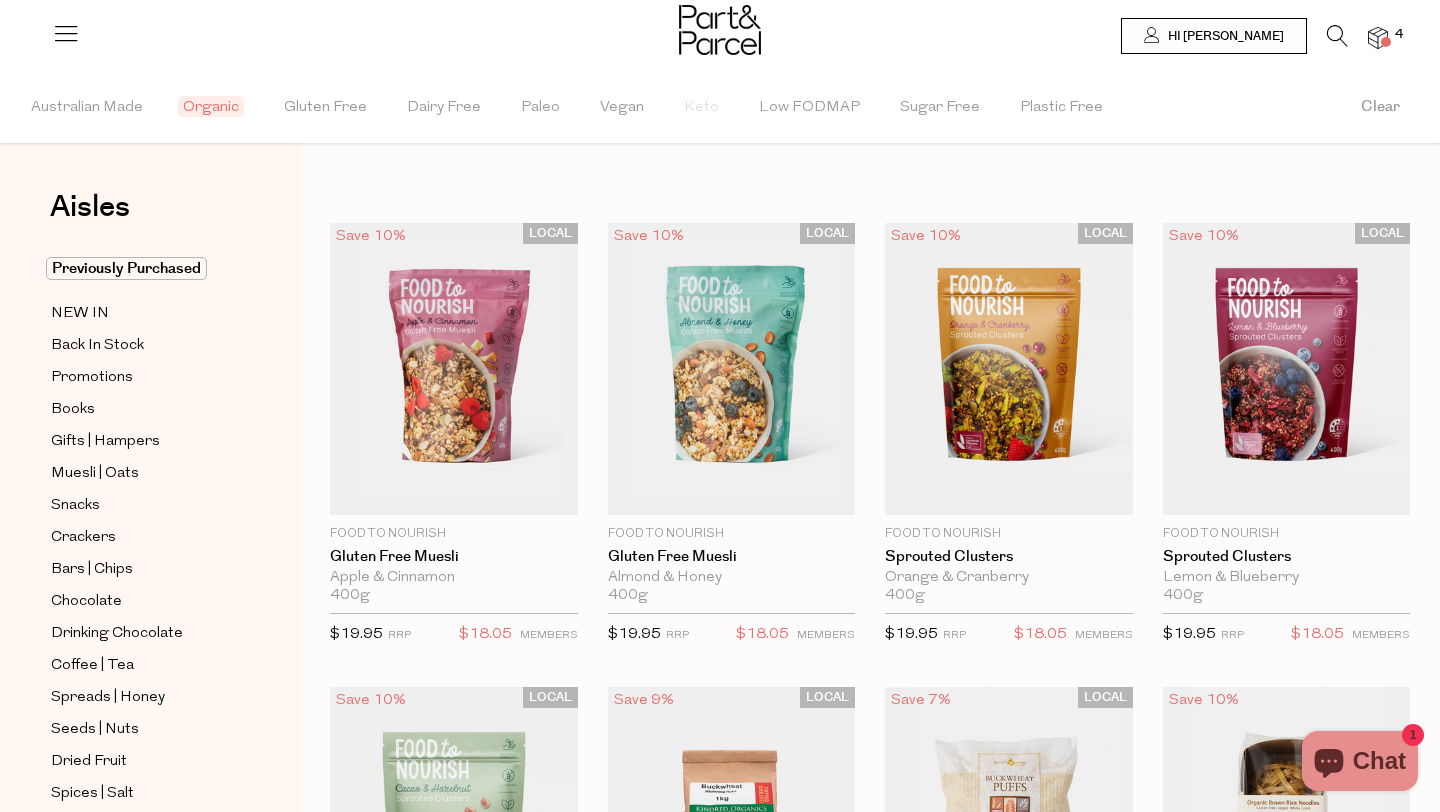 click at bounding box center [1337, 36] 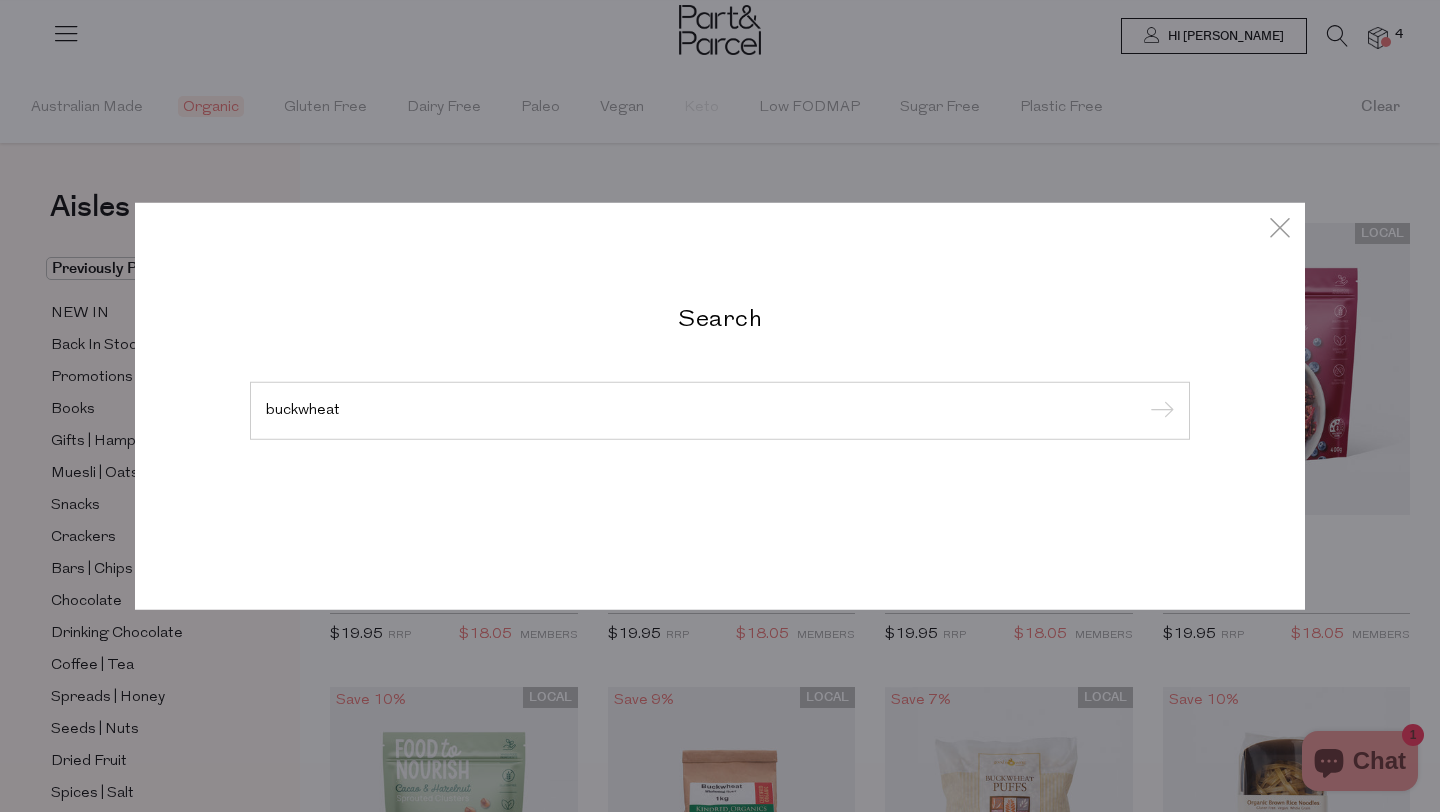 type on "buckwheat" 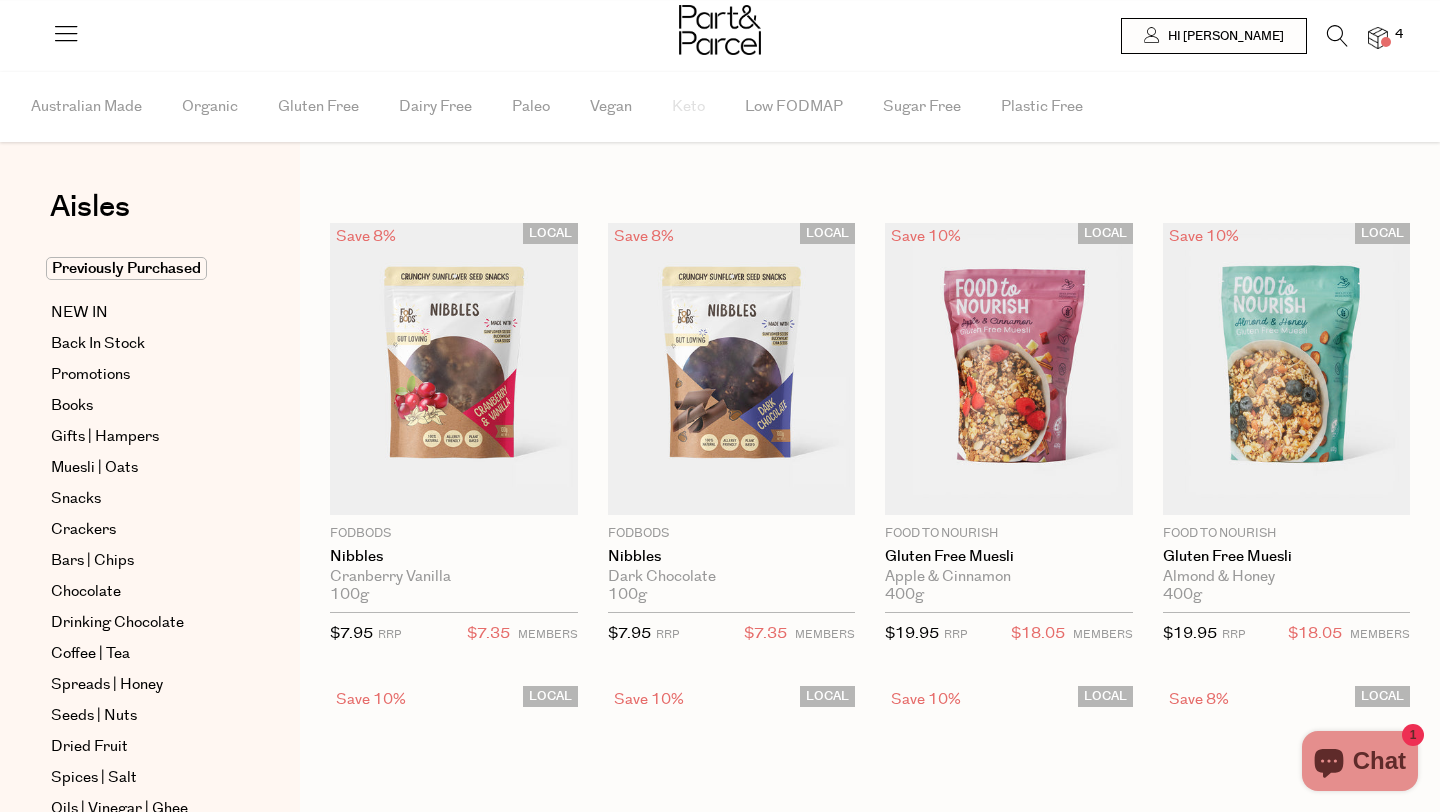 scroll, scrollTop: 0, scrollLeft: 0, axis: both 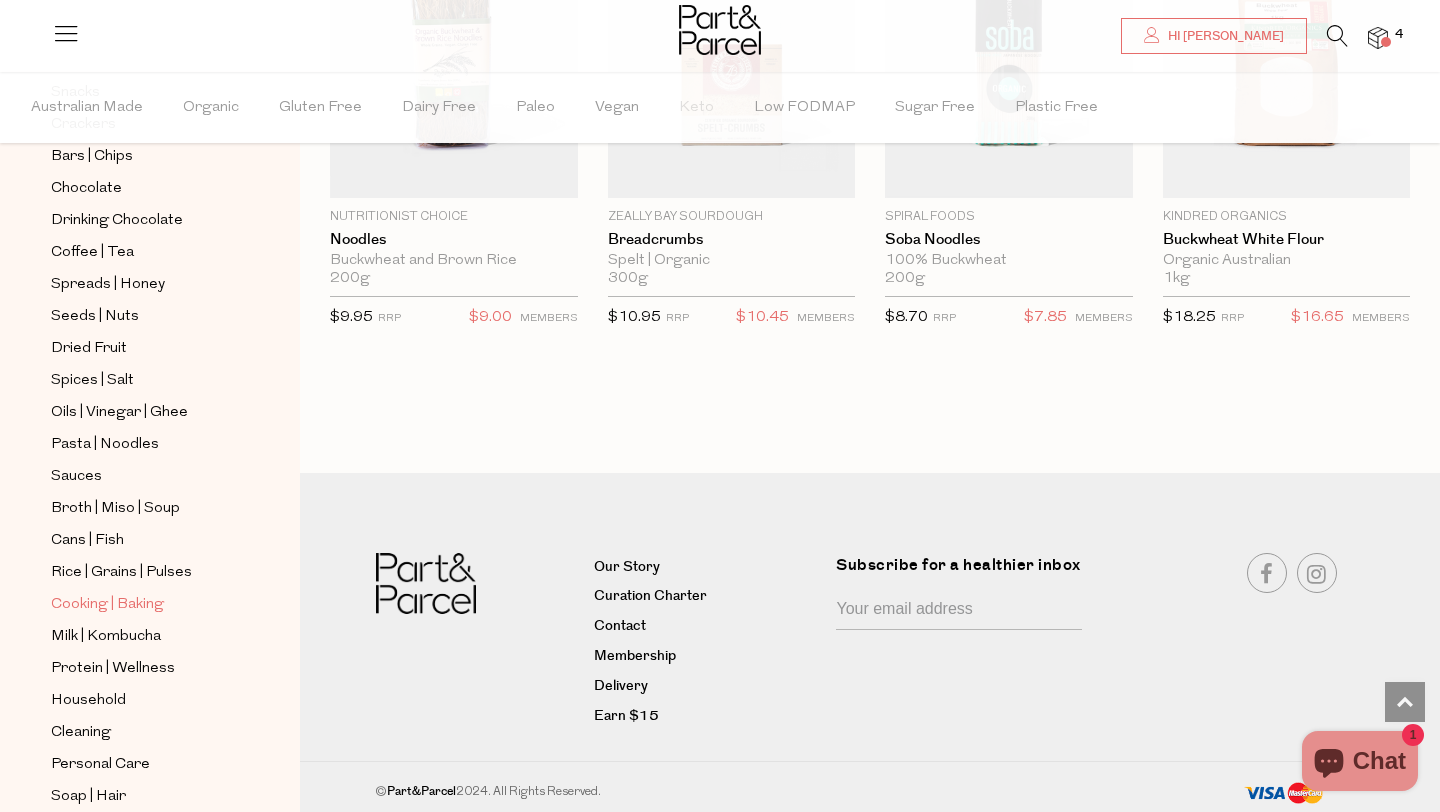 click on "Cooking | Baking" at bounding box center [107, 605] 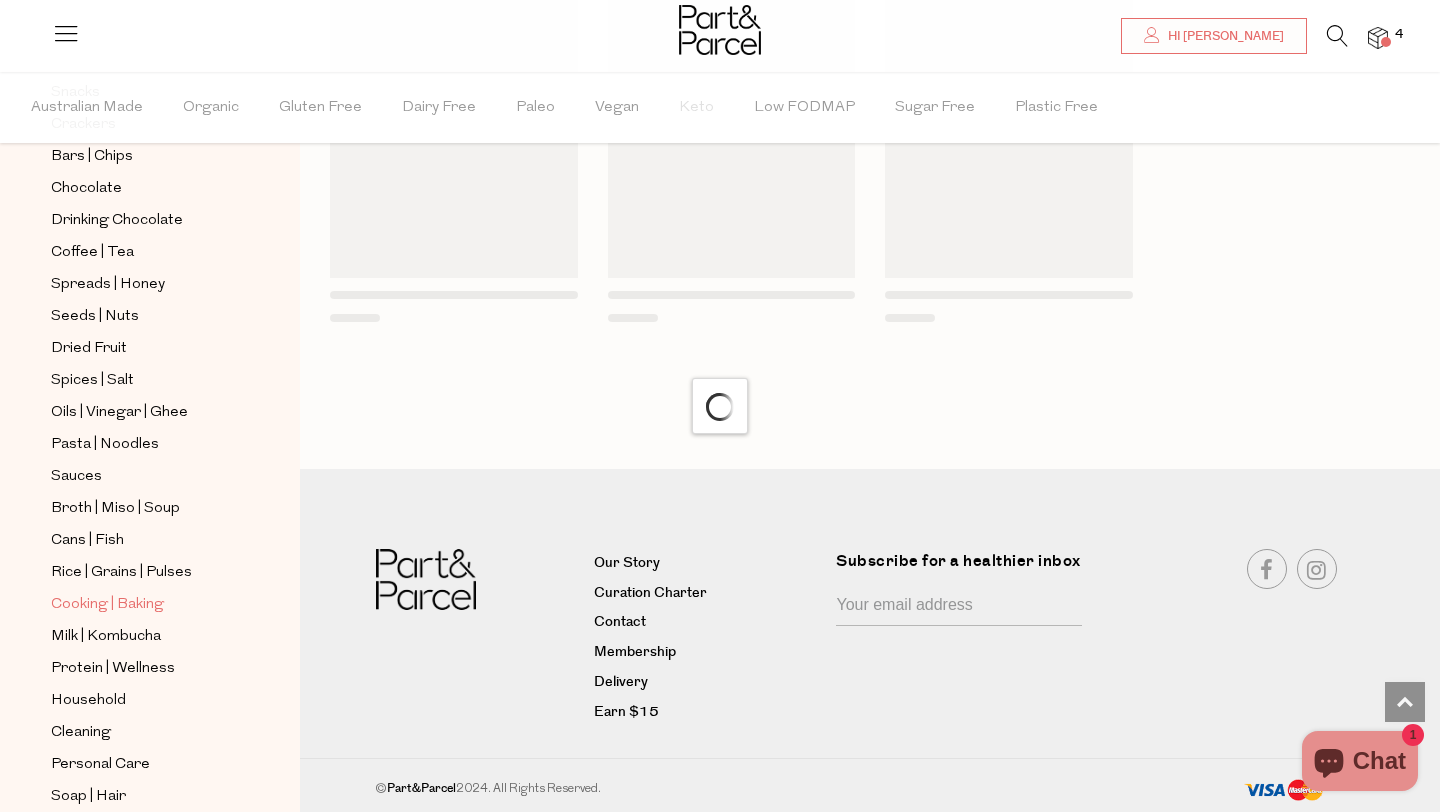 scroll, scrollTop: 1595, scrollLeft: 0, axis: vertical 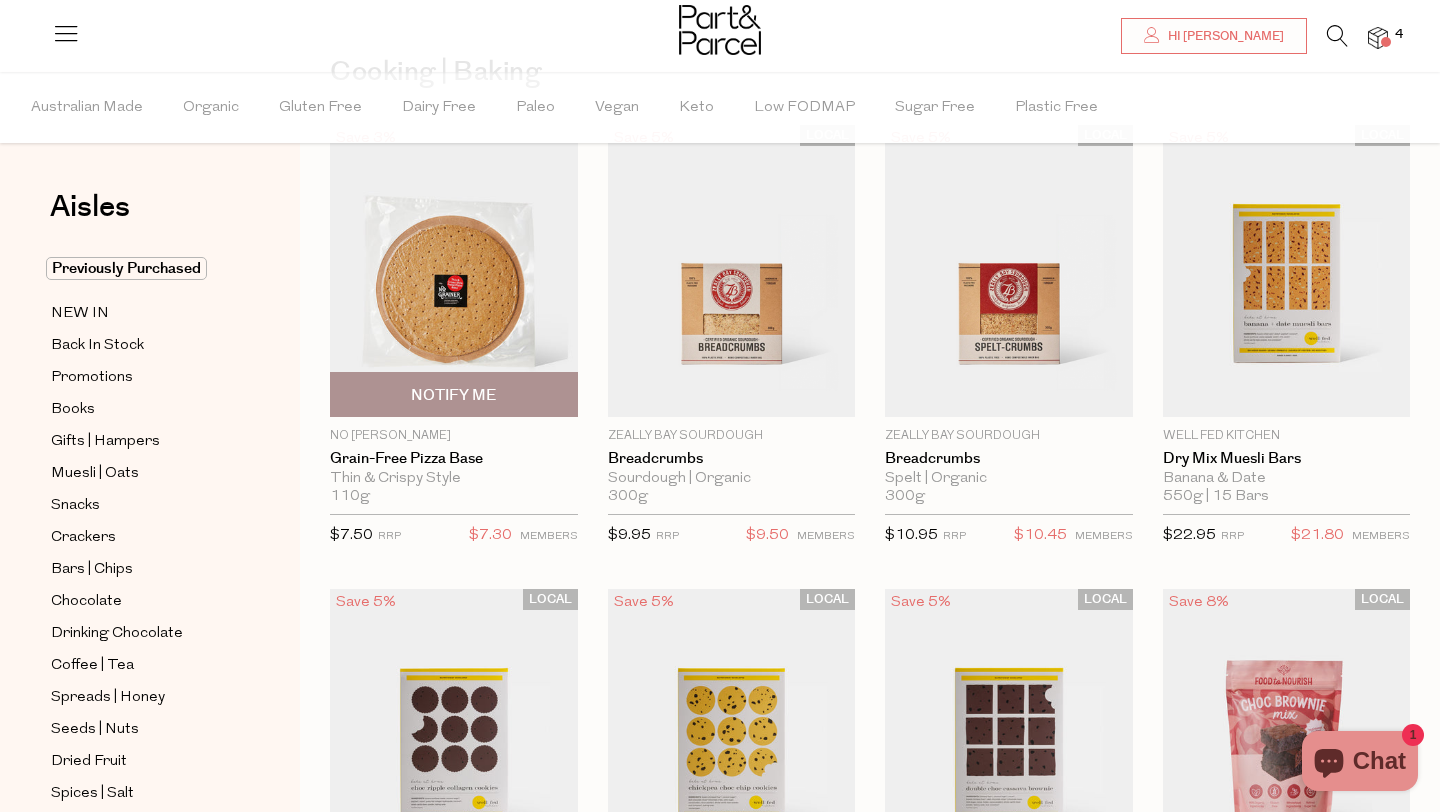 click at bounding box center [454, 271] 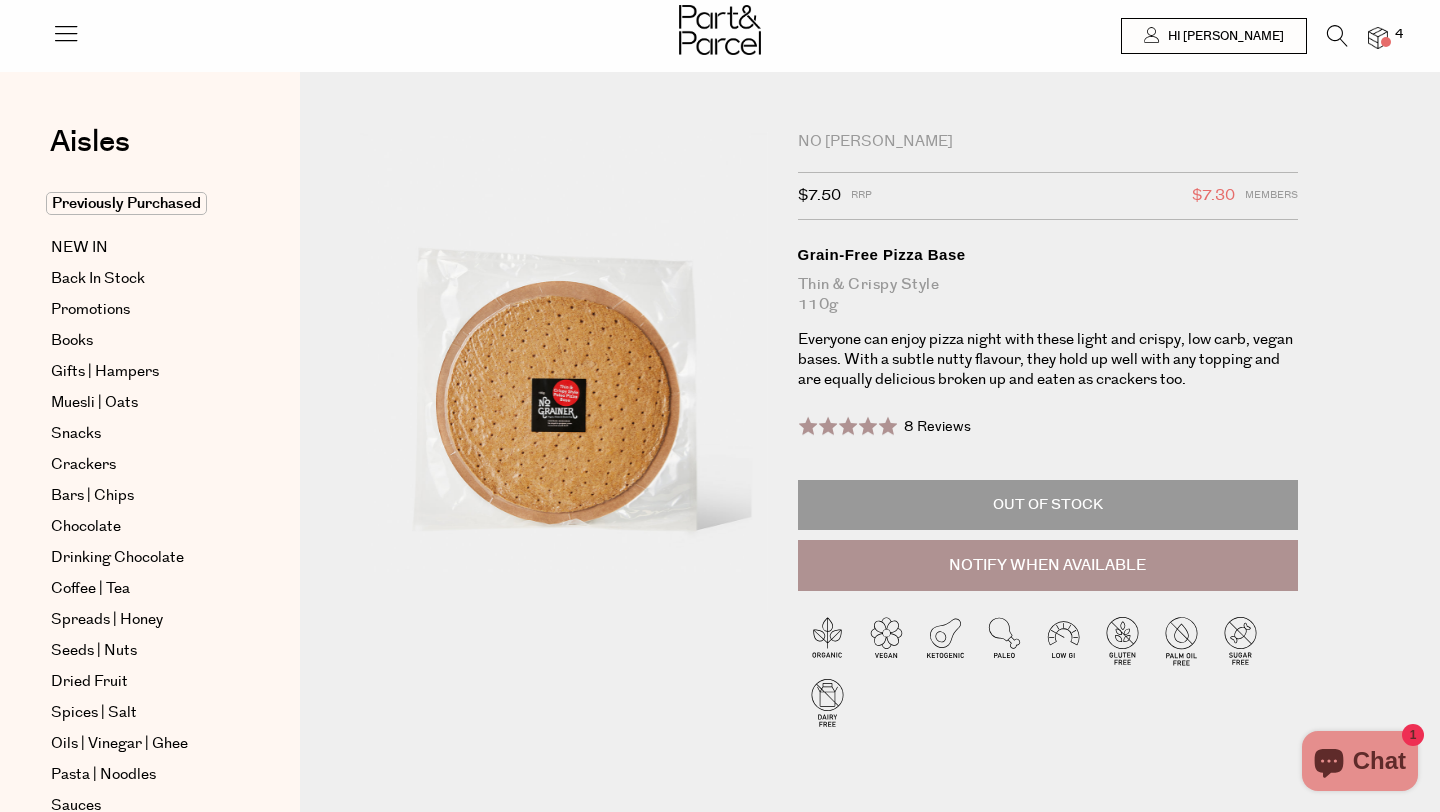 scroll, scrollTop: 0, scrollLeft: 0, axis: both 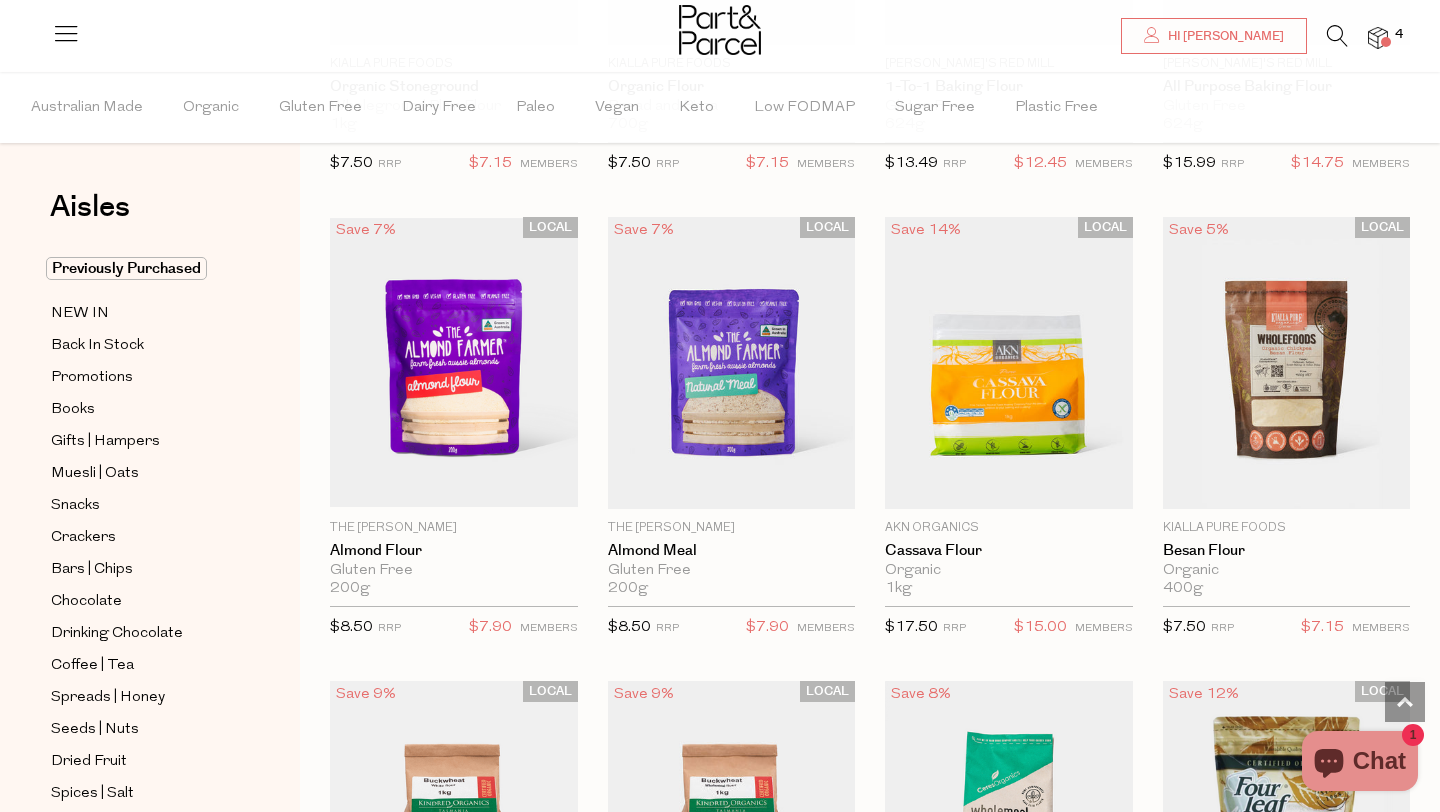 click at bounding box center [1337, 36] 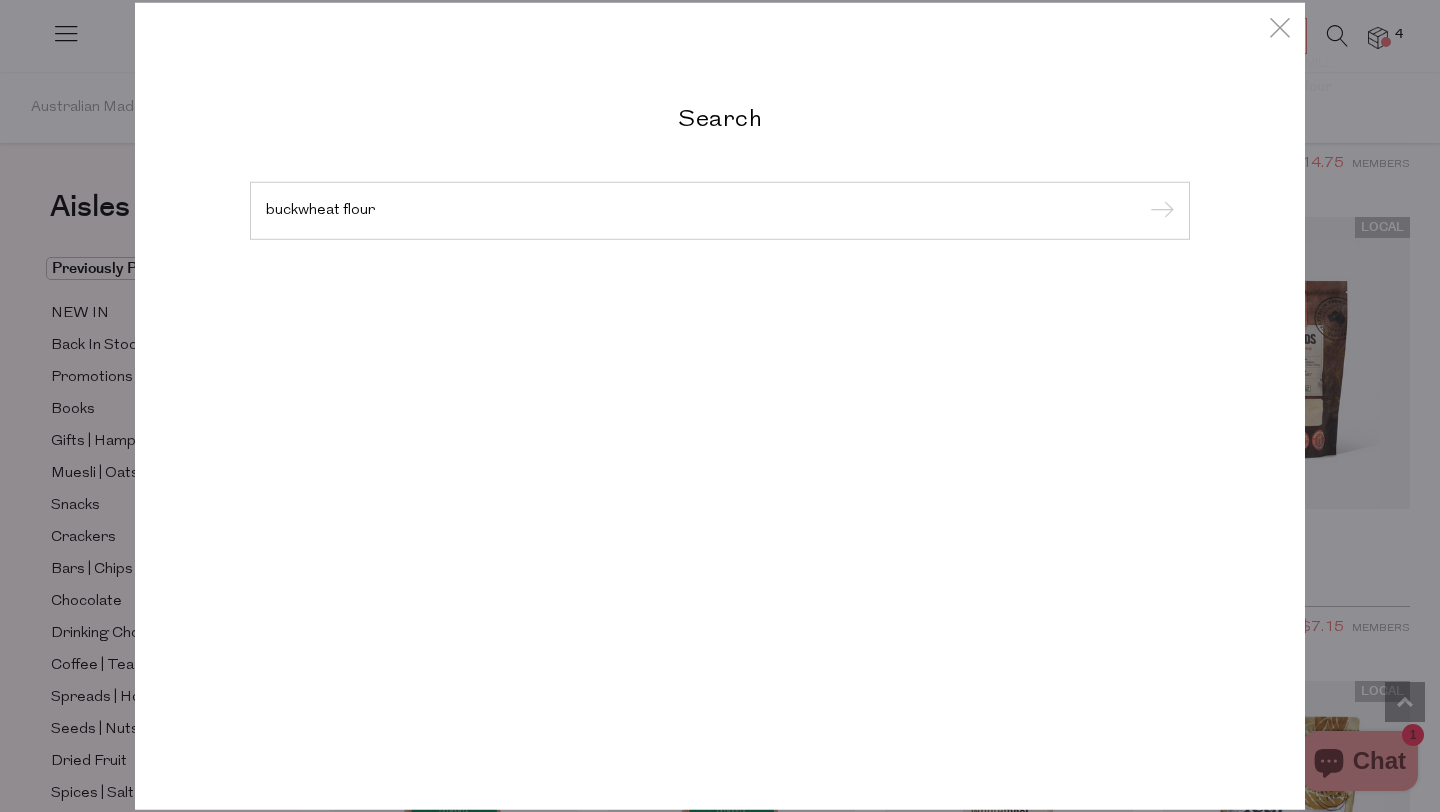 type on "buckwheat flour" 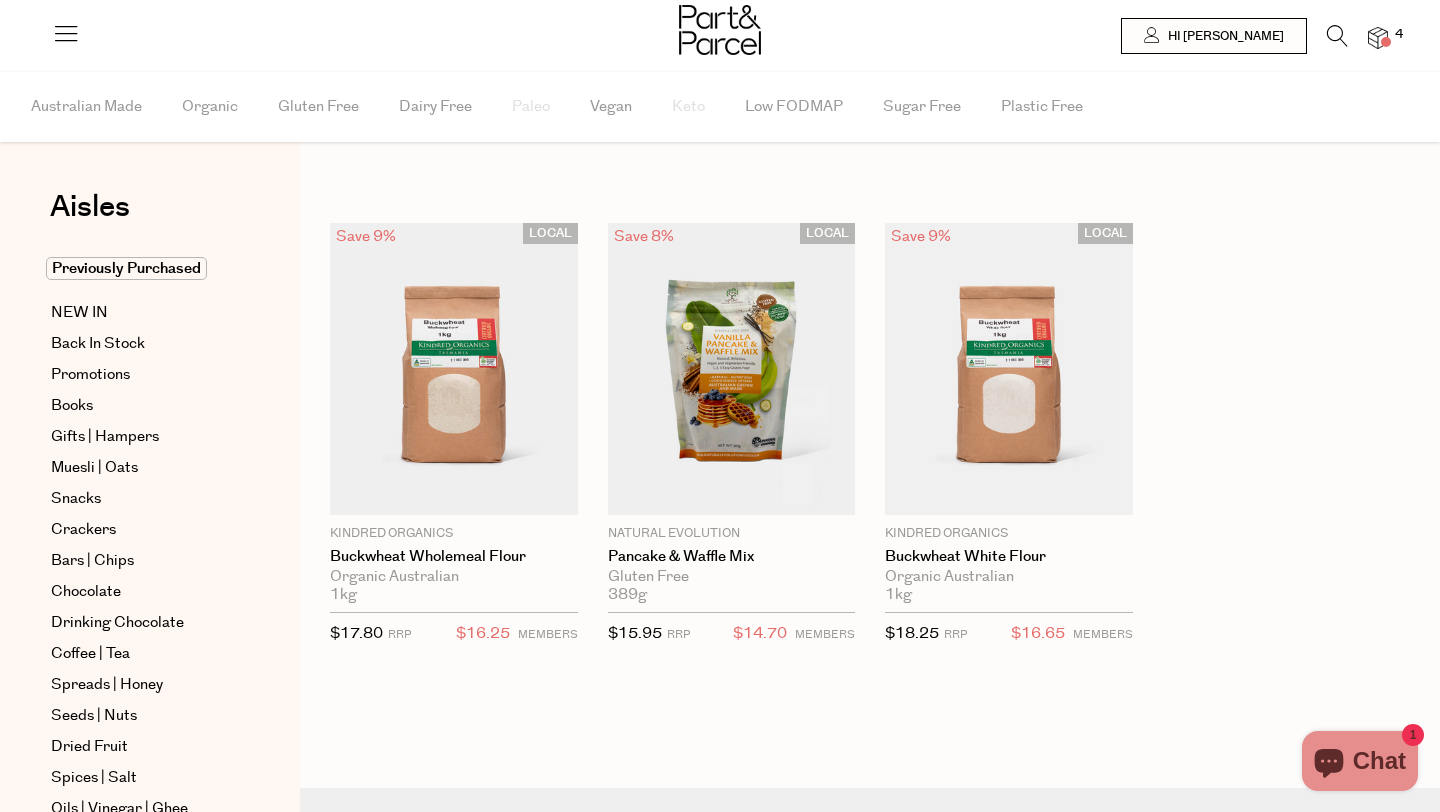 scroll, scrollTop: 0, scrollLeft: 0, axis: both 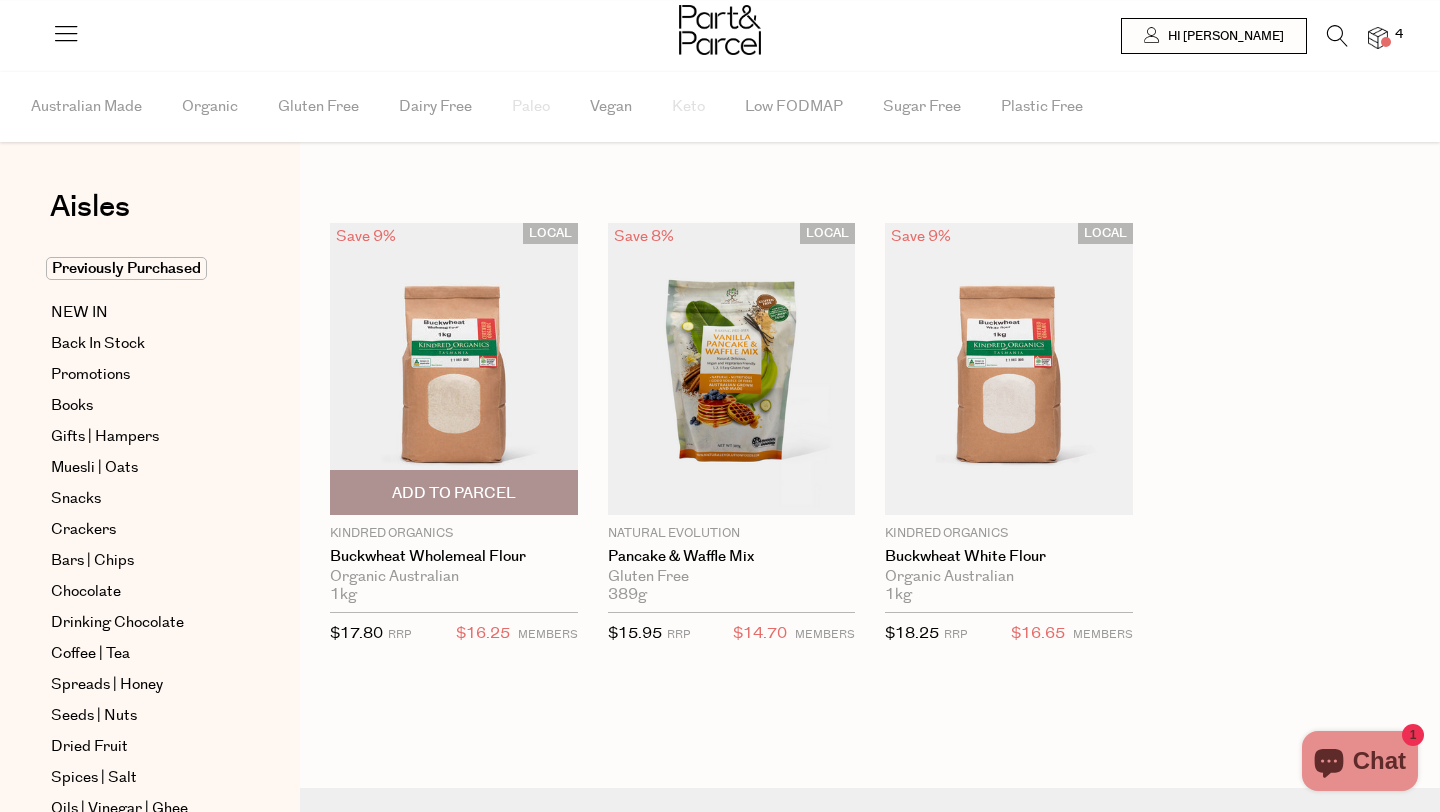 click on "Add To Parcel" at bounding box center [454, 493] 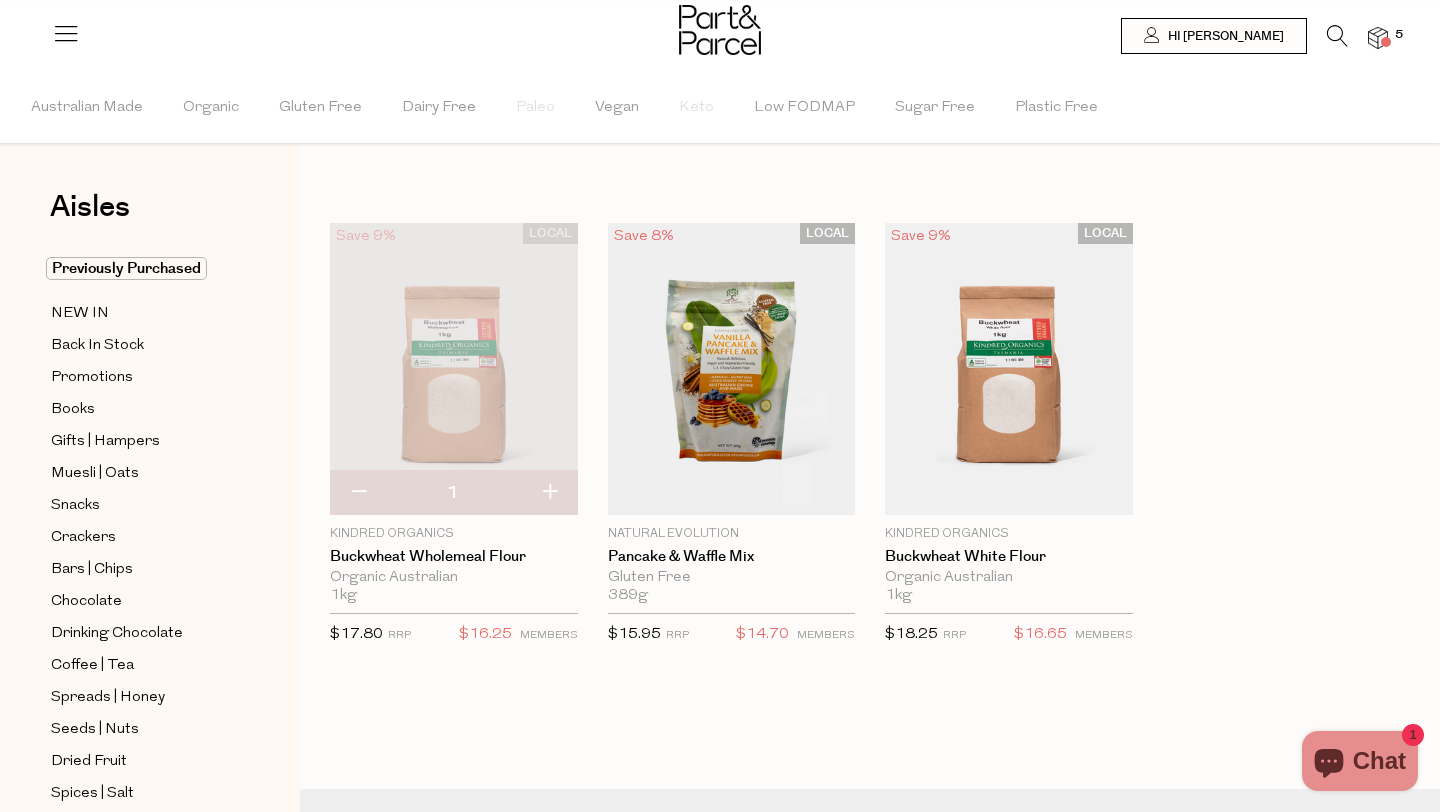 click at bounding box center (1337, 36) 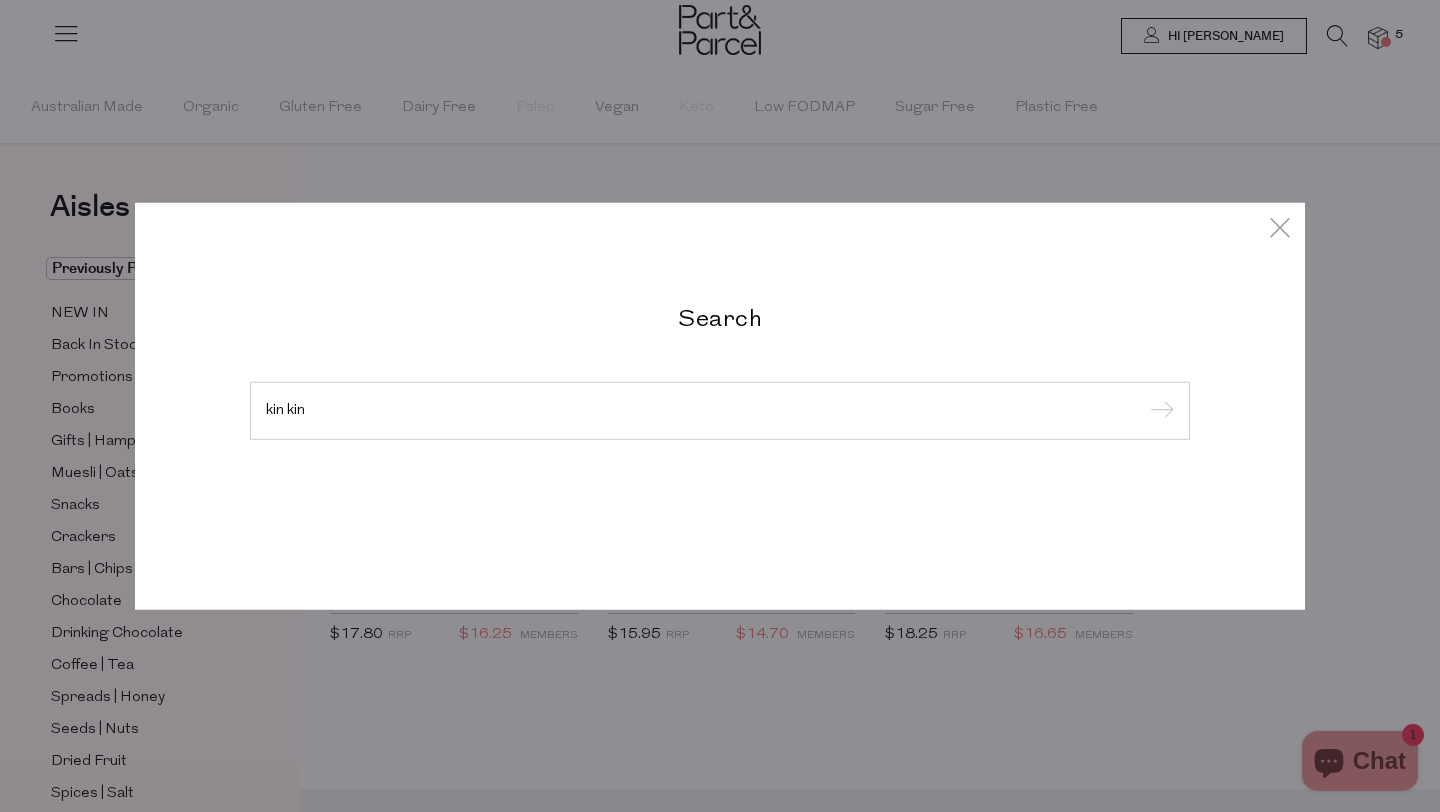 type on "kin kin" 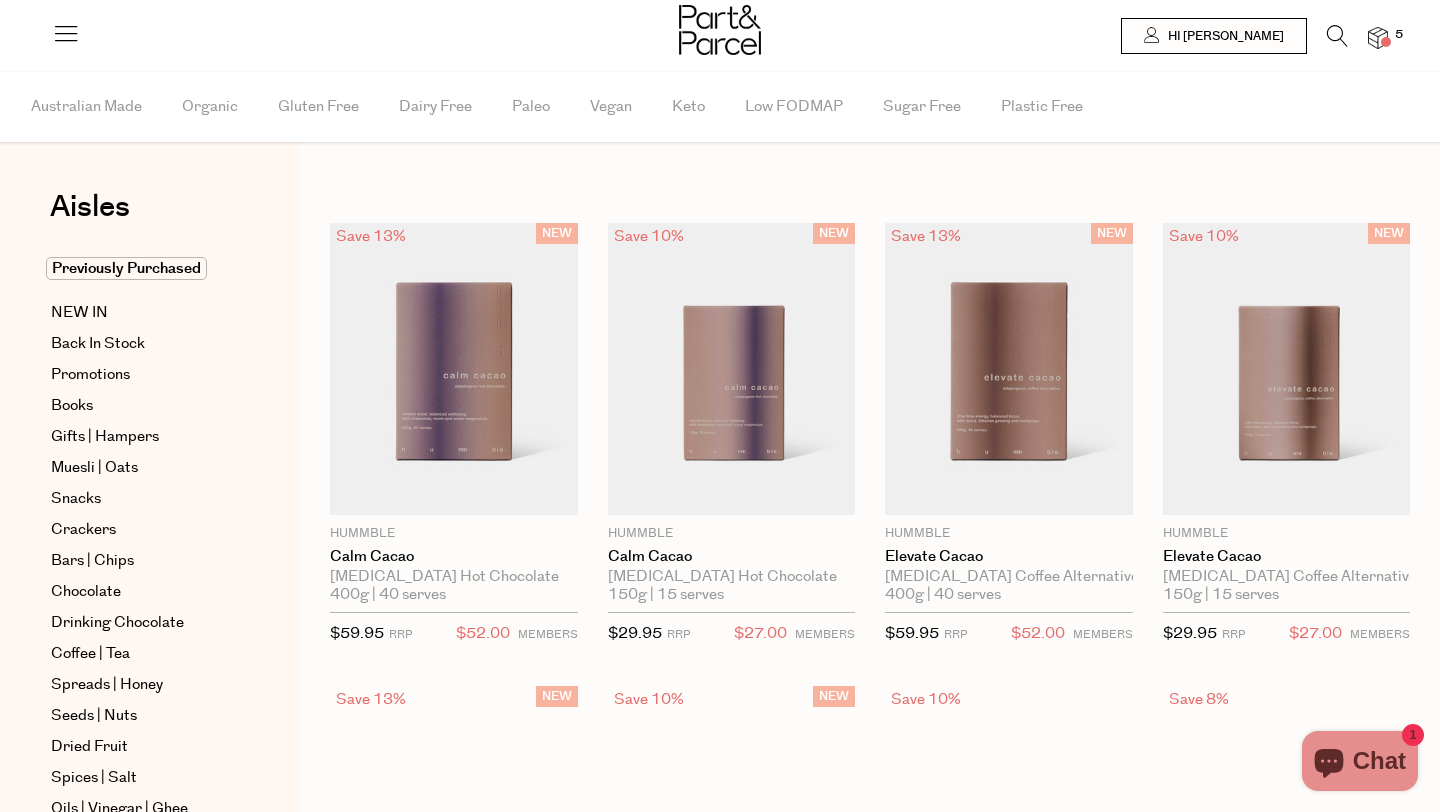 scroll, scrollTop: 0, scrollLeft: 0, axis: both 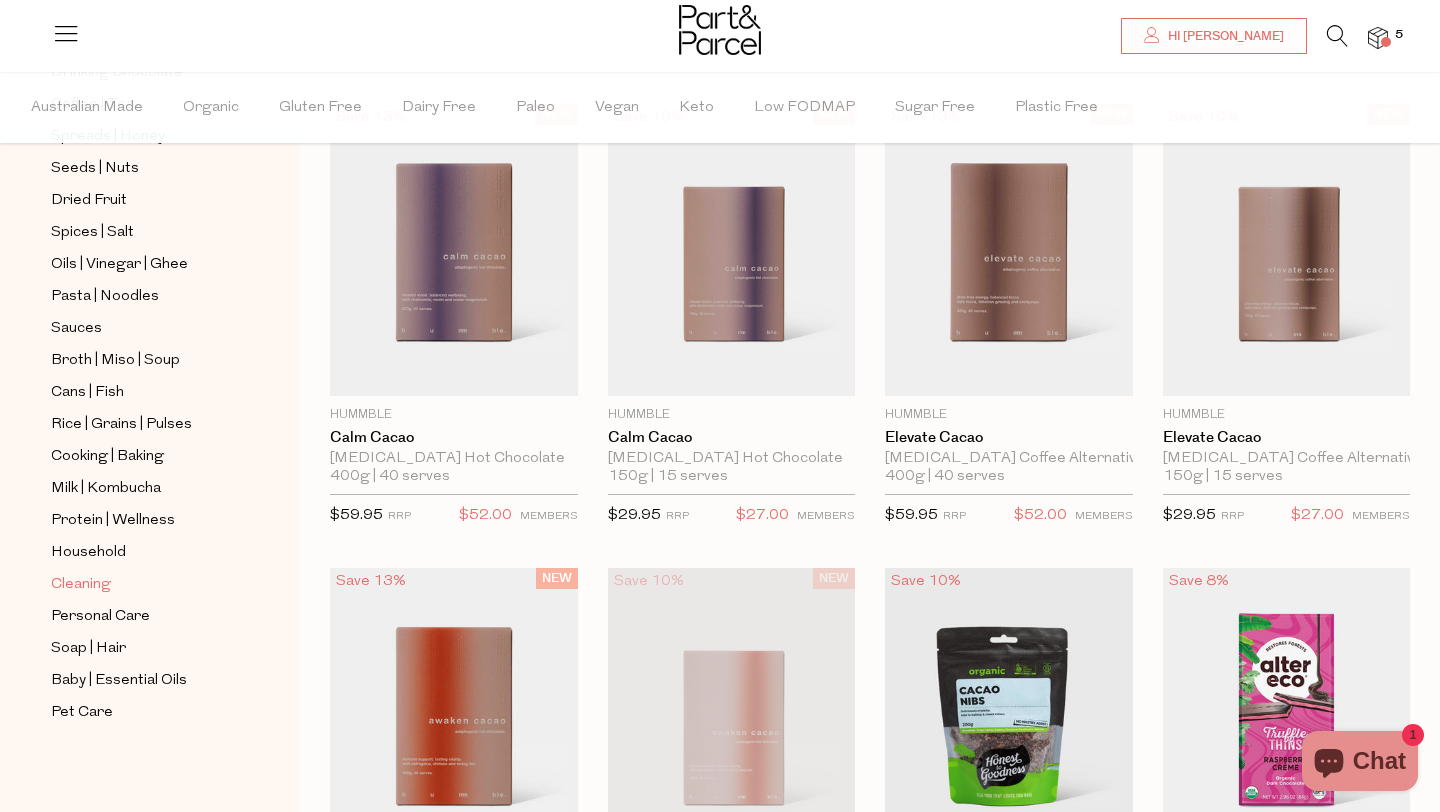 click on "Cleaning" at bounding box center (81, 585) 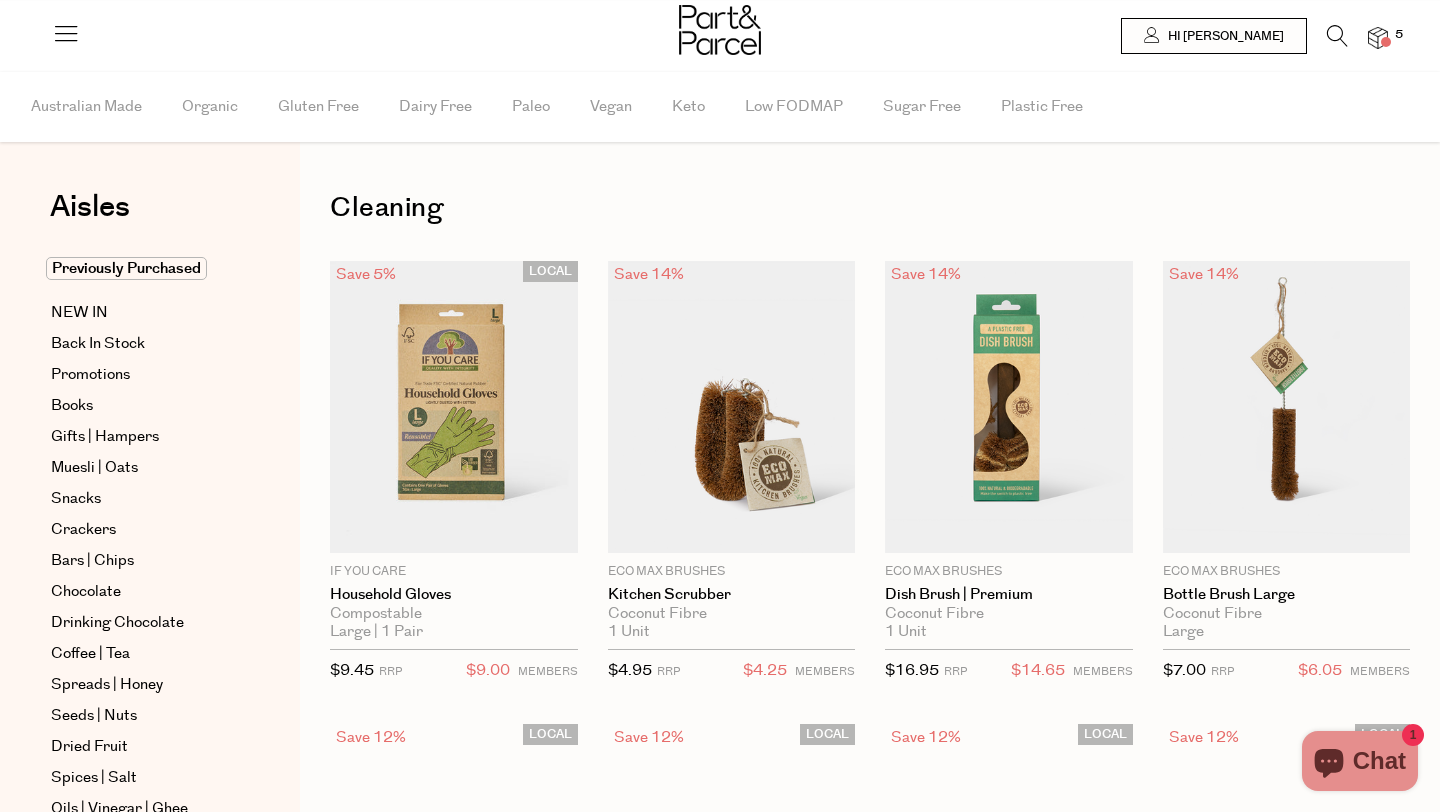 scroll, scrollTop: 0, scrollLeft: 0, axis: both 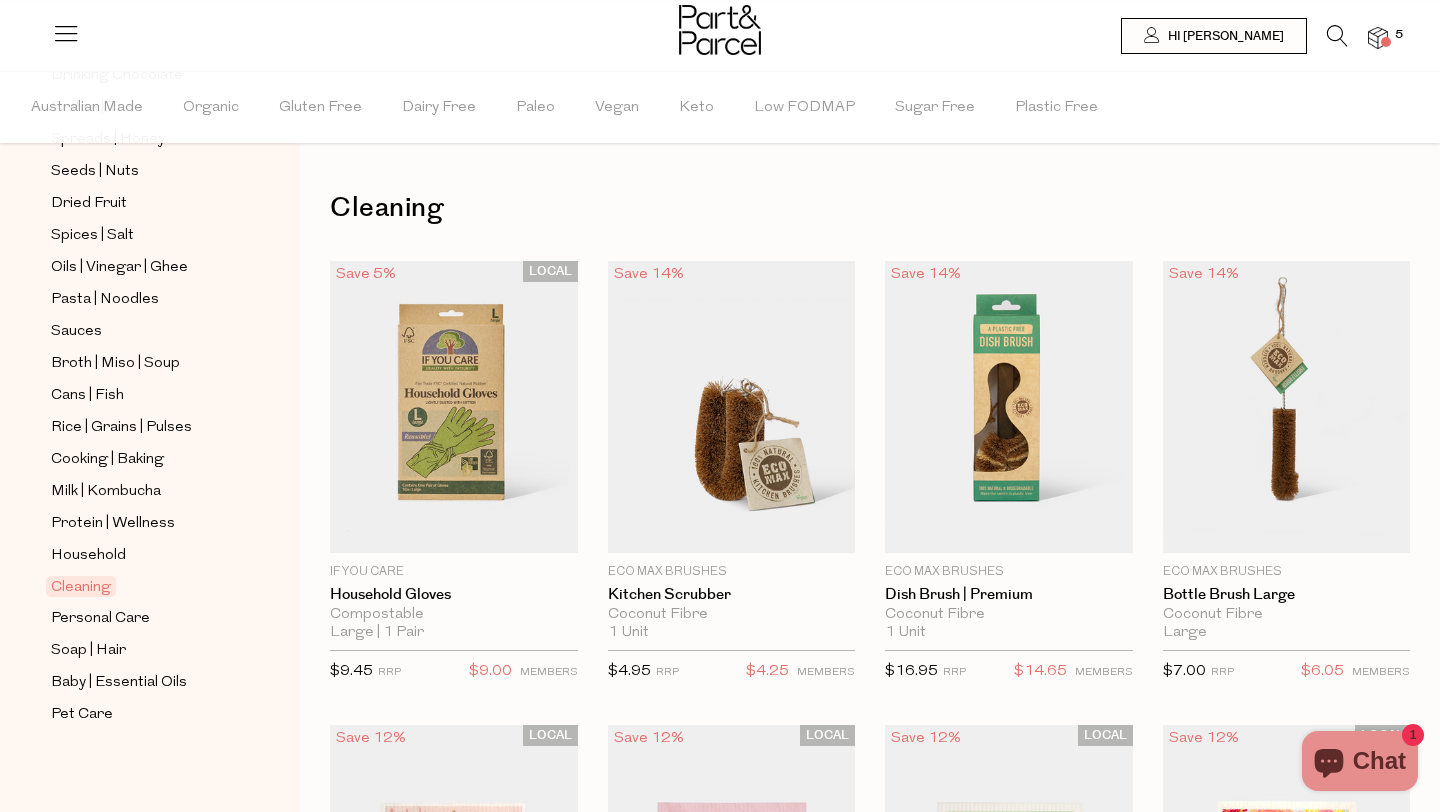 click at bounding box center (1337, 36) 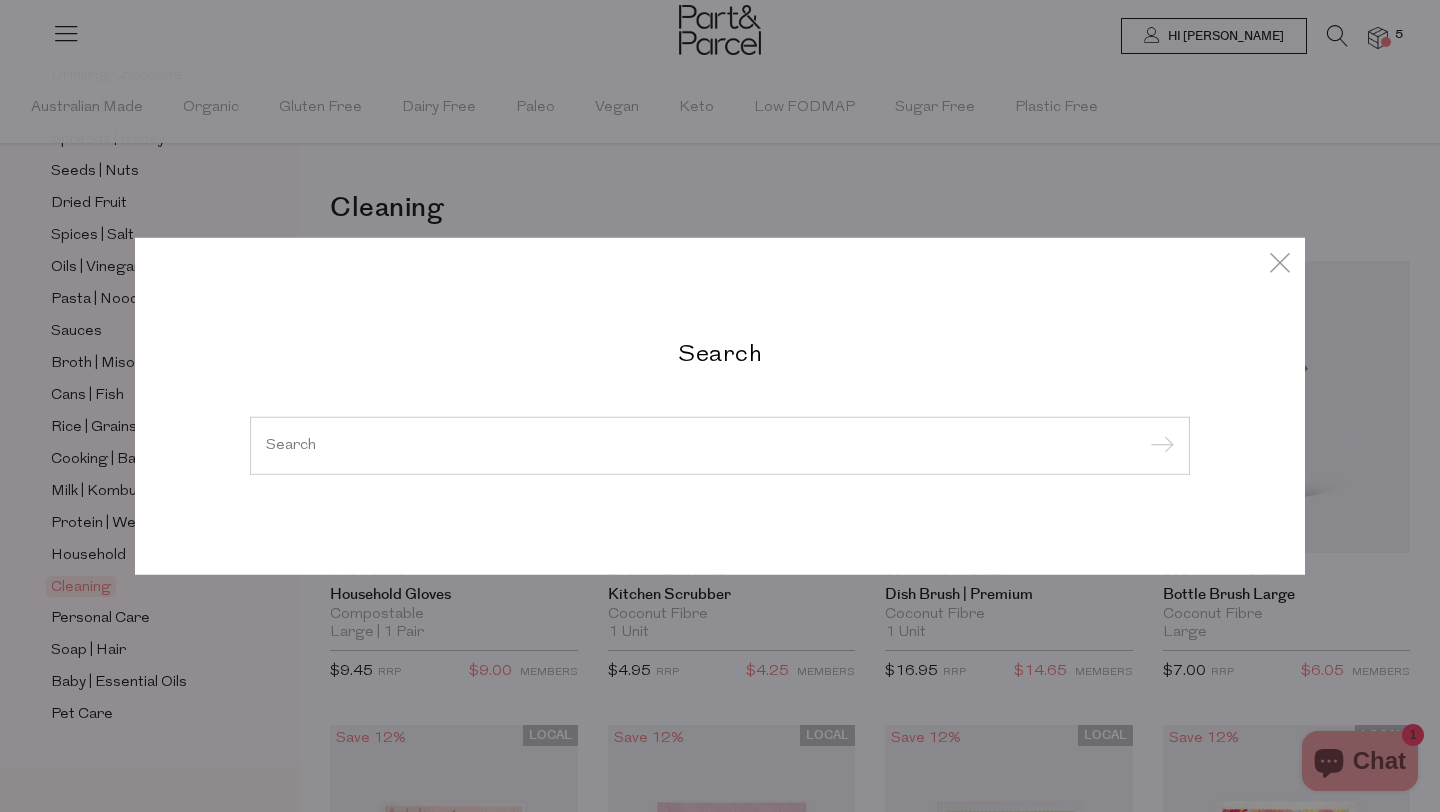 click at bounding box center [720, 445] 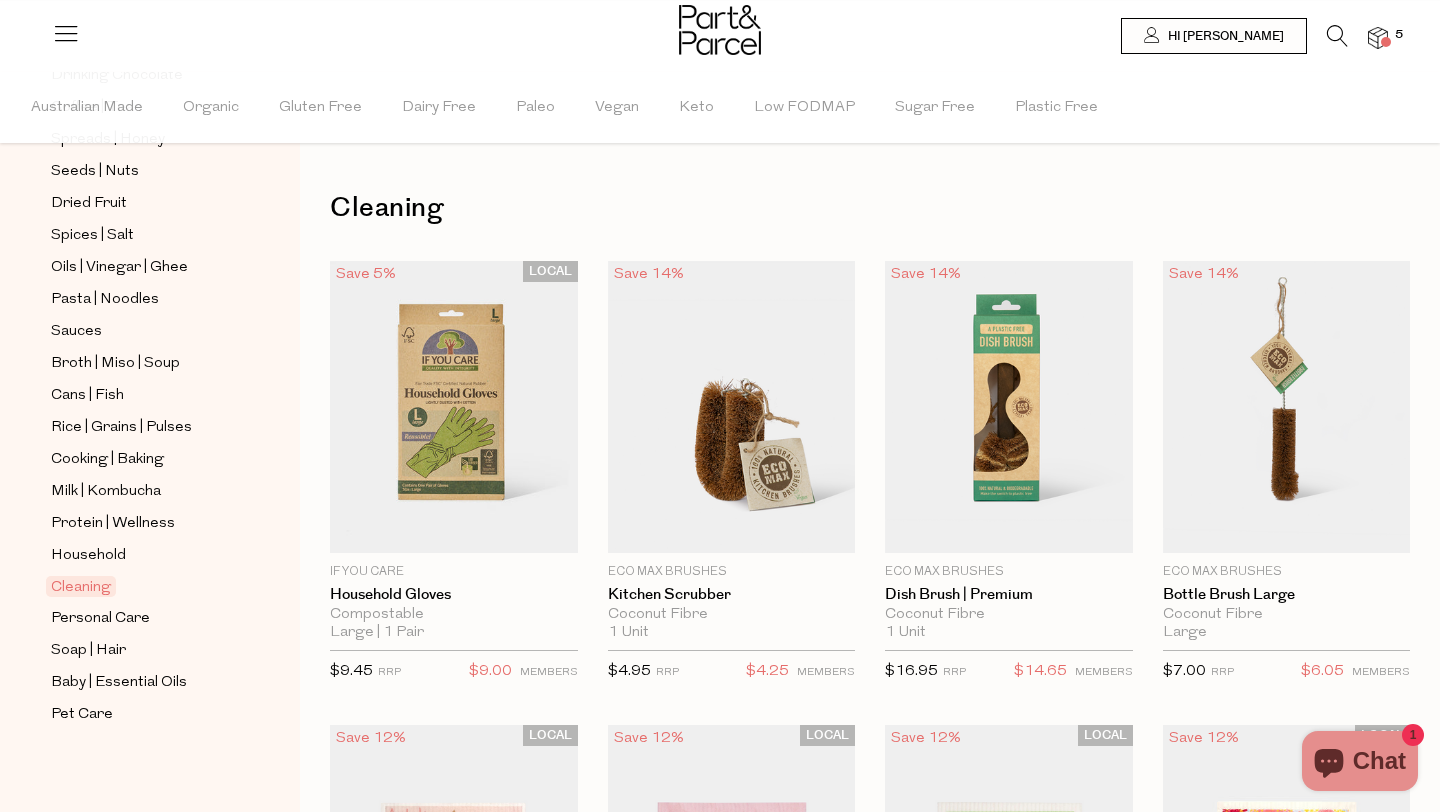 click at bounding box center [1378, 38] 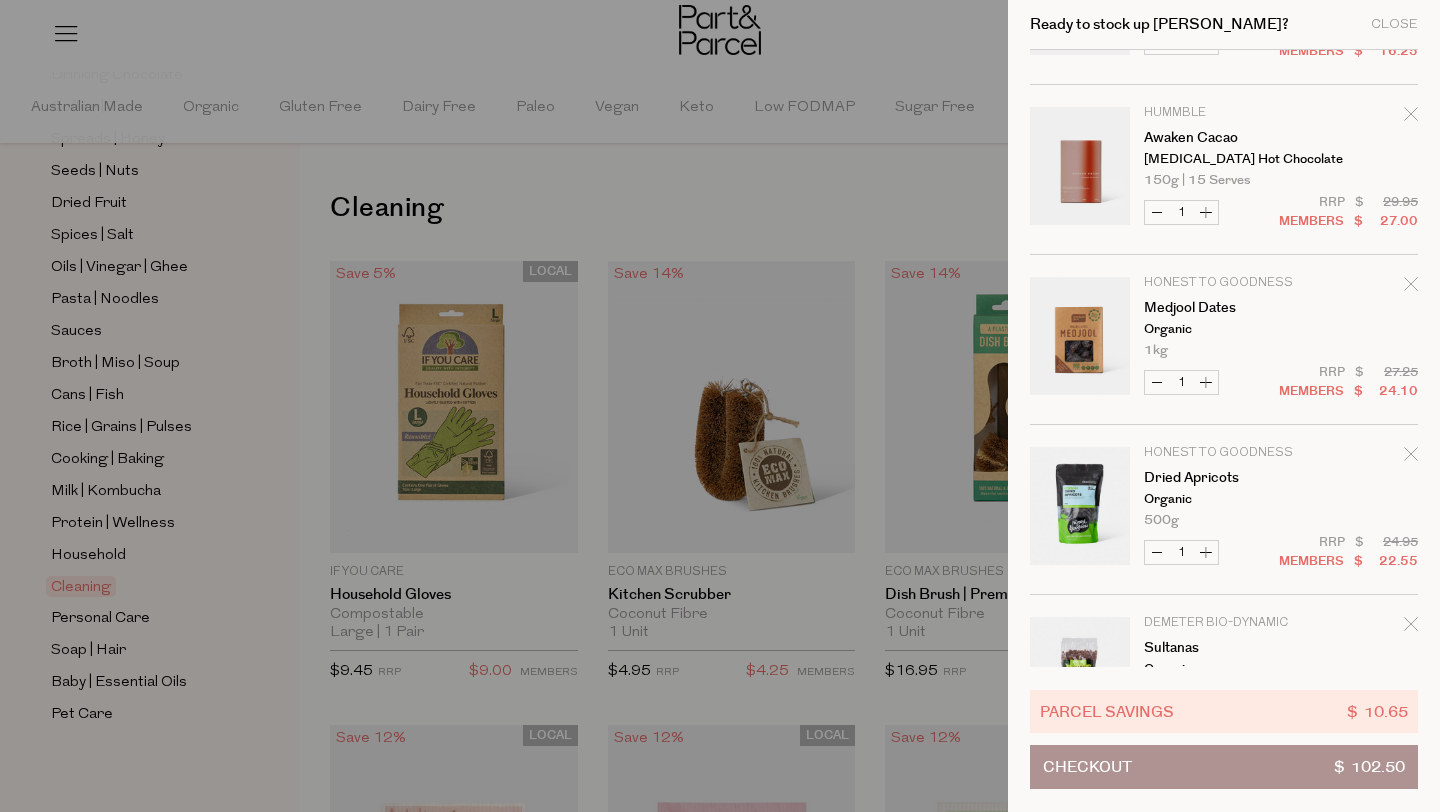 scroll, scrollTop: 233, scrollLeft: 0, axis: vertical 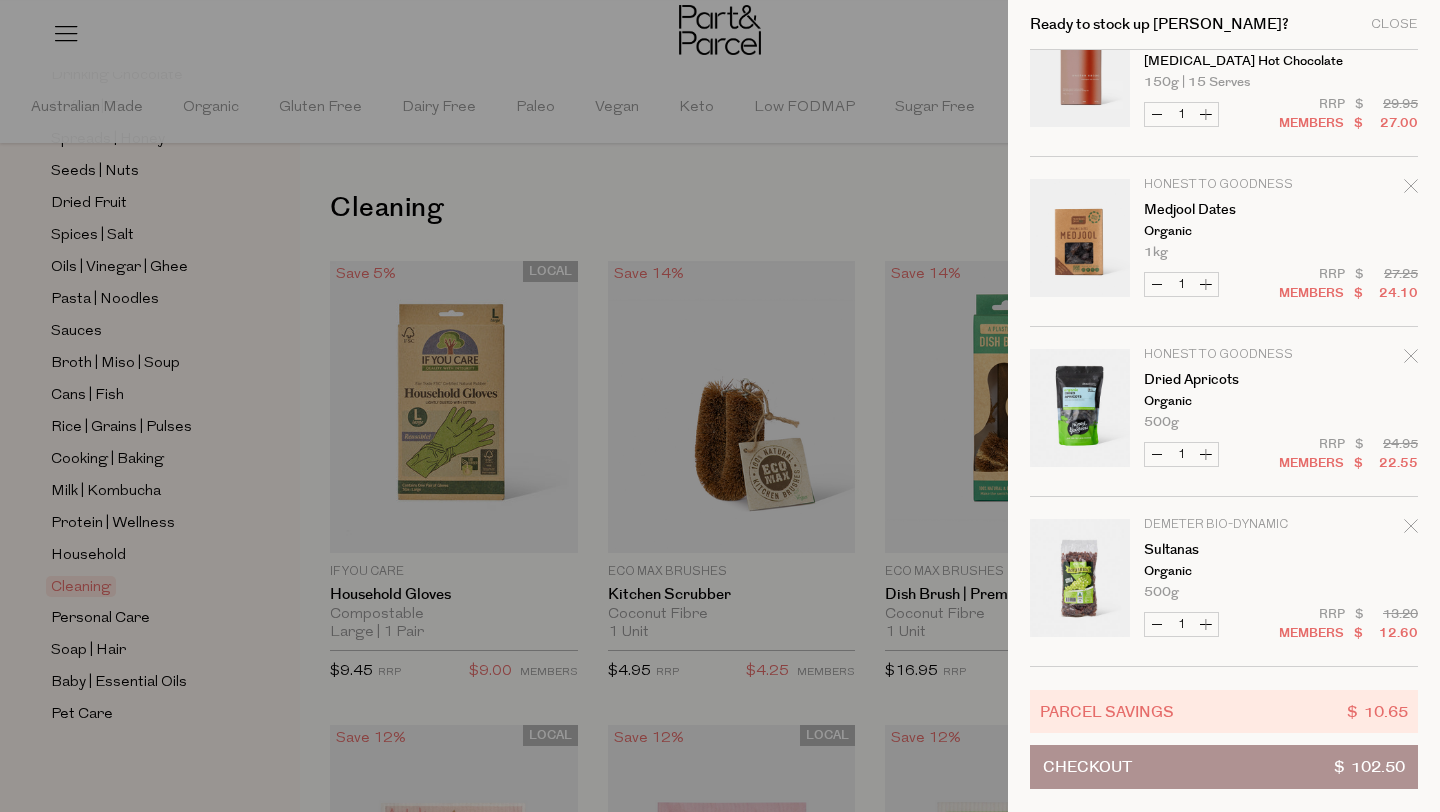 click at bounding box center [720, 406] 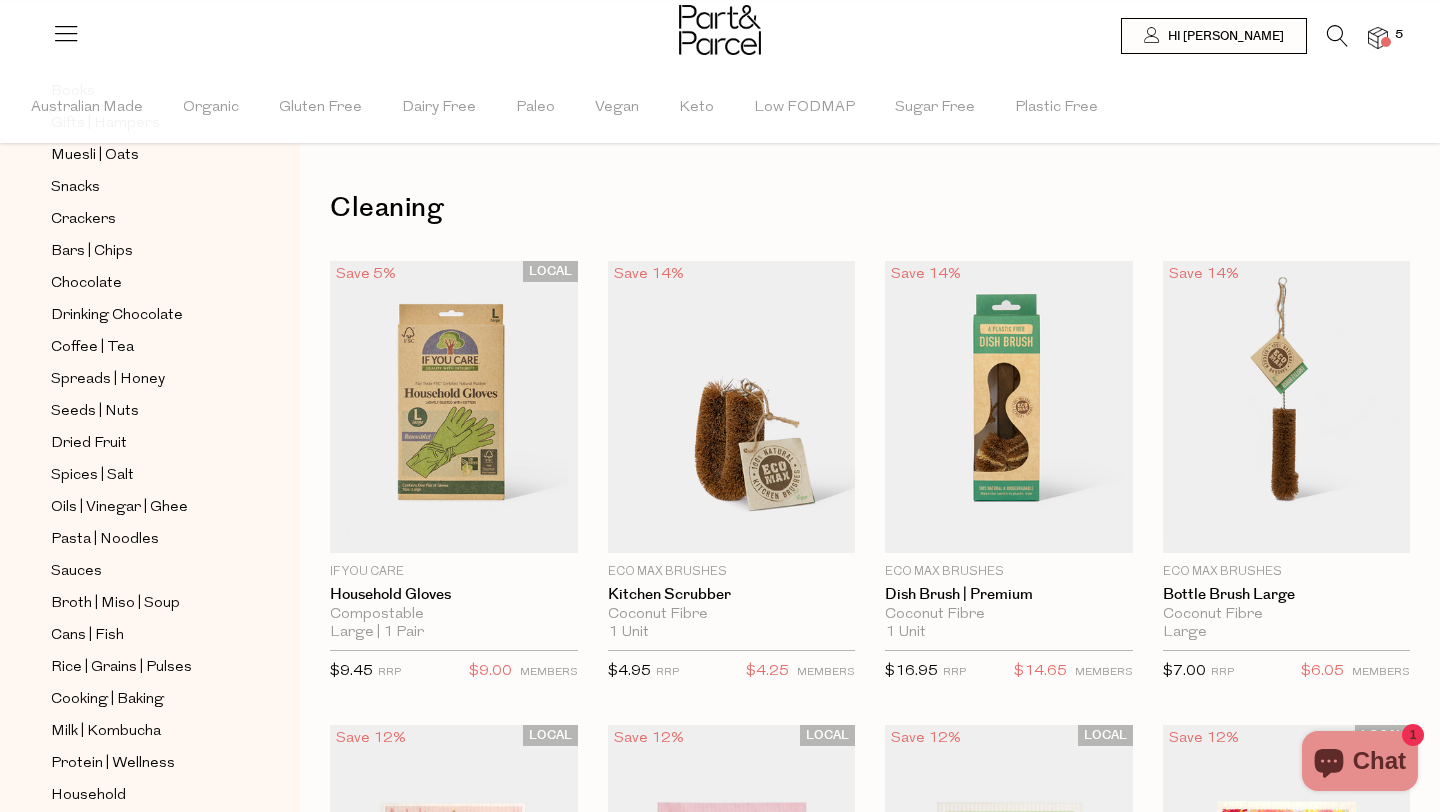 scroll, scrollTop: 0, scrollLeft: 0, axis: both 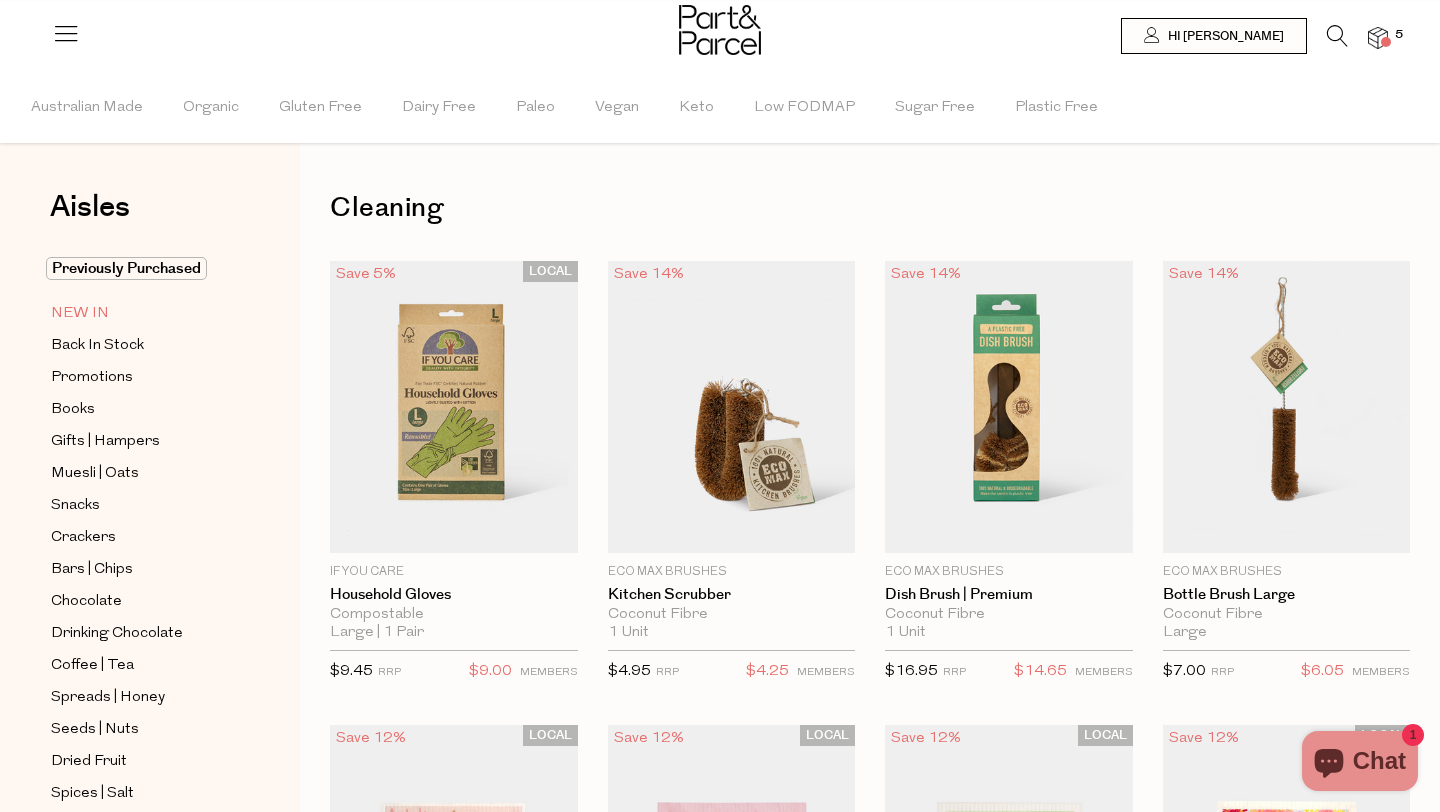 click on "NEW IN" at bounding box center (80, 314) 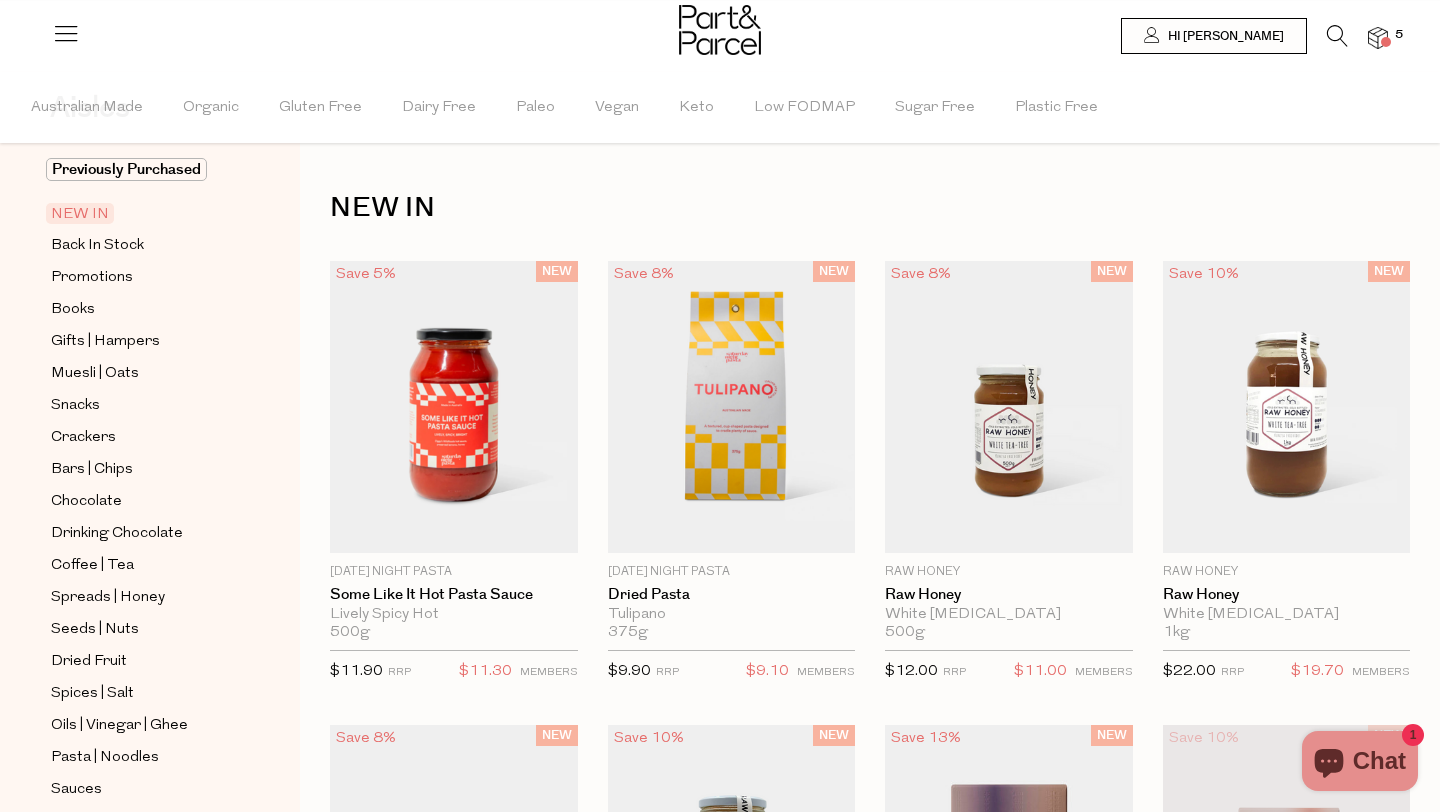 scroll, scrollTop: 134, scrollLeft: 0, axis: vertical 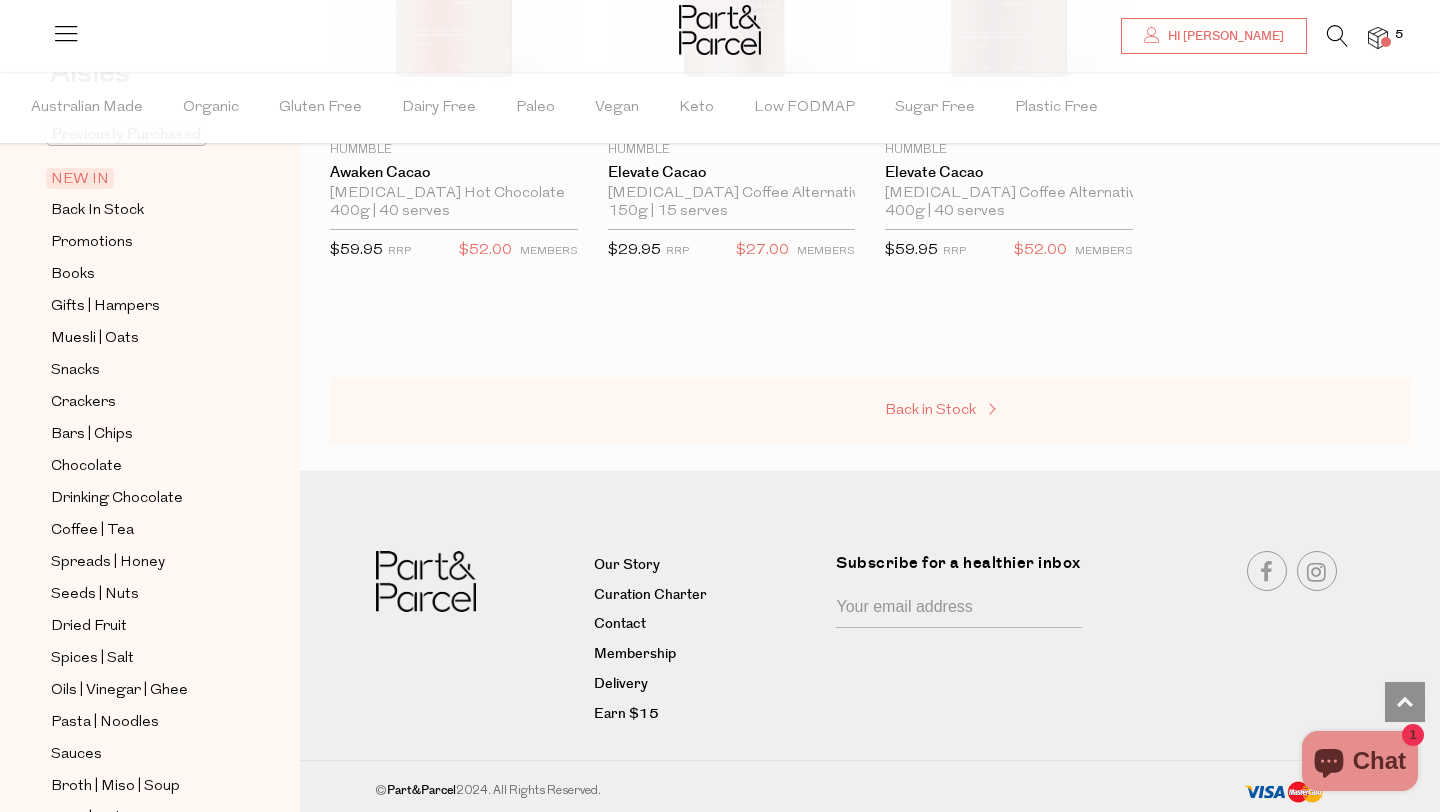 click on "Back in Stock" at bounding box center [985, 411] 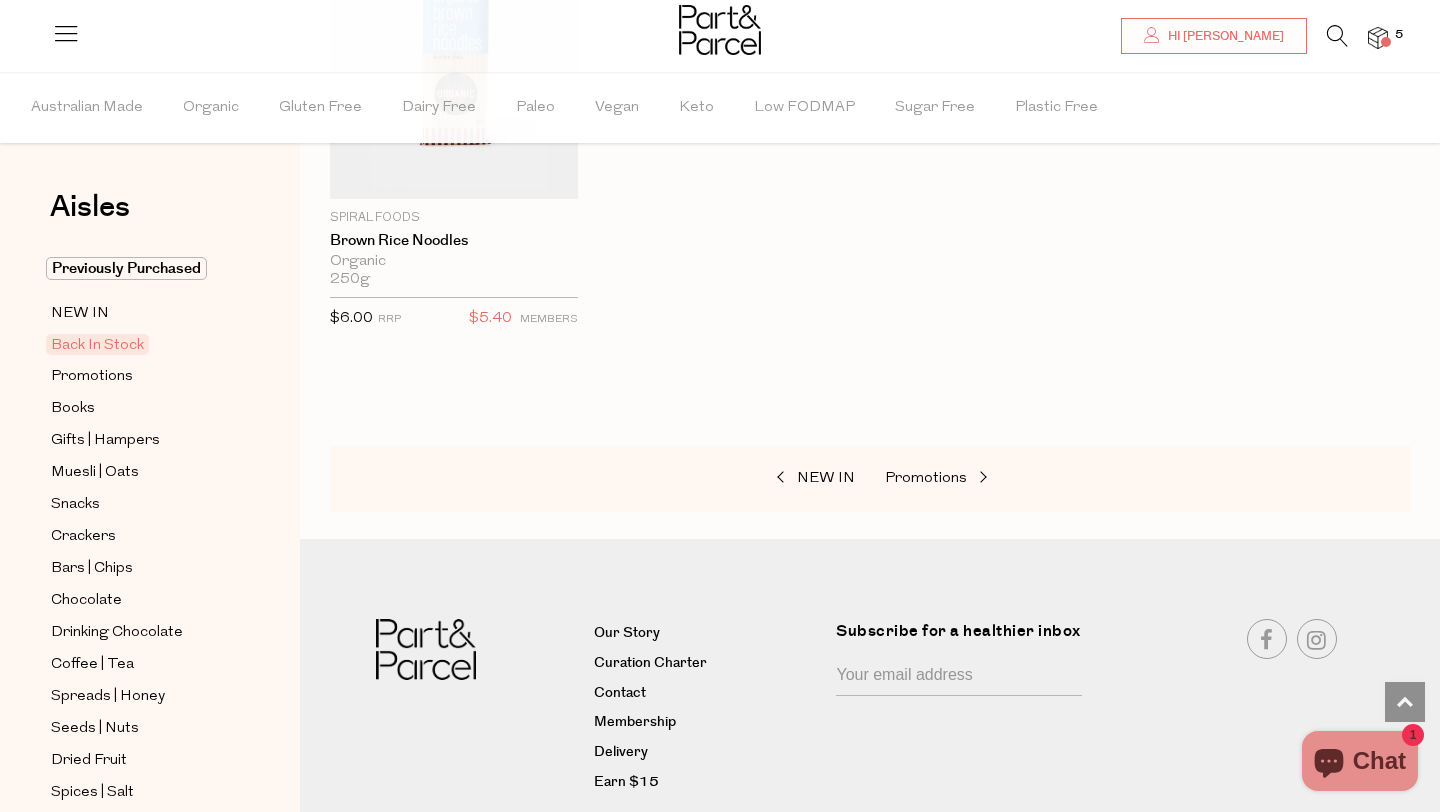 scroll, scrollTop: 1747, scrollLeft: 0, axis: vertical 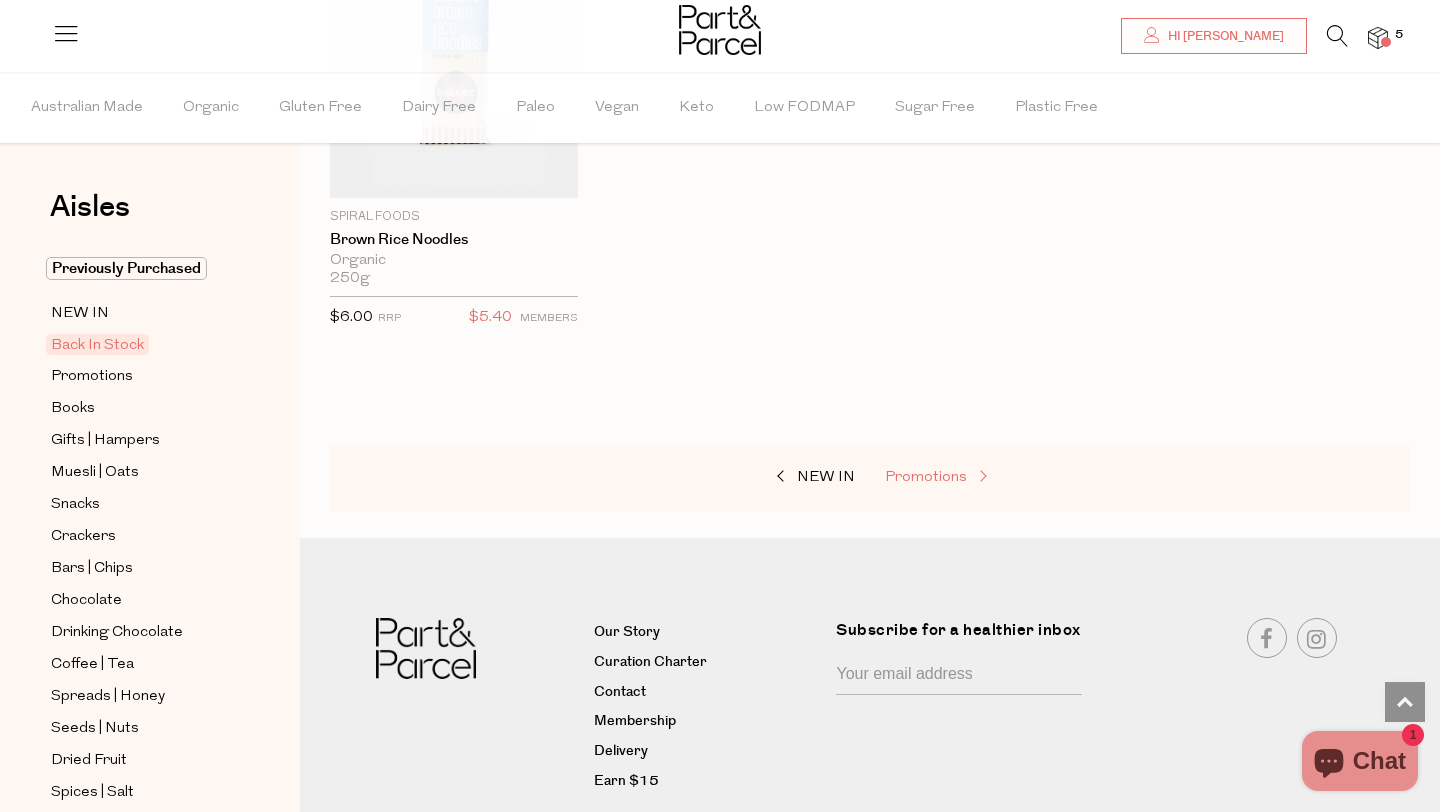 click on "Promotions" at bounding box center [926, 477] 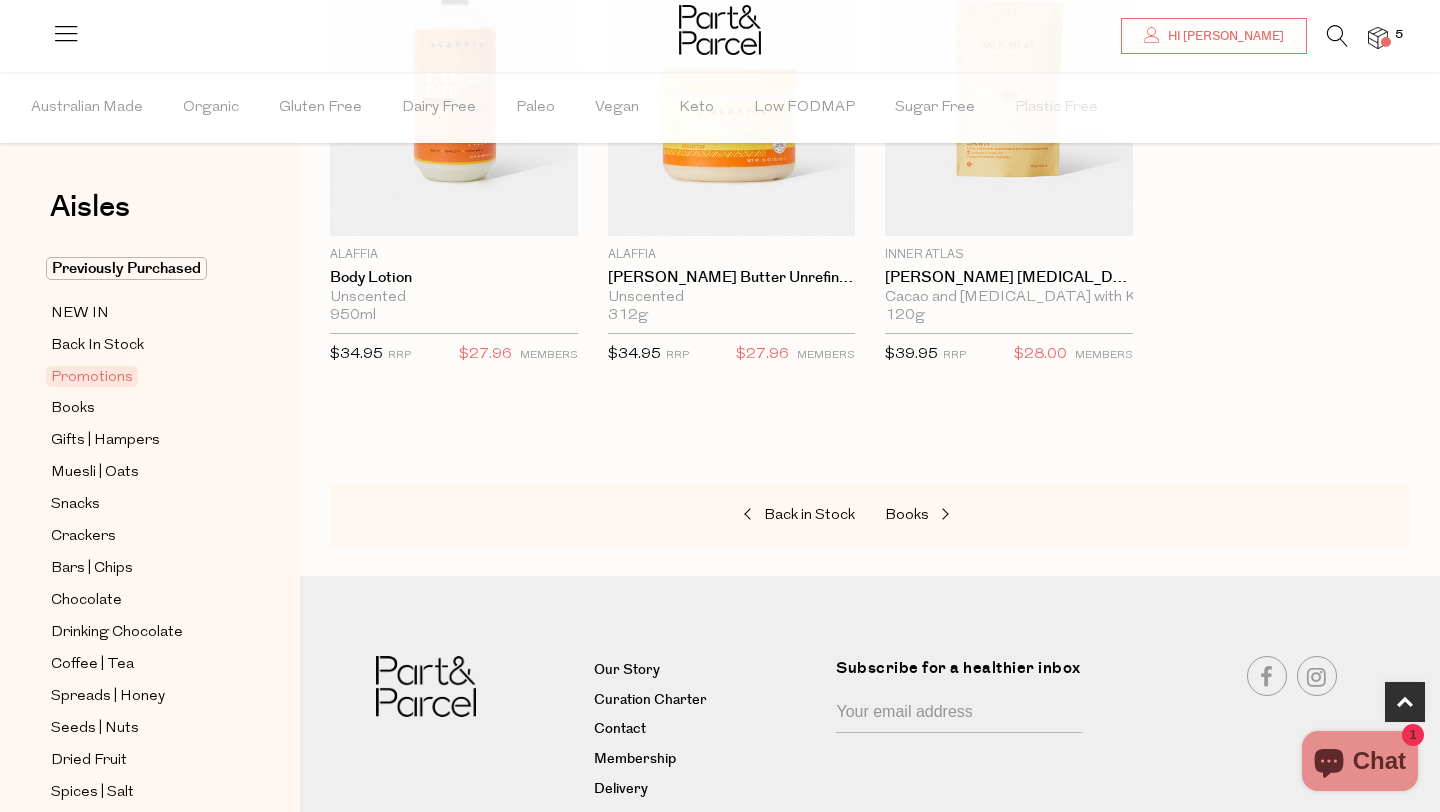 scroll, scrollTop: 886, scrollLeft: 0, axis: vertical 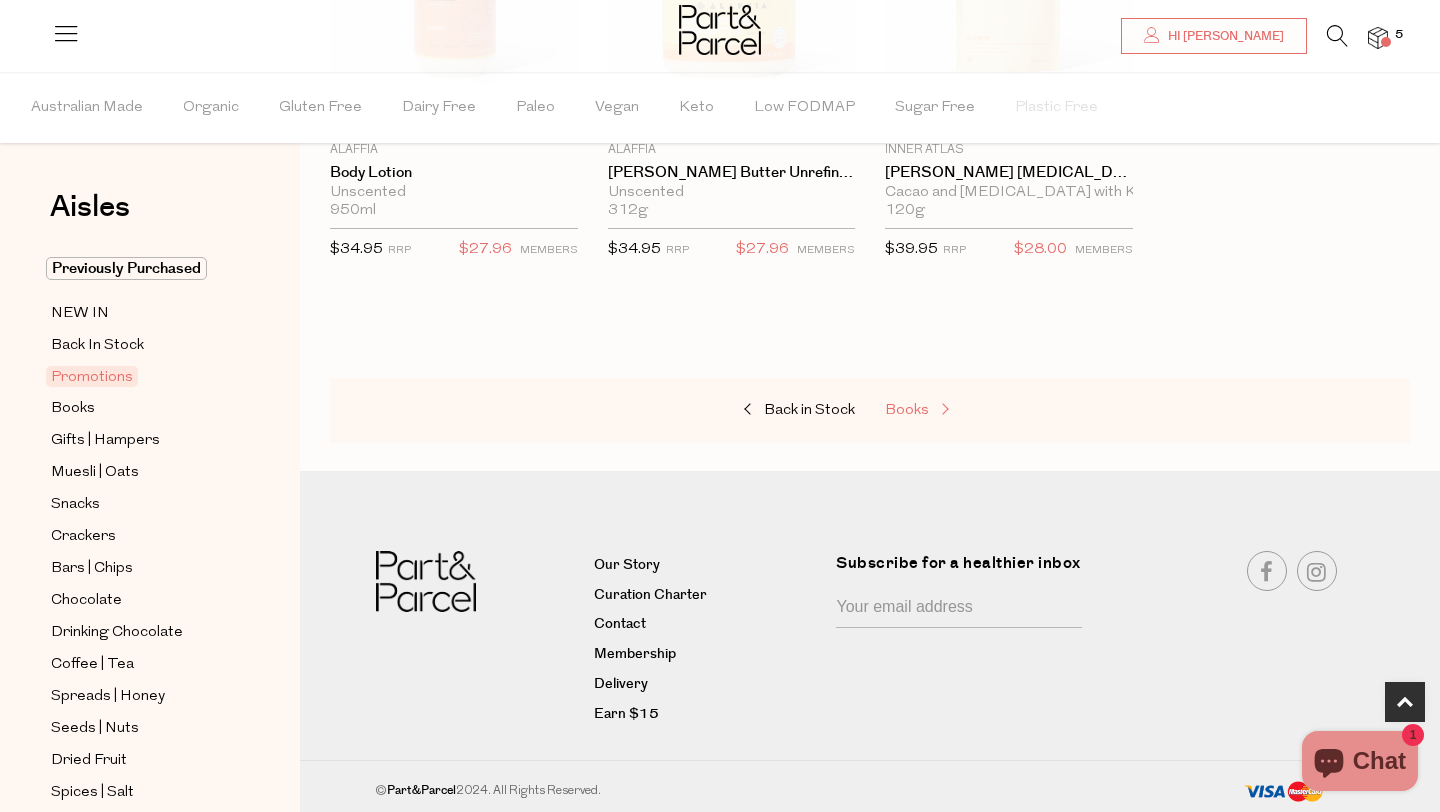 click on "Books" at bounding box center (907, 410) 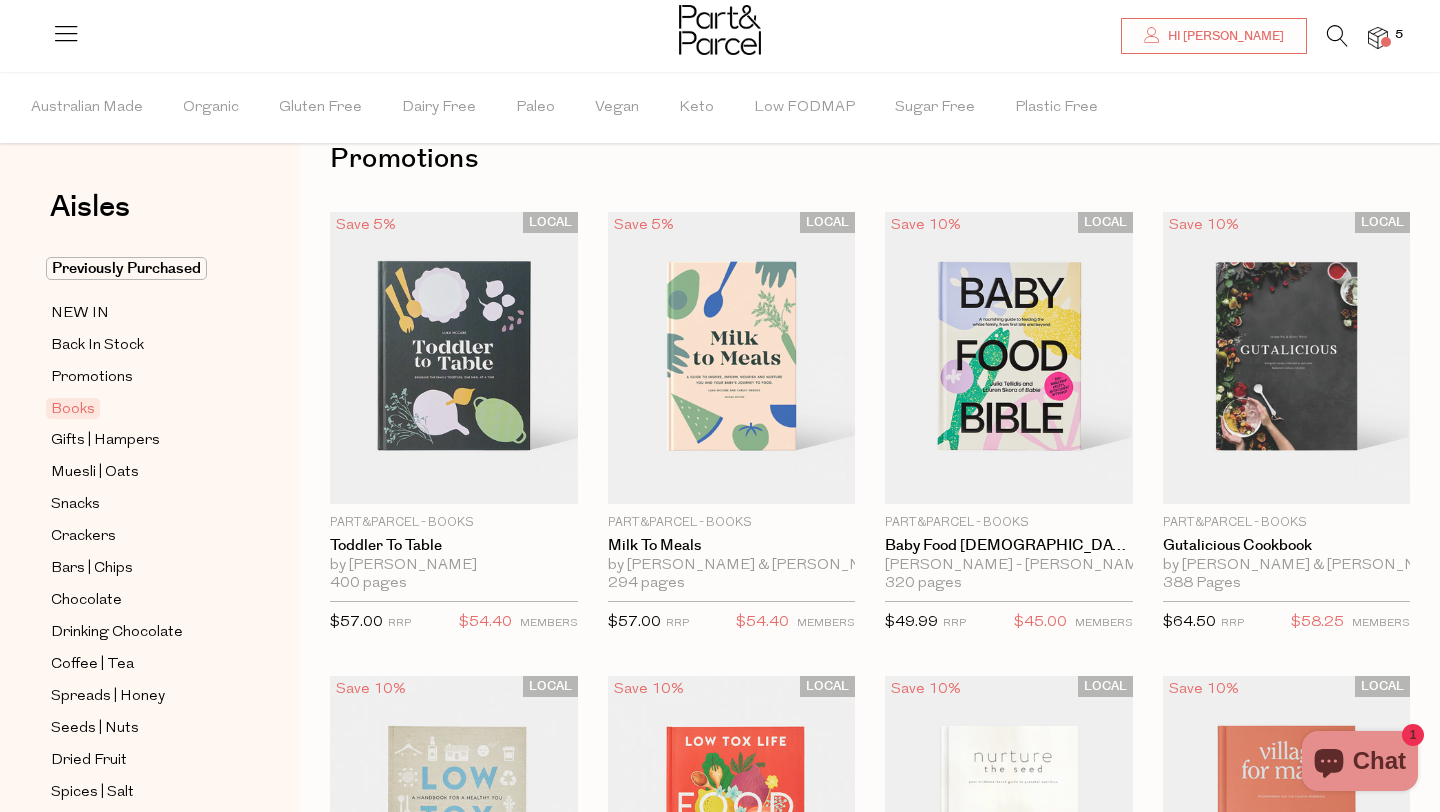 scroll, scrollTop: 0, scrollLeft: 0, axis: both 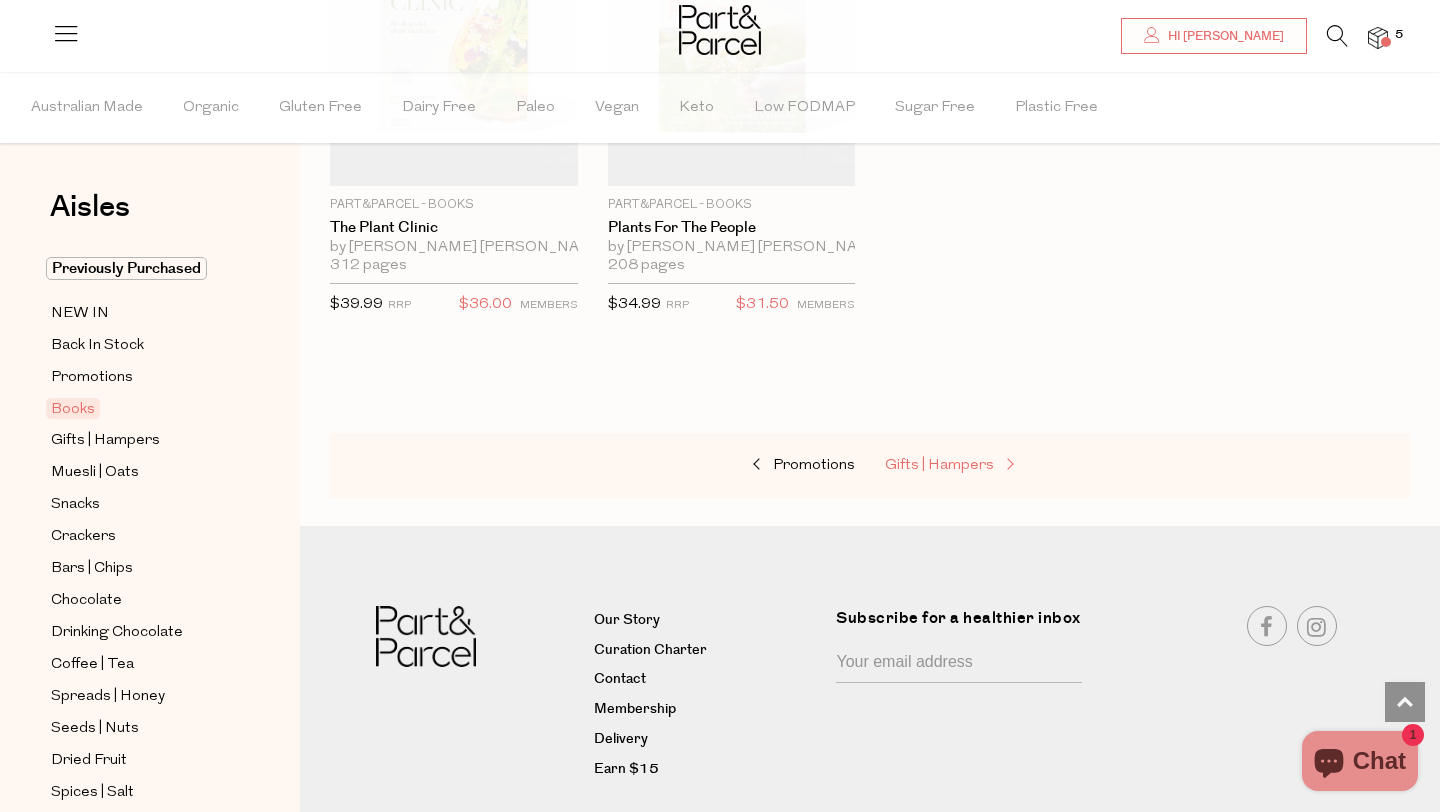 click on "Gifts | Hampers" at bounding box center [939, 465] 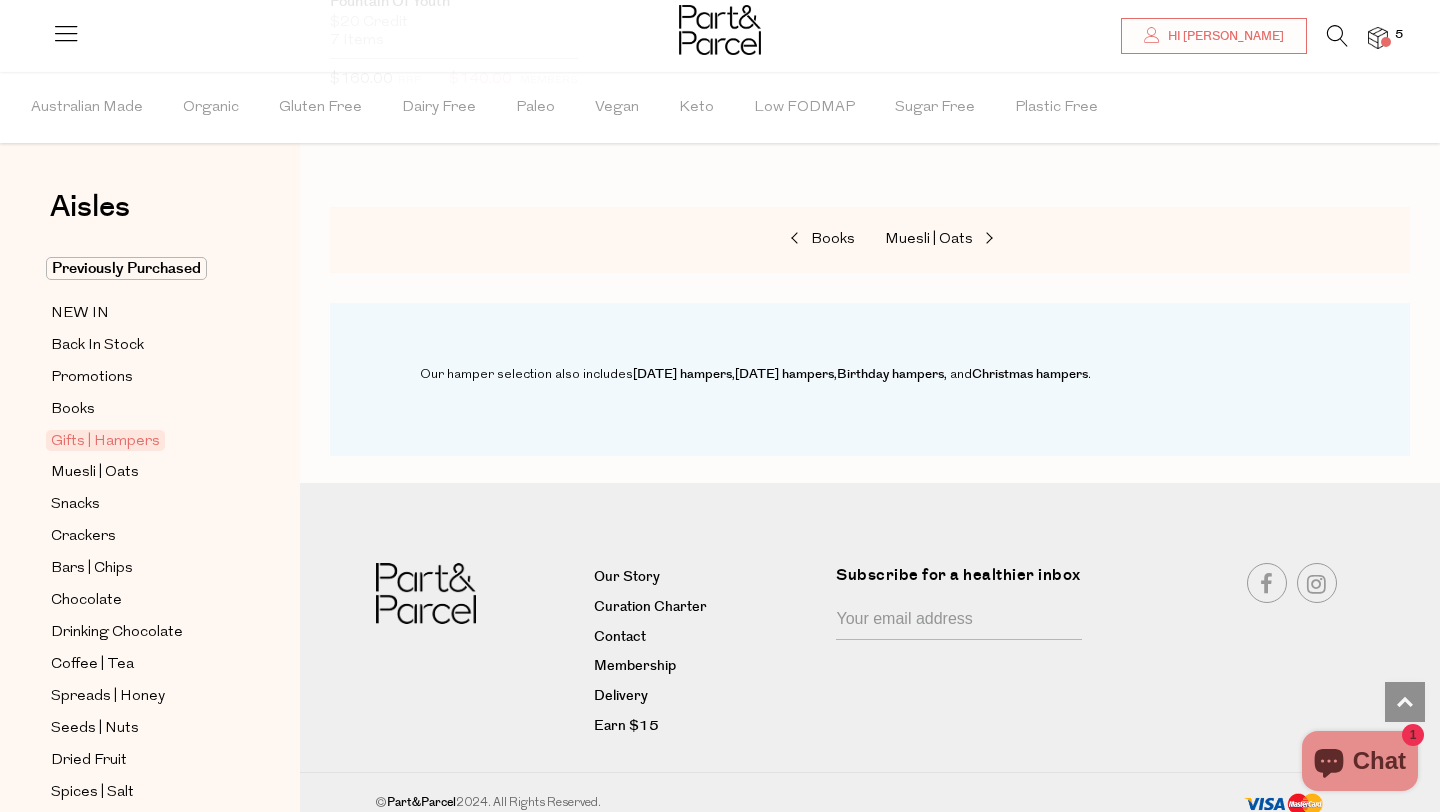 scroll, scrollTop: 1533, scrollLeft: 0, axis: vertical 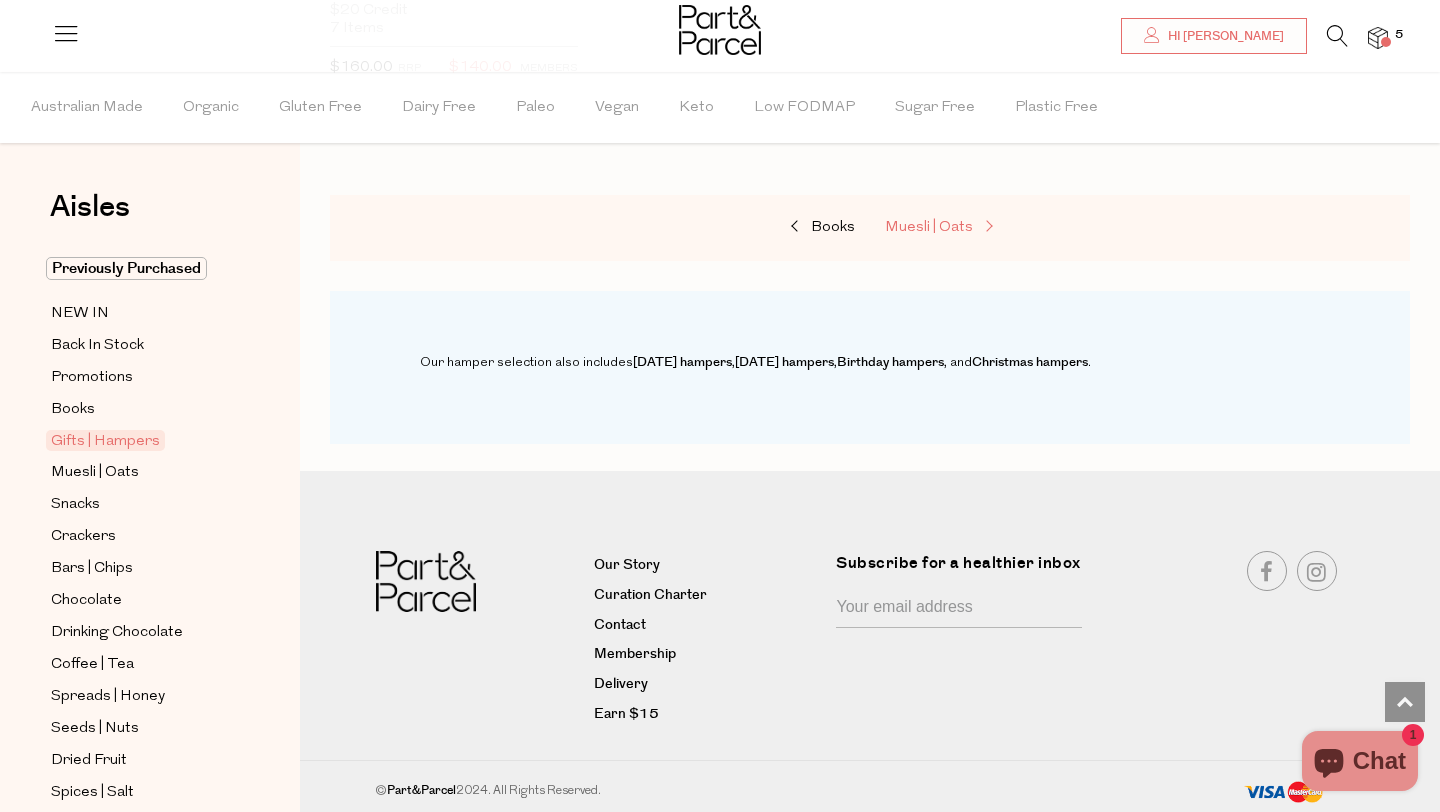 click on "Muesli | Oats" at bounding box center (985, 228) 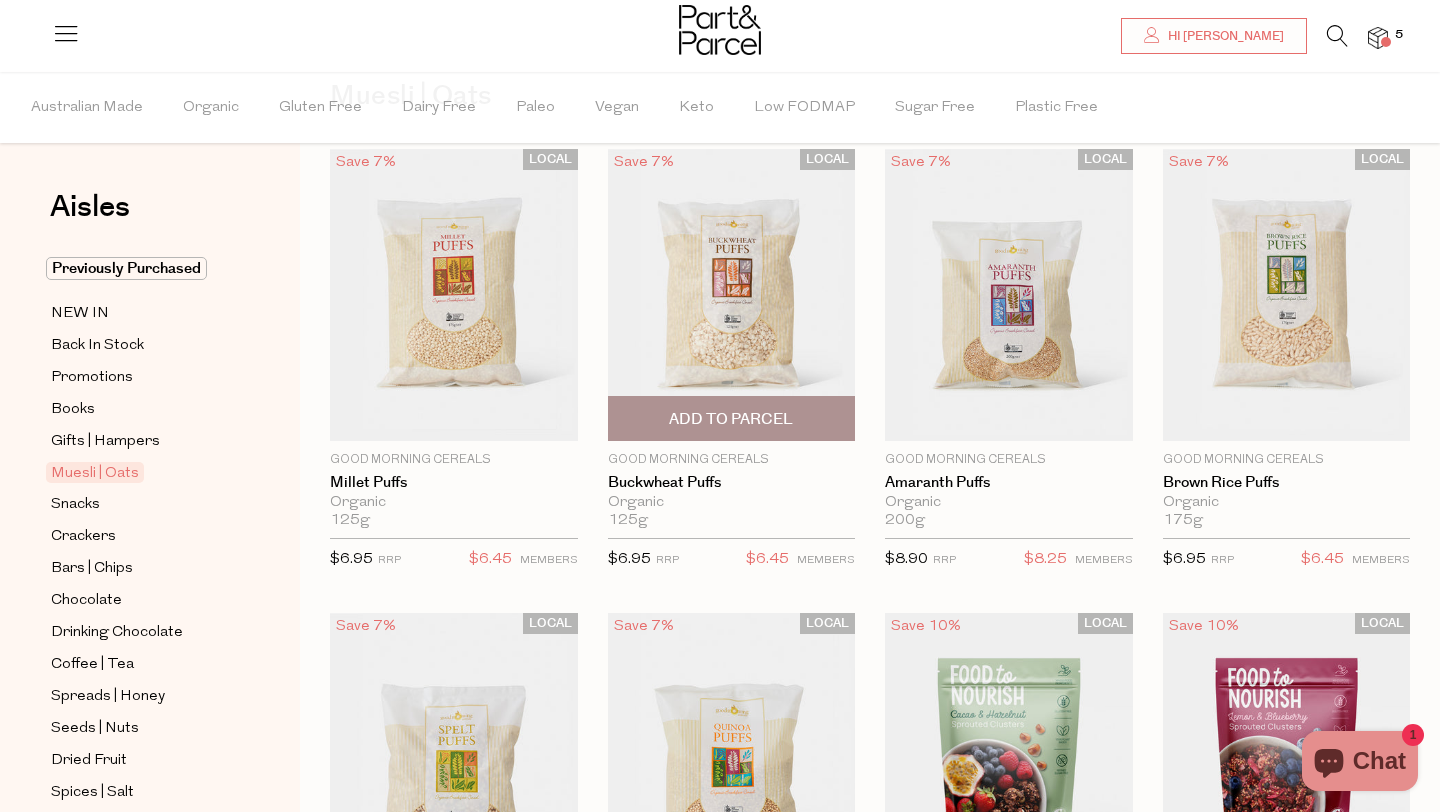 scroll, scrollTop: 114, scrollLeft: 0, axis: vertical 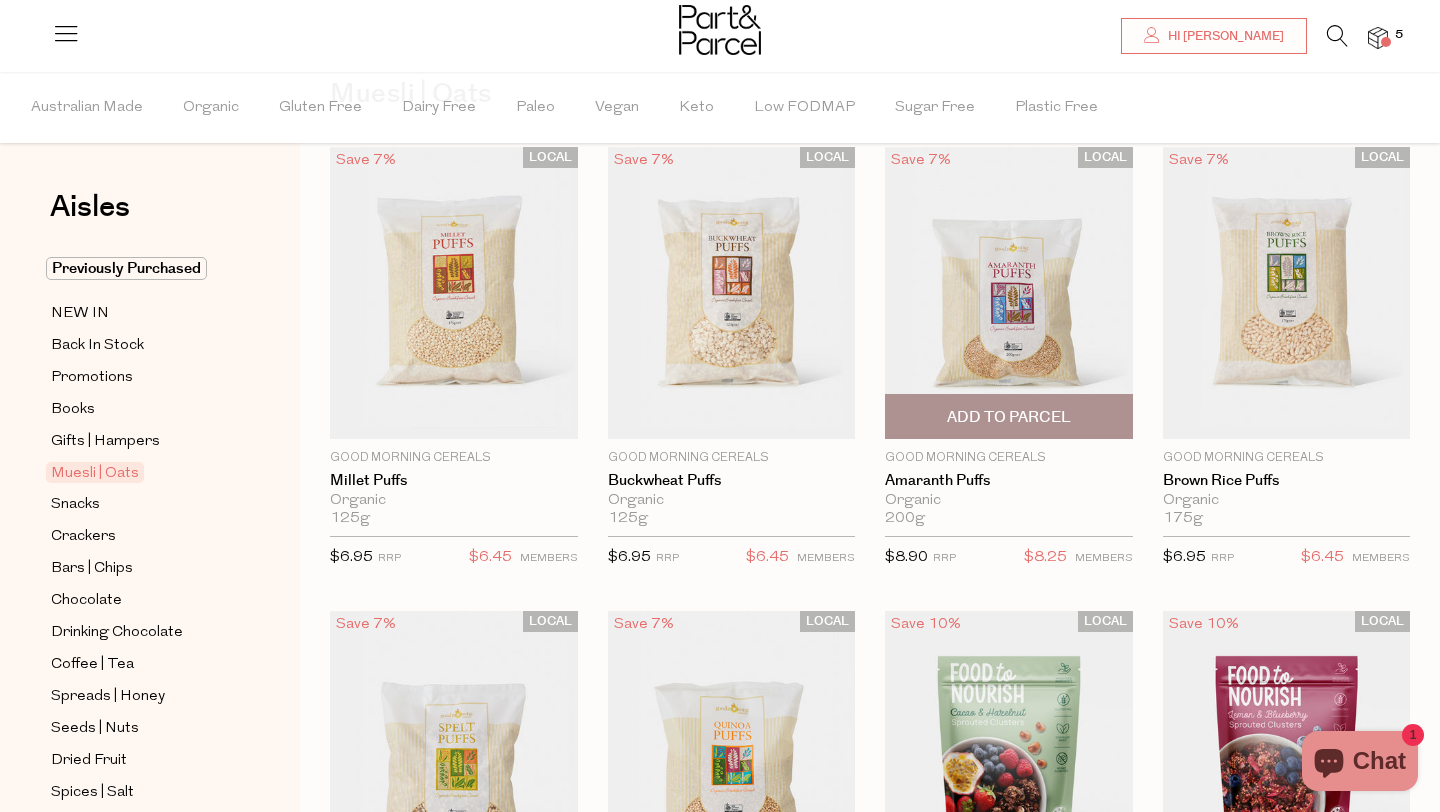 click on "Add To Parcel" at bounding box center [1009, 417] 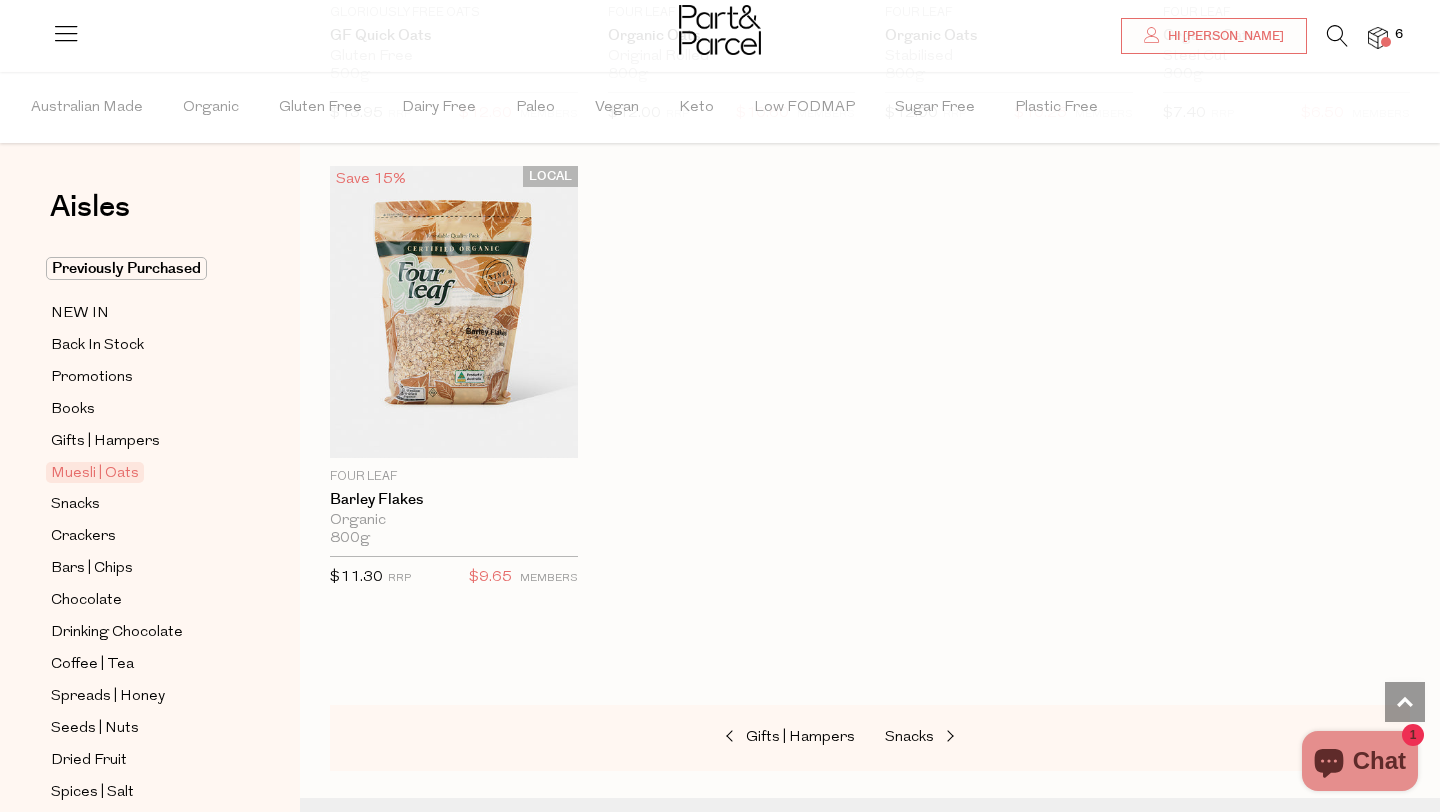scroll, scrollTop: 4742, scrollLeft: 0, axis: vertical 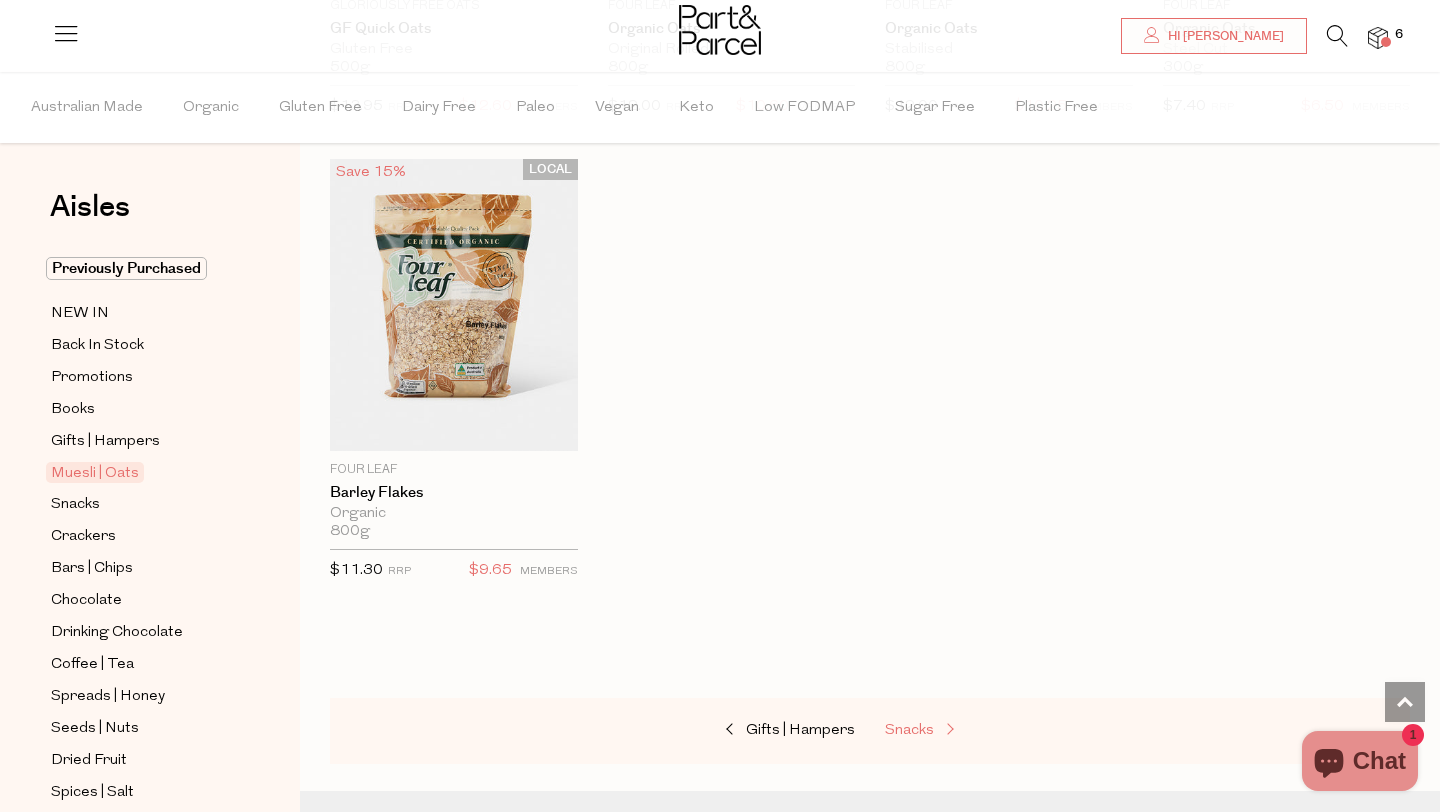 click on "Snacks" at bounding box center (909, 730) 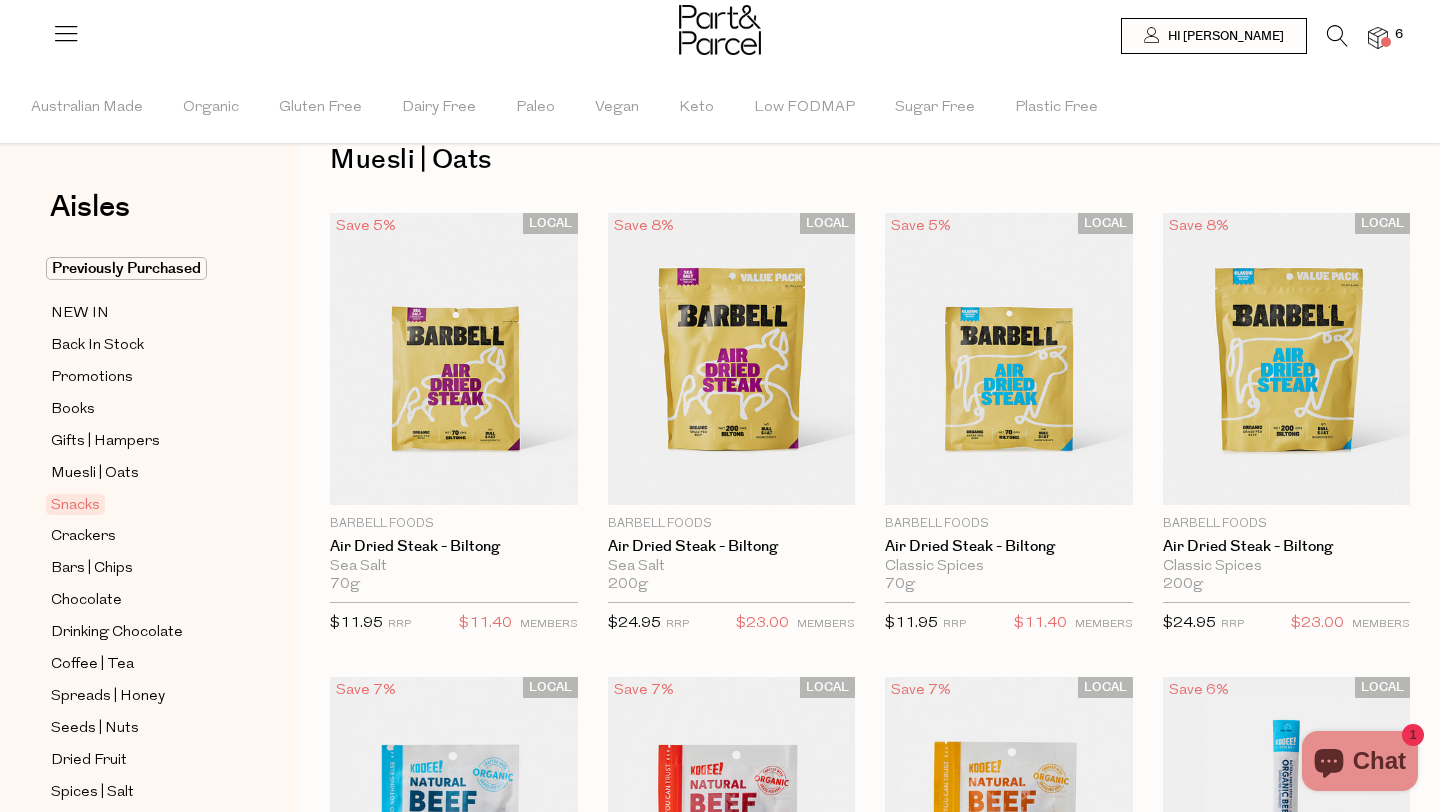 scroll, scrollTop: 0, scrollLeft: 0, axis: both 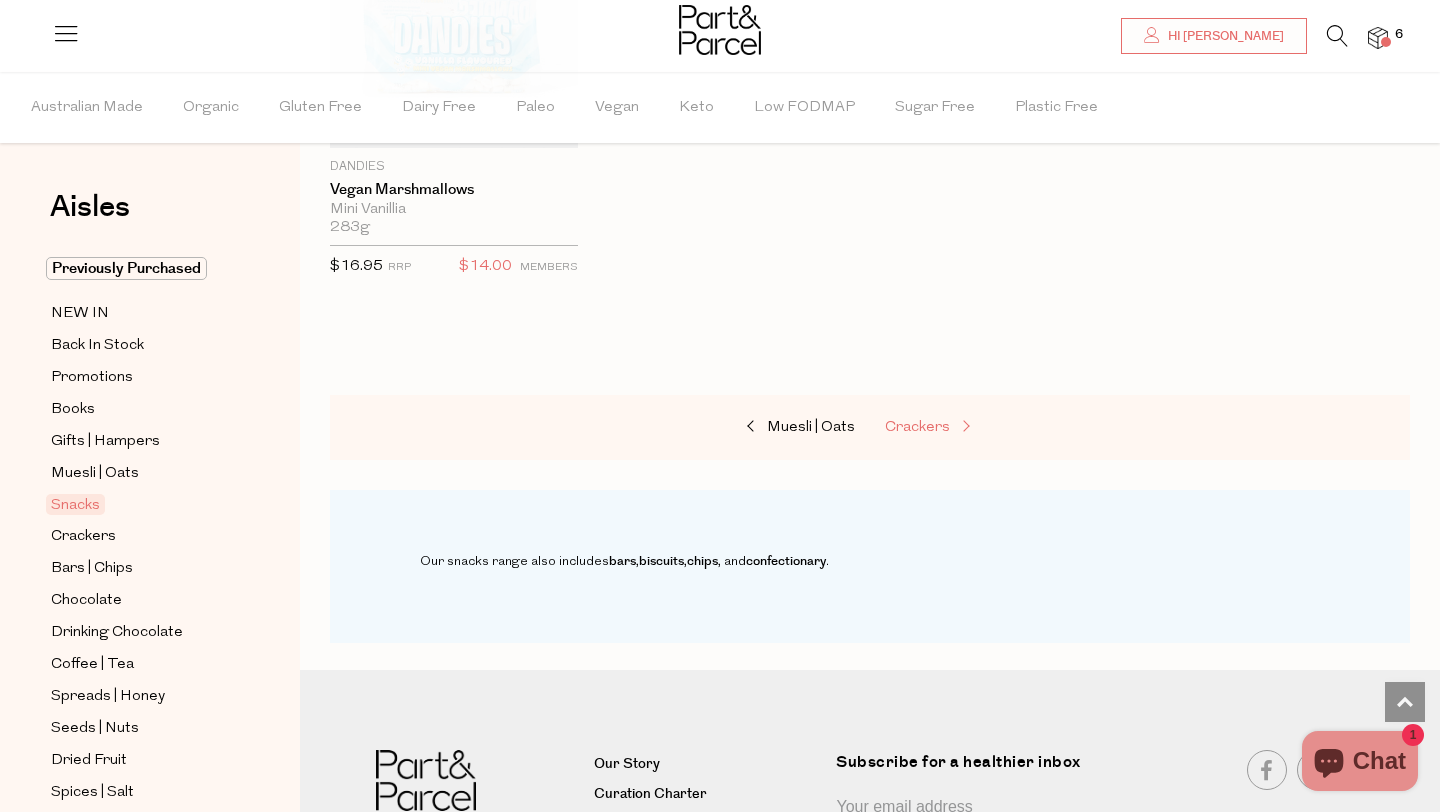 click on "Crackers" at bounding box center [985, 428] 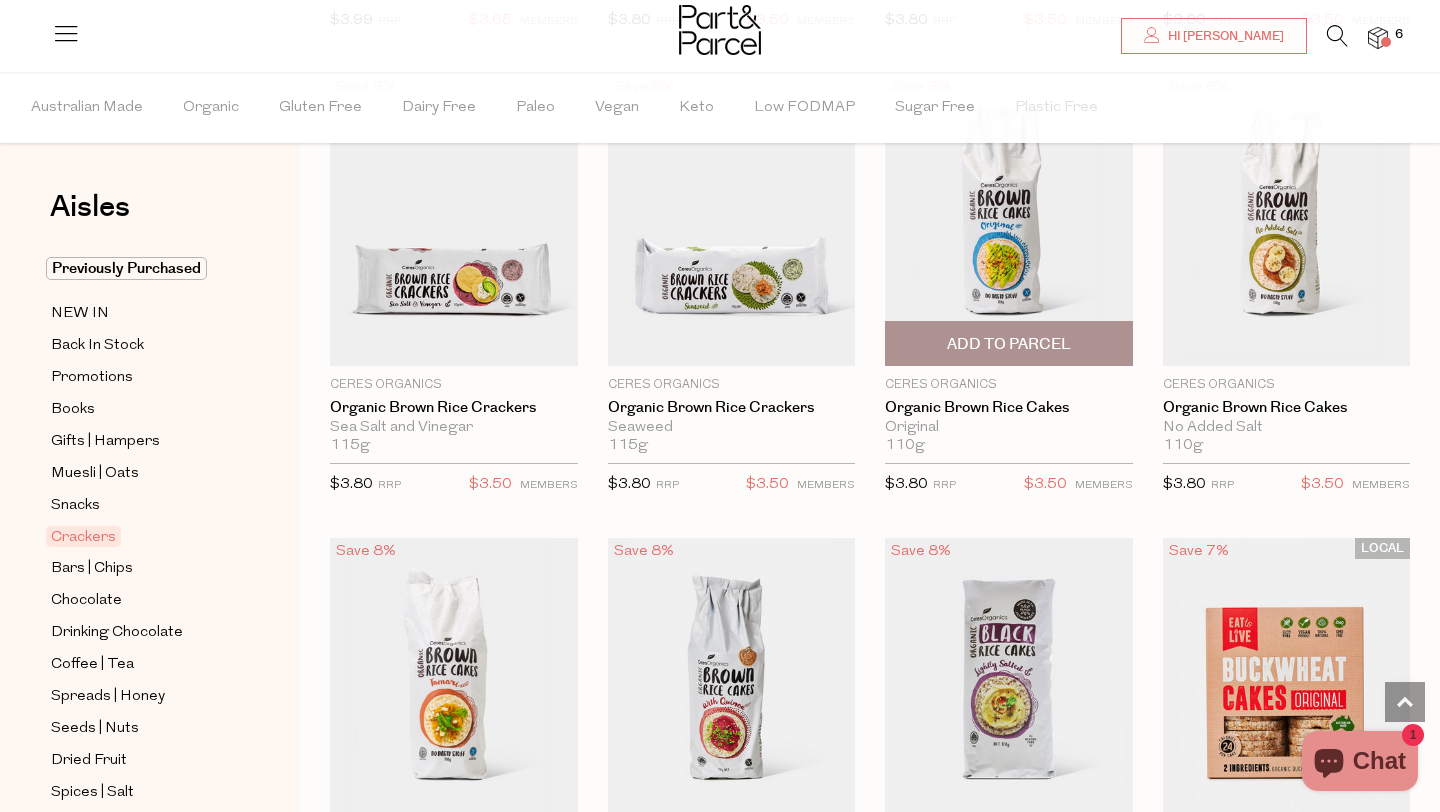 scroll, scrollTop: 1109, scrollLeft: 0, axis: vertical 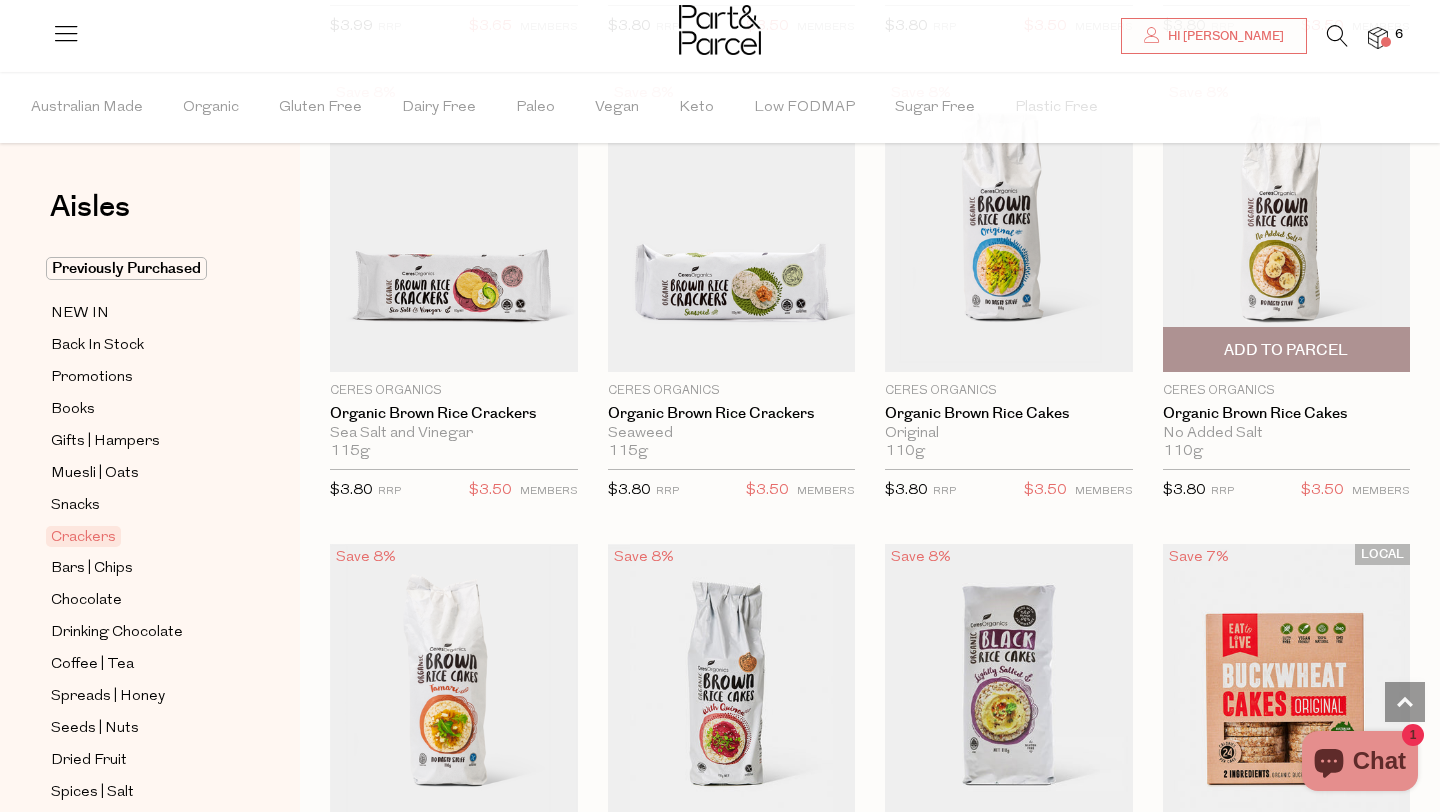 click on "Add To Parcel" at bounding box center [1286, 350] 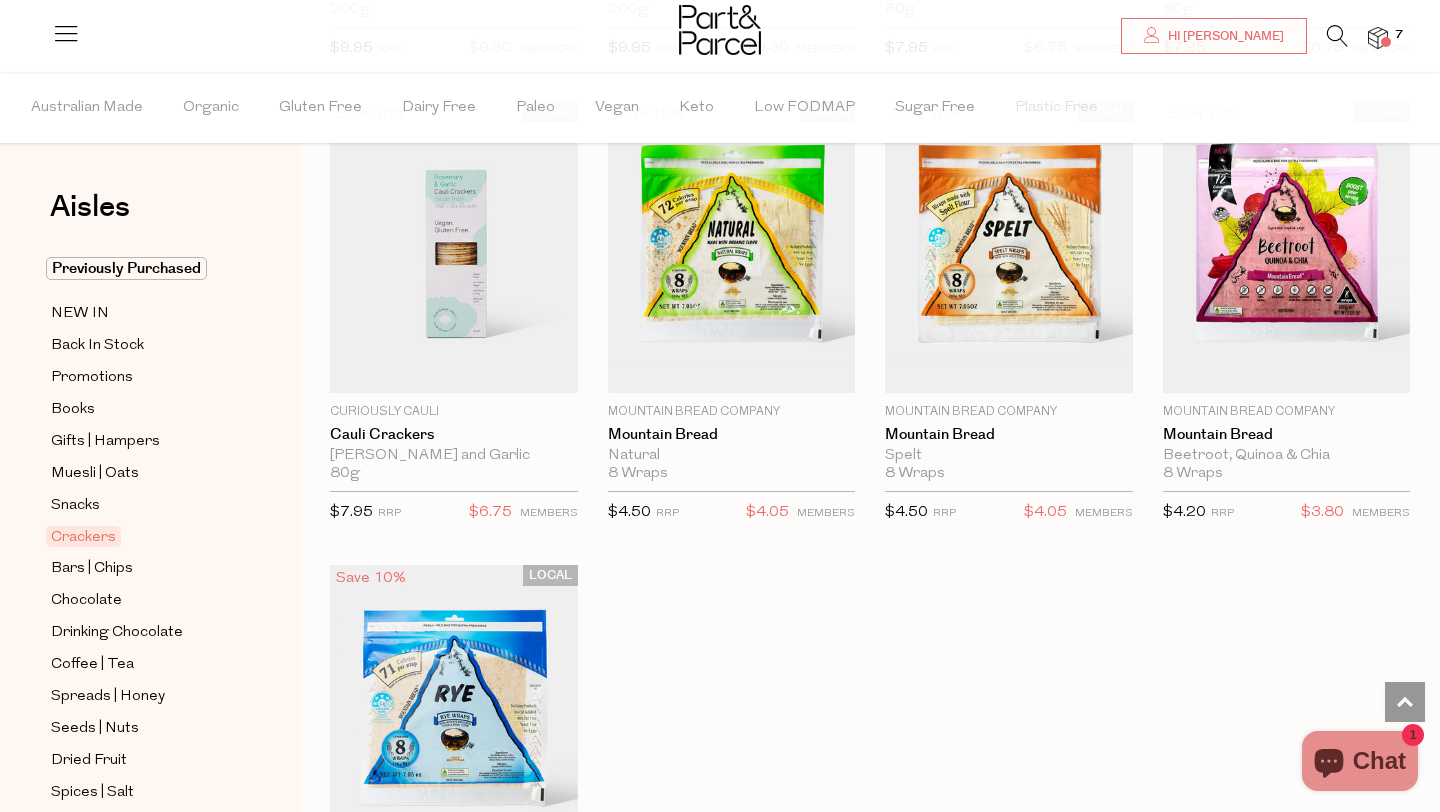 scroll, scrollTop: 3870, scrollLeft: 0, axis: vertical 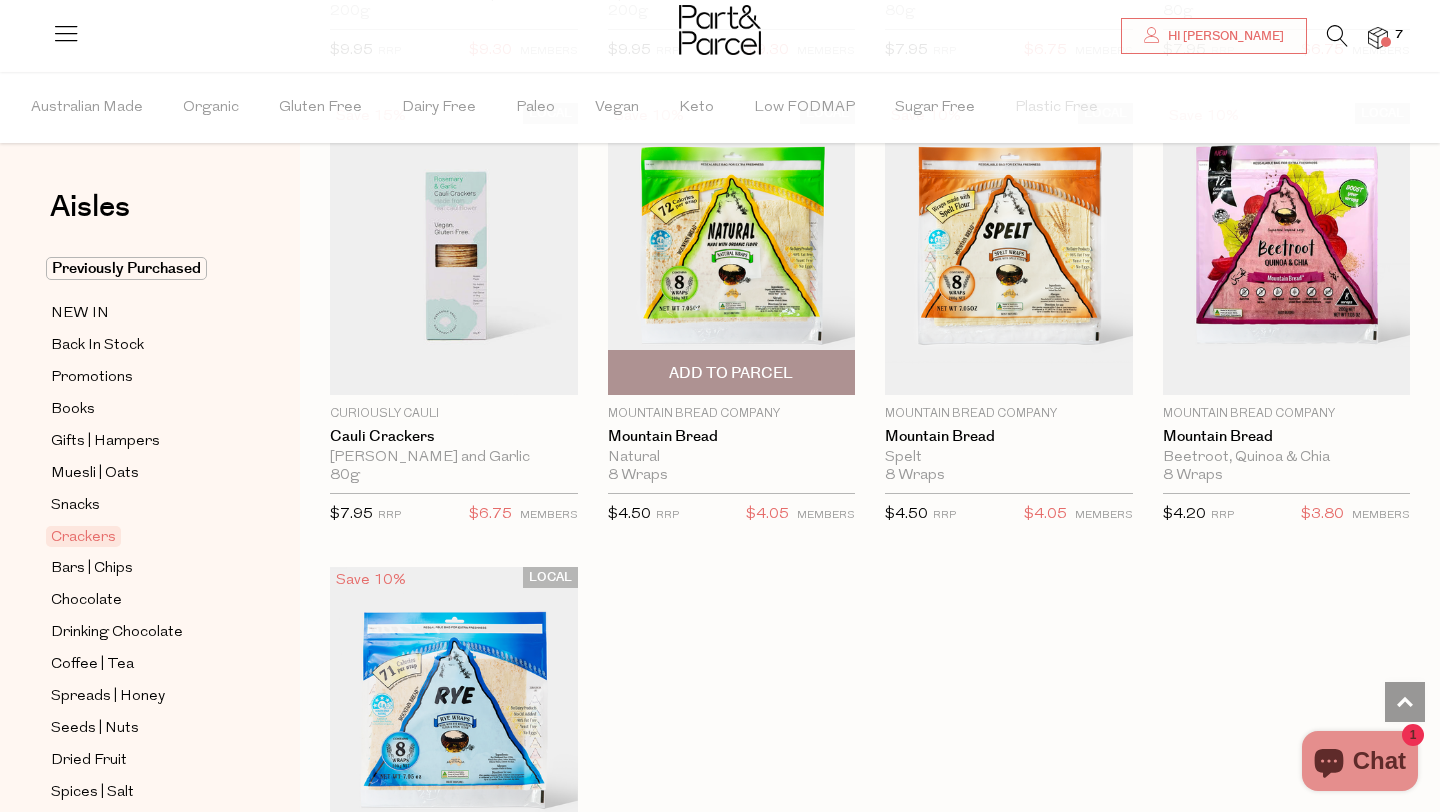 click on "Add To Parcel" at bounding box center [731, 373] 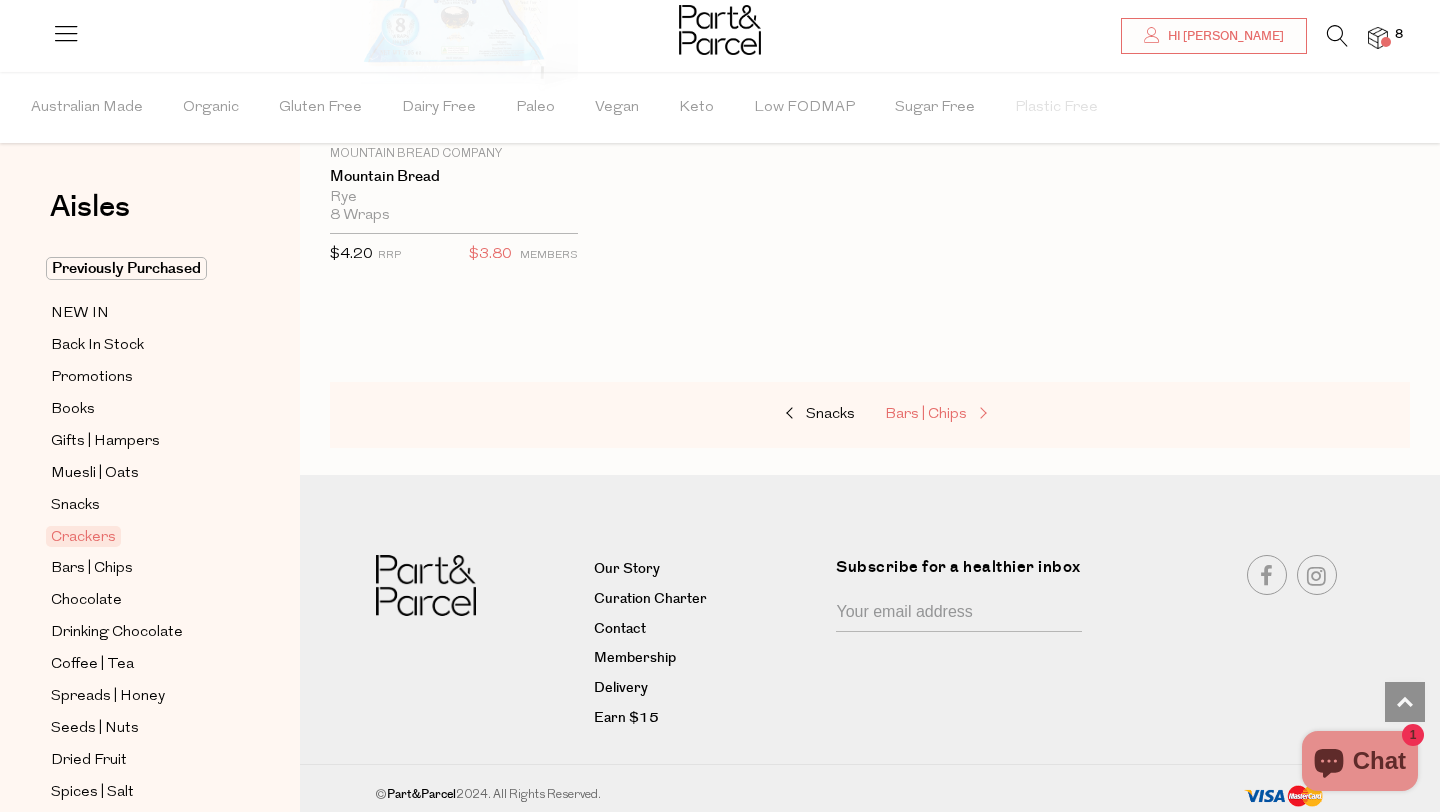 click on "Bars | Chips" at bounding box center [926, 414] 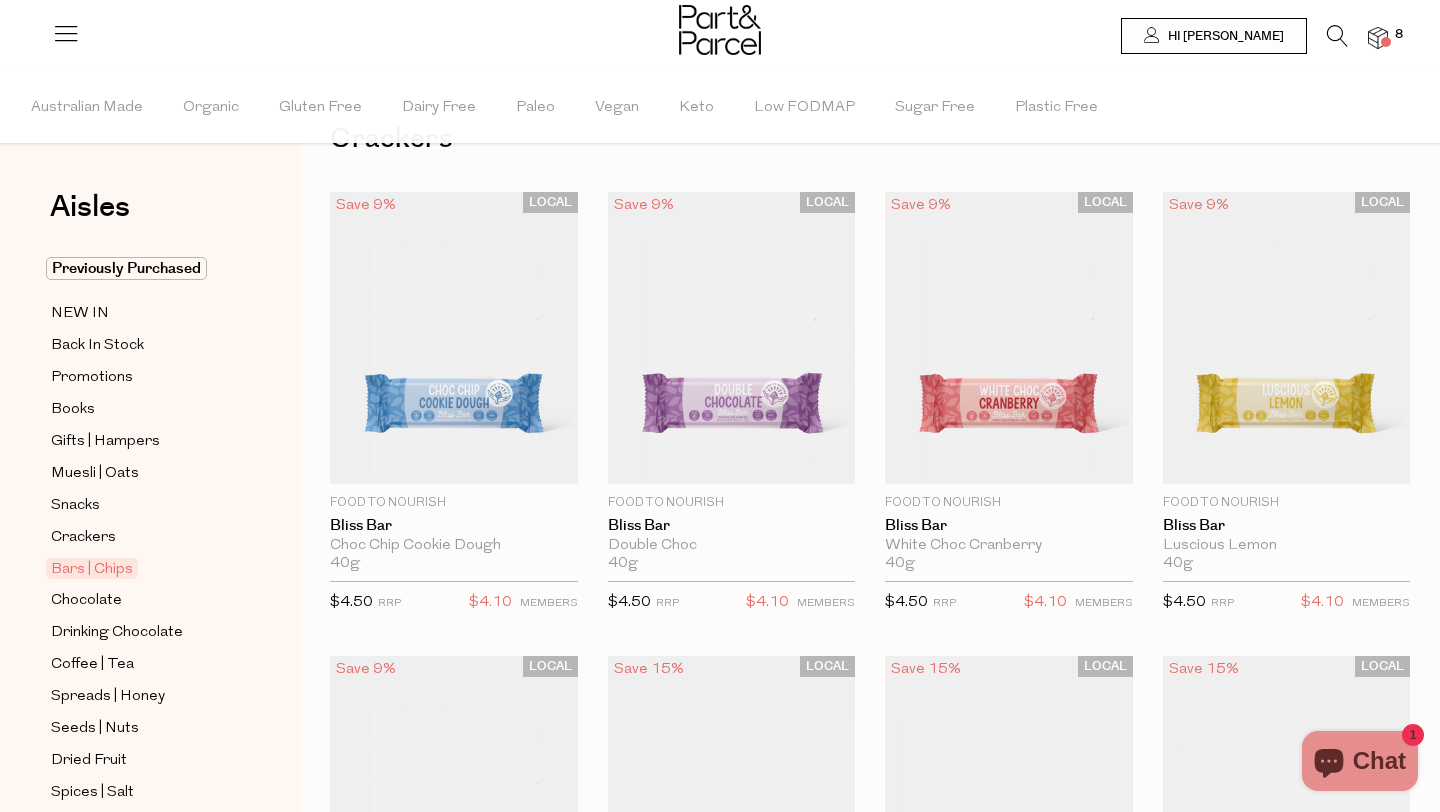 scroll, scrollTop: 0, scrollLeft: 0, axis: both 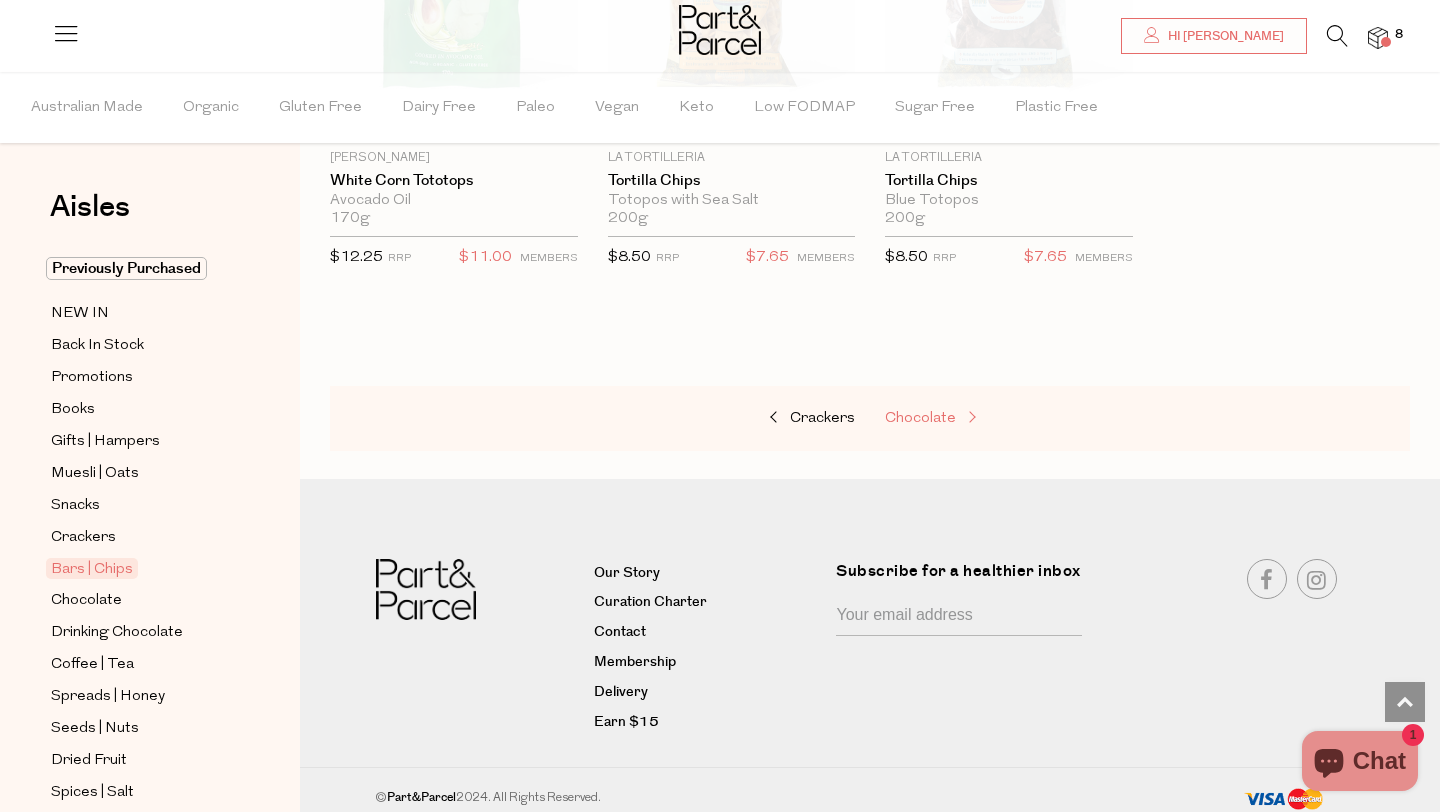 click on "Chocolate" at bounding box center [920, 418] 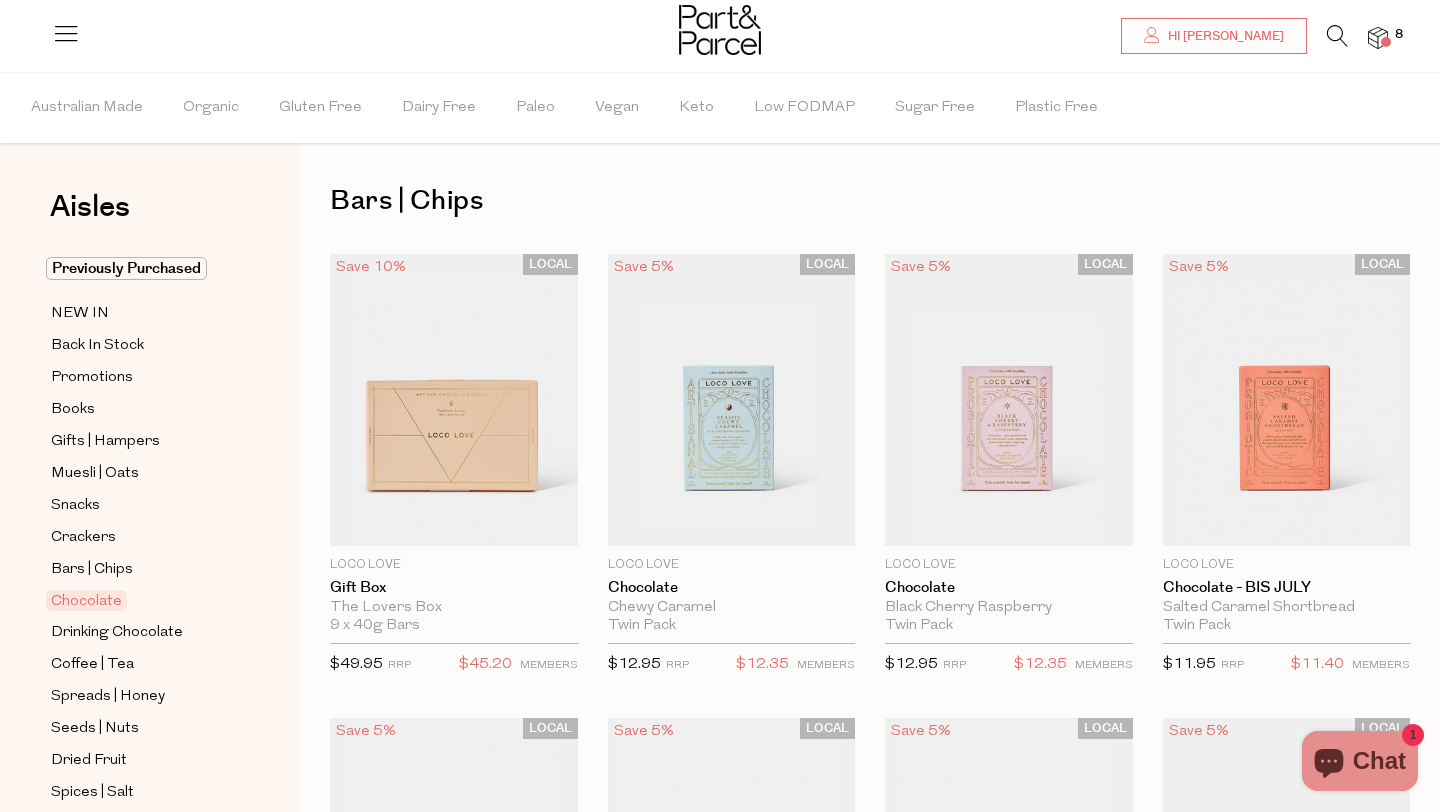scroll, scrollTop: 0, scrollLeft: 0, axis: both 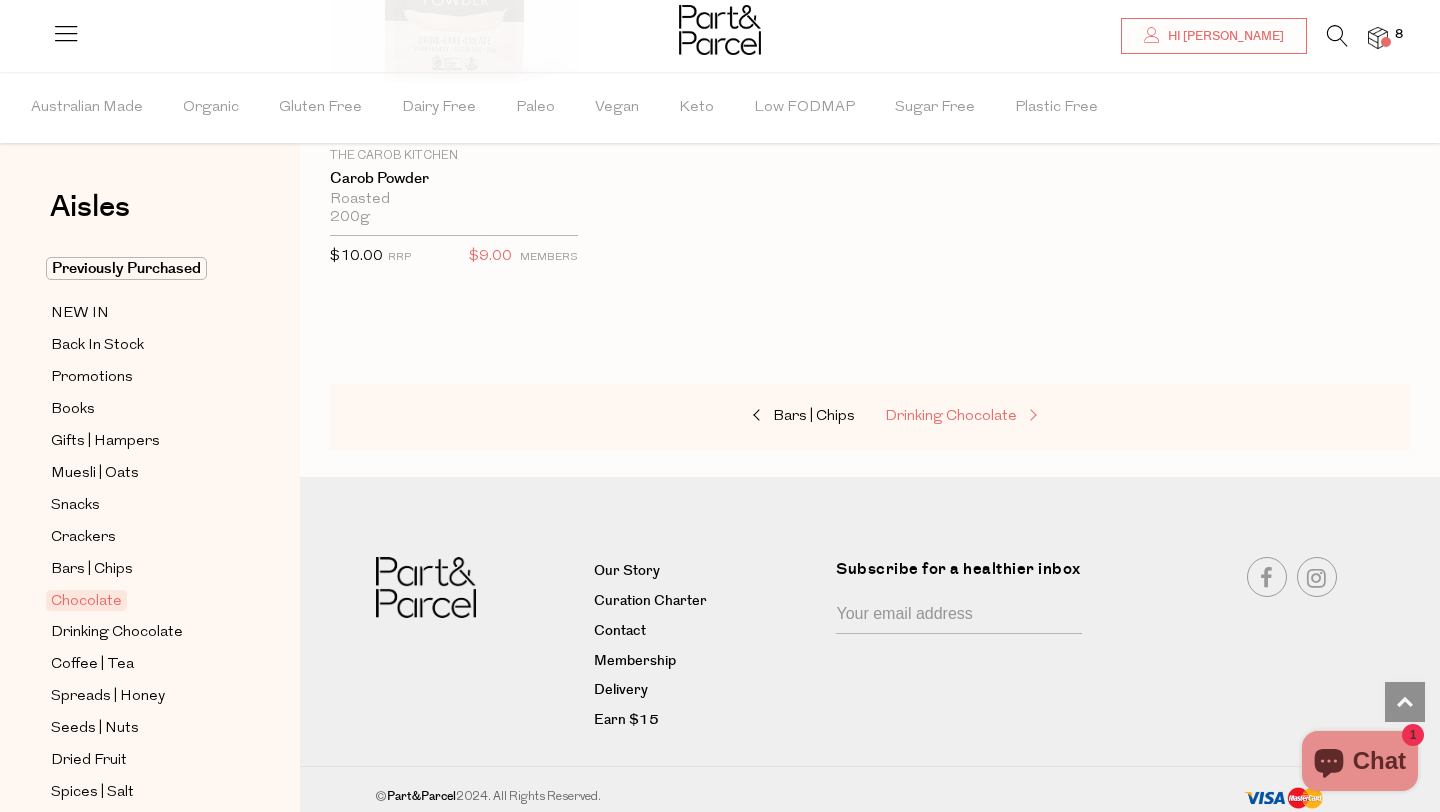 click on "Drinking Chocolate" at bounding box center (951, 416) 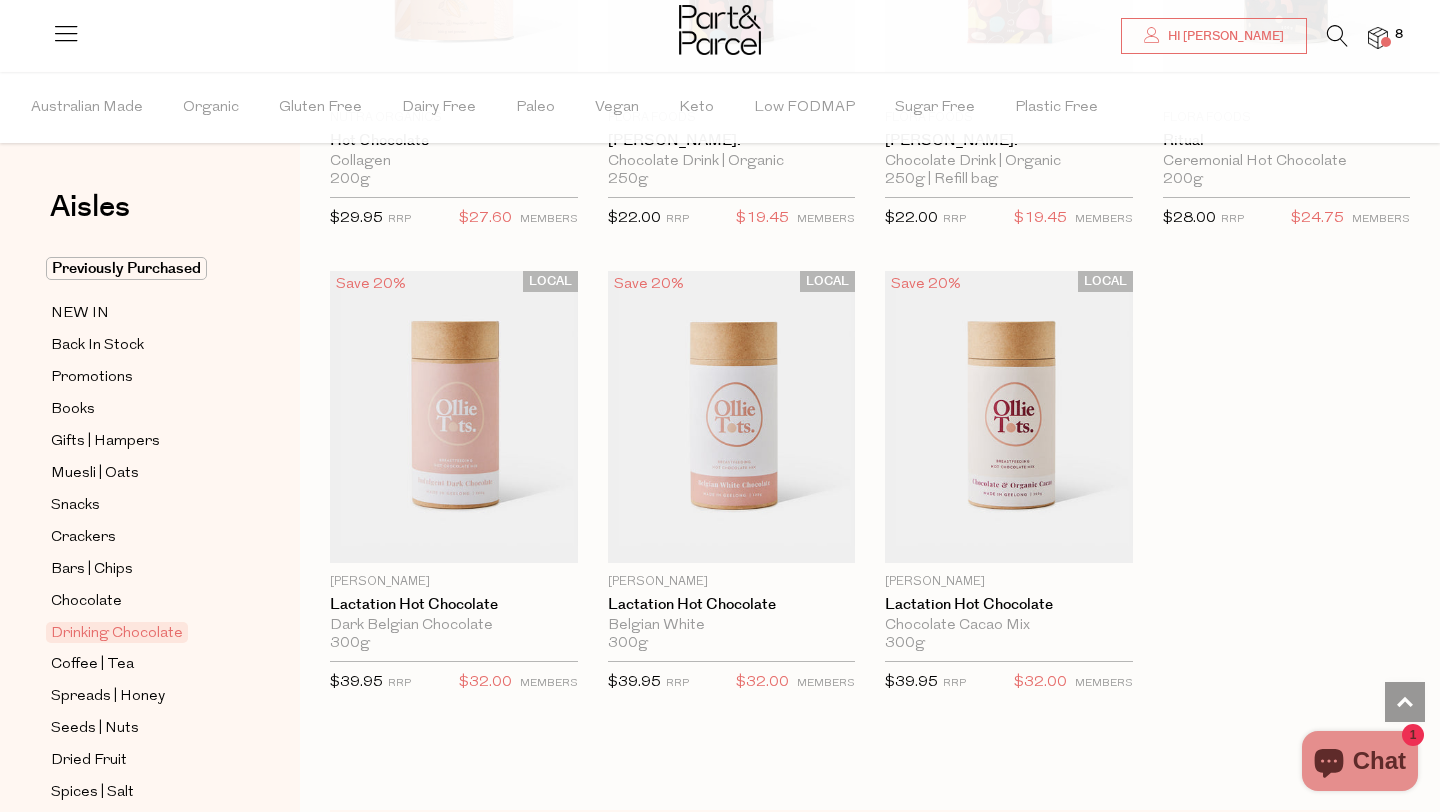 scroll, scrollTop: 2277, scrollLeft: 0, axis: vertical 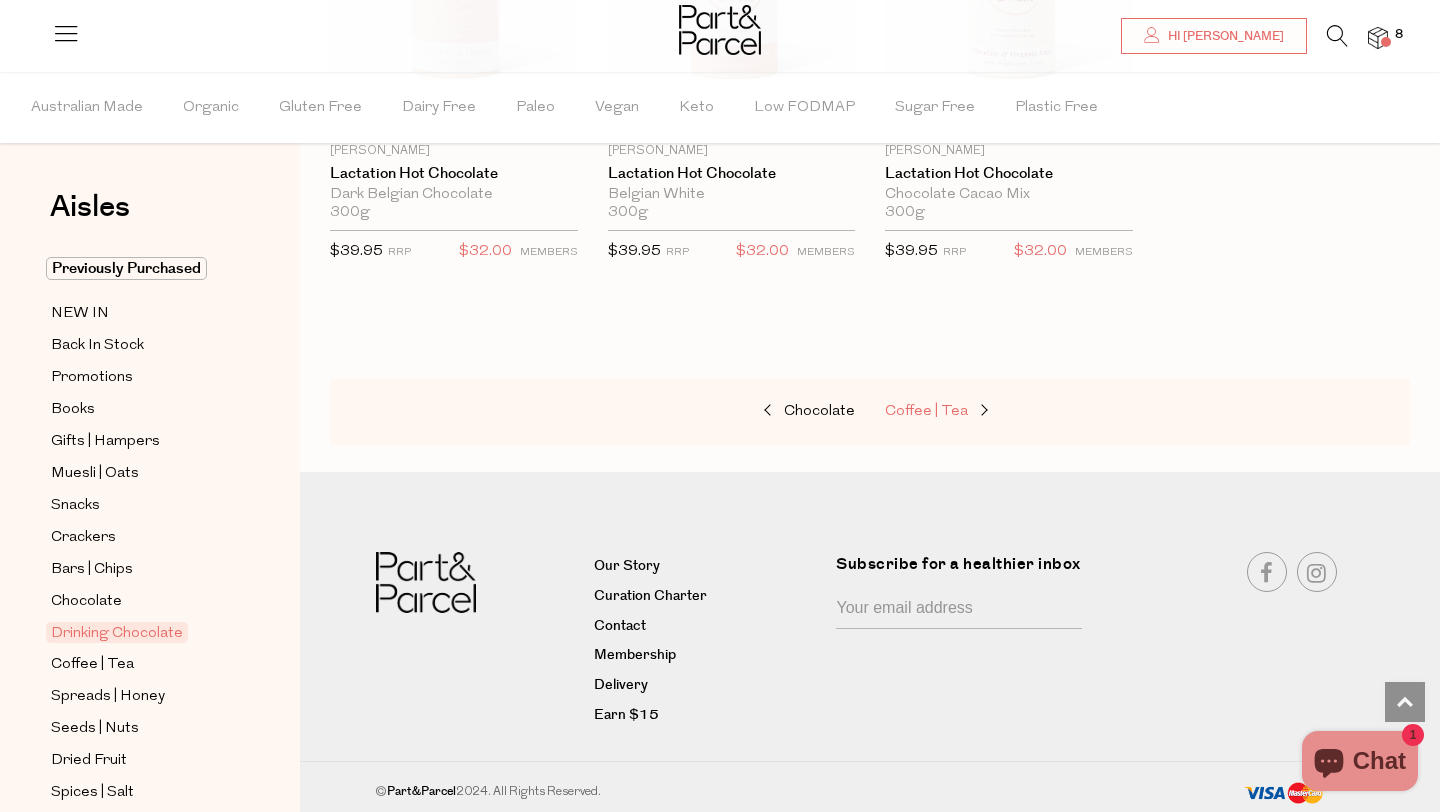 click on "Coffee | Tea" at bounding box center [926, 411] 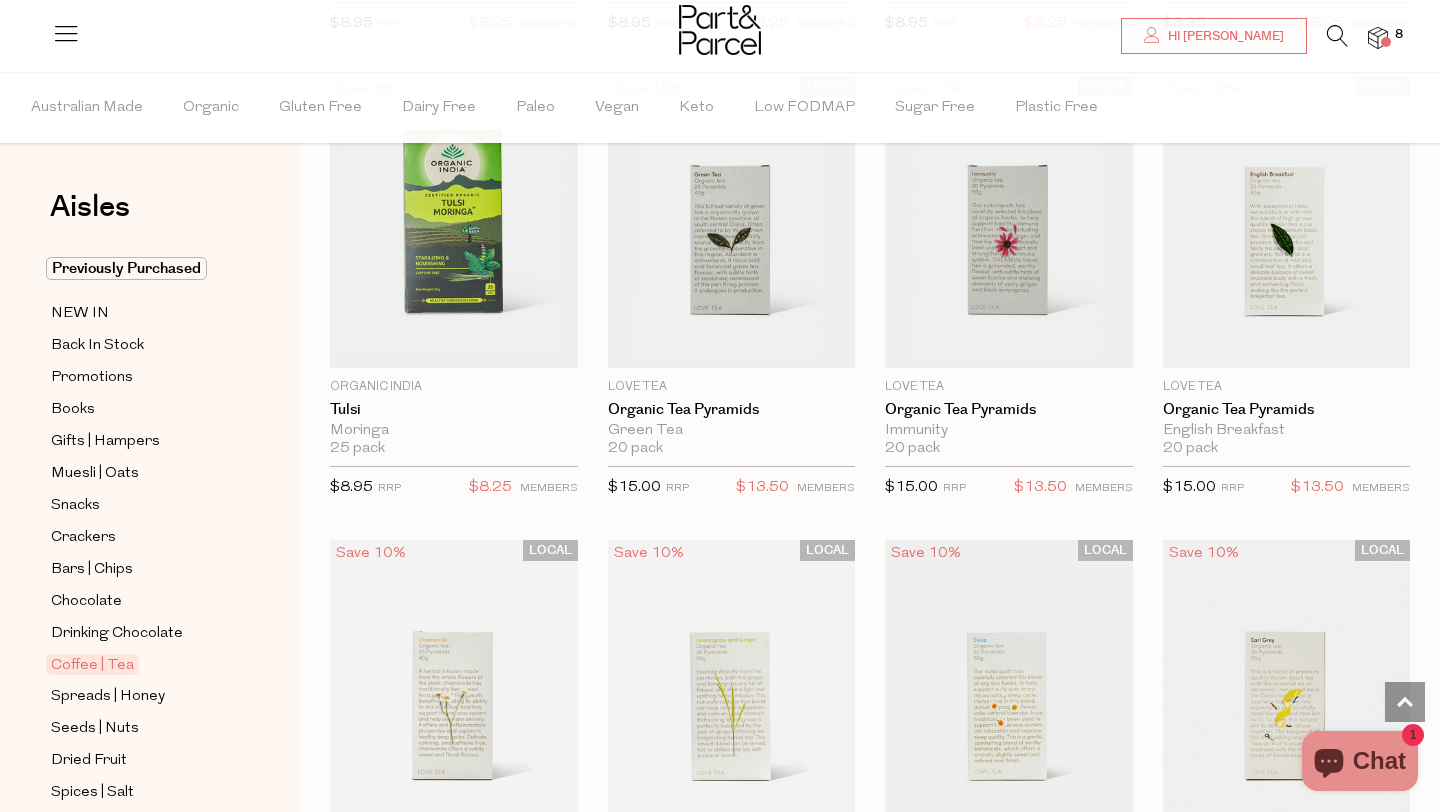 scroll, scrollTop: 1576, scrollLeft: 0, axis: vertical 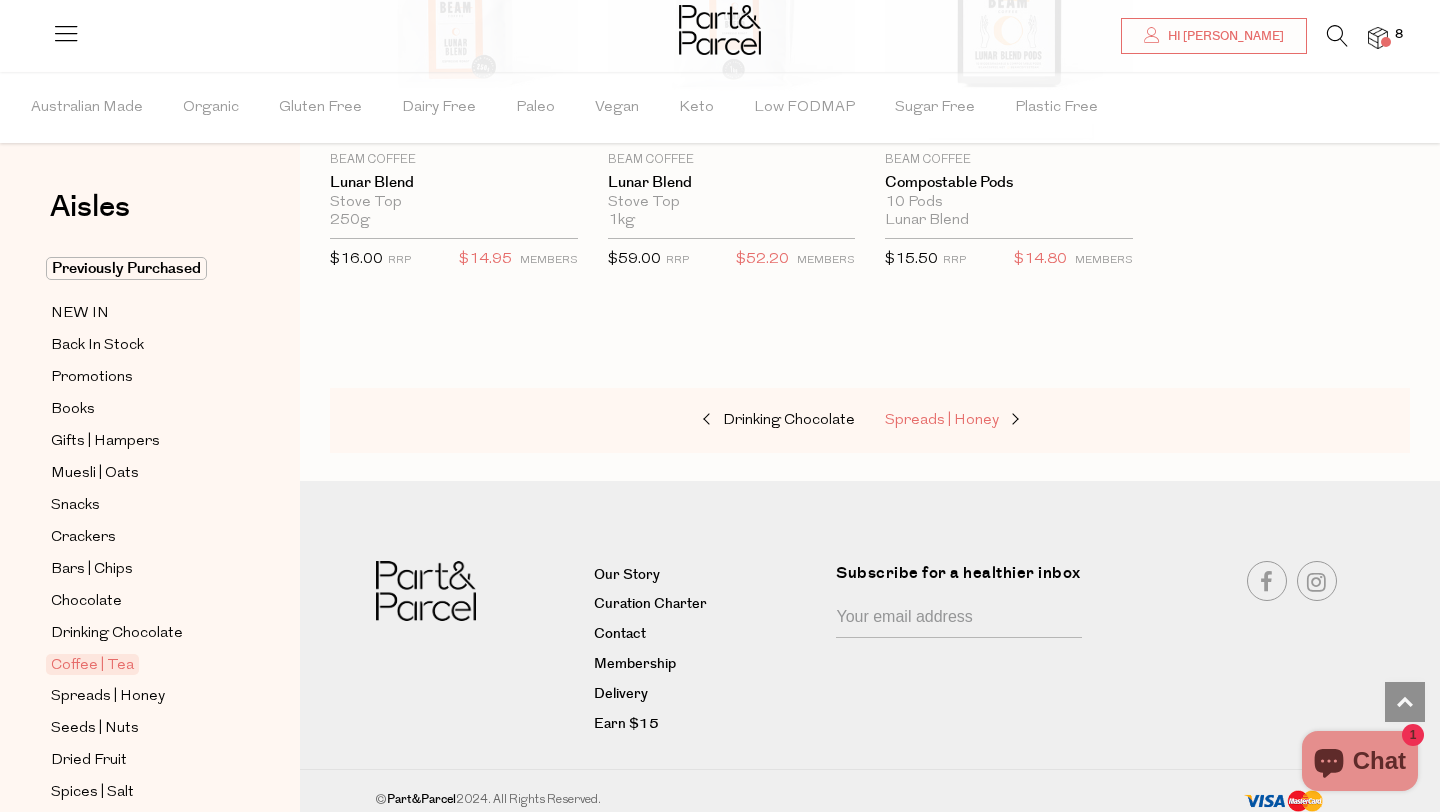 click on "Spreads | Honey" at bounding box center (942, 420) 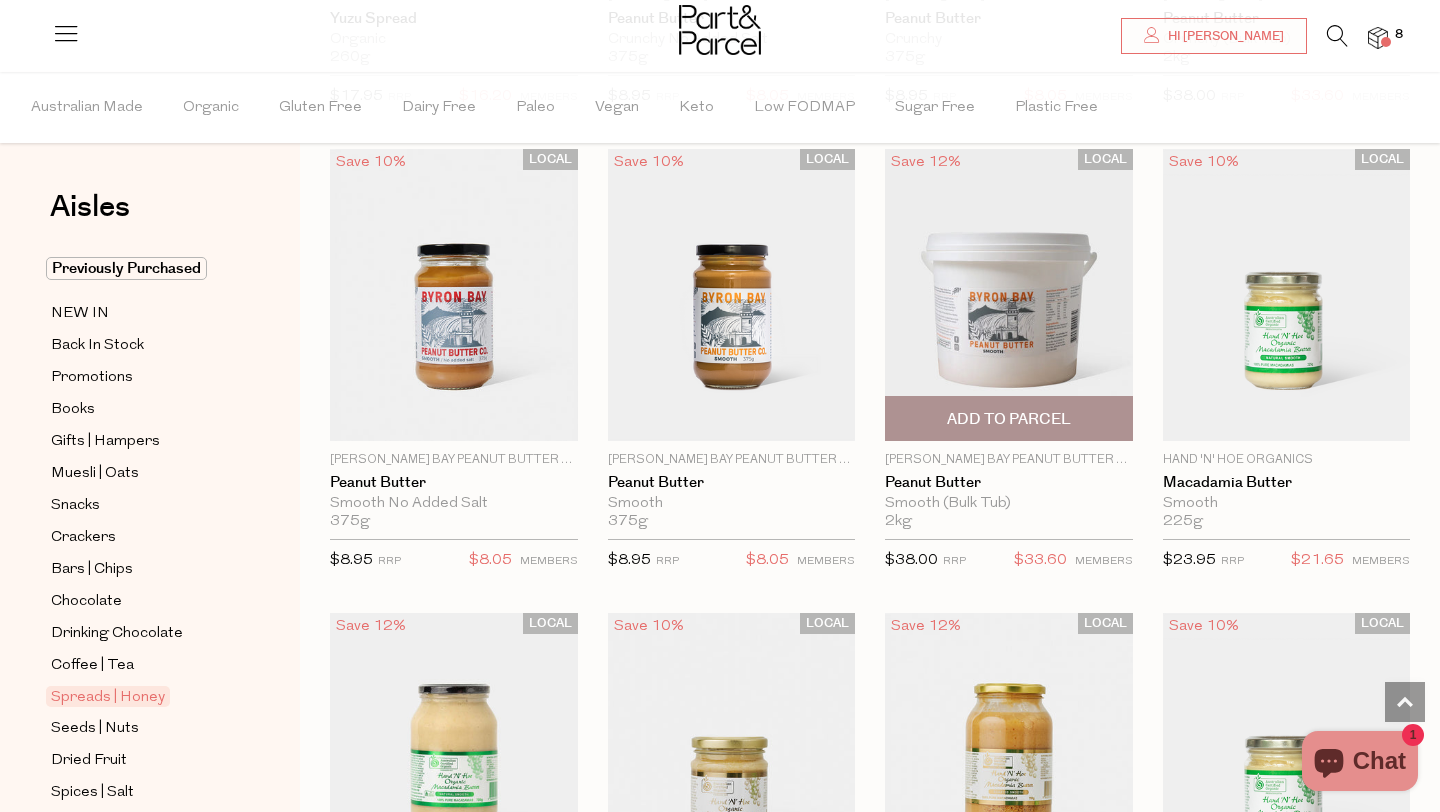 scroll, scrollTop: 1986, scrollLeft: 0, axis: vertical 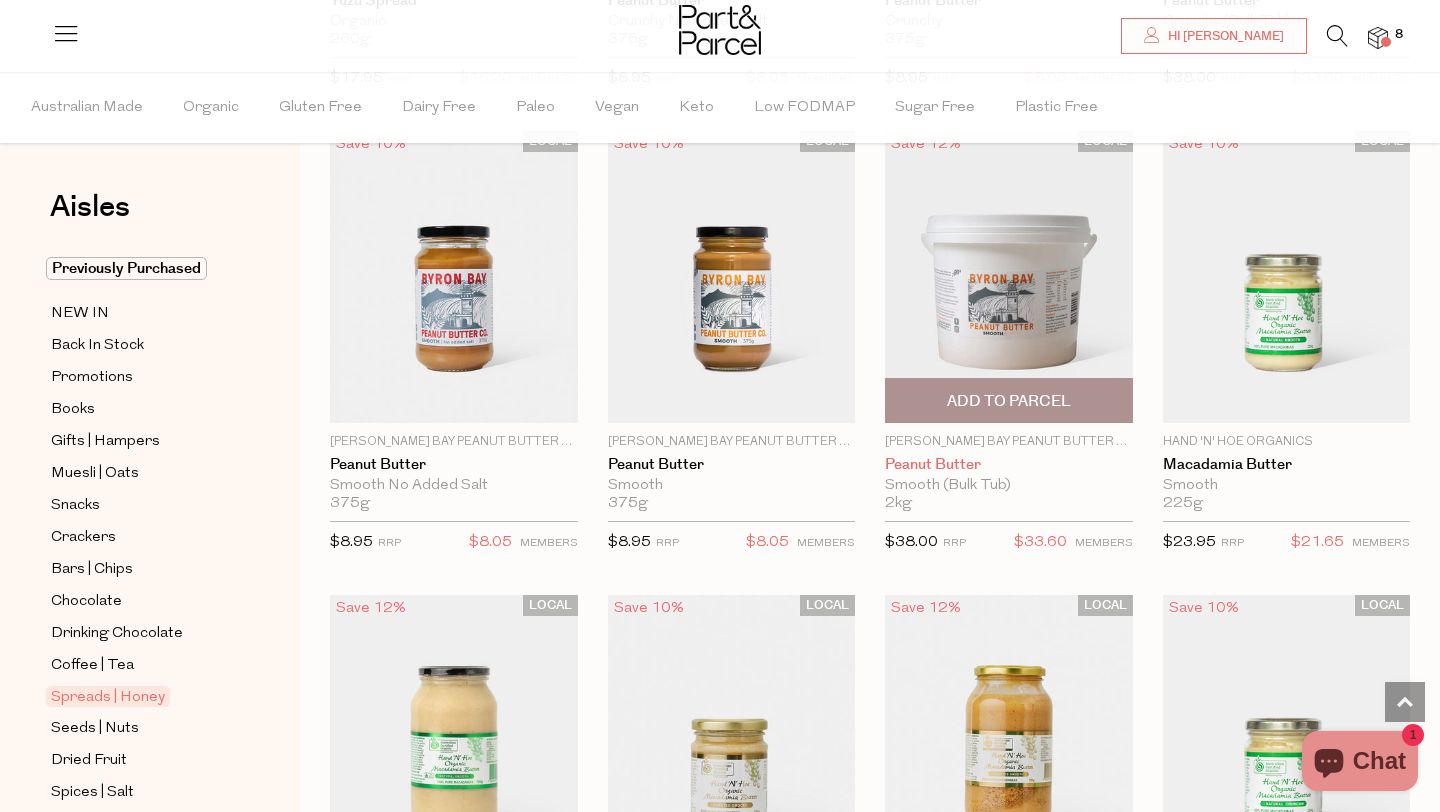 click on "Peanut Butter" at bounding box center [1009, 465] 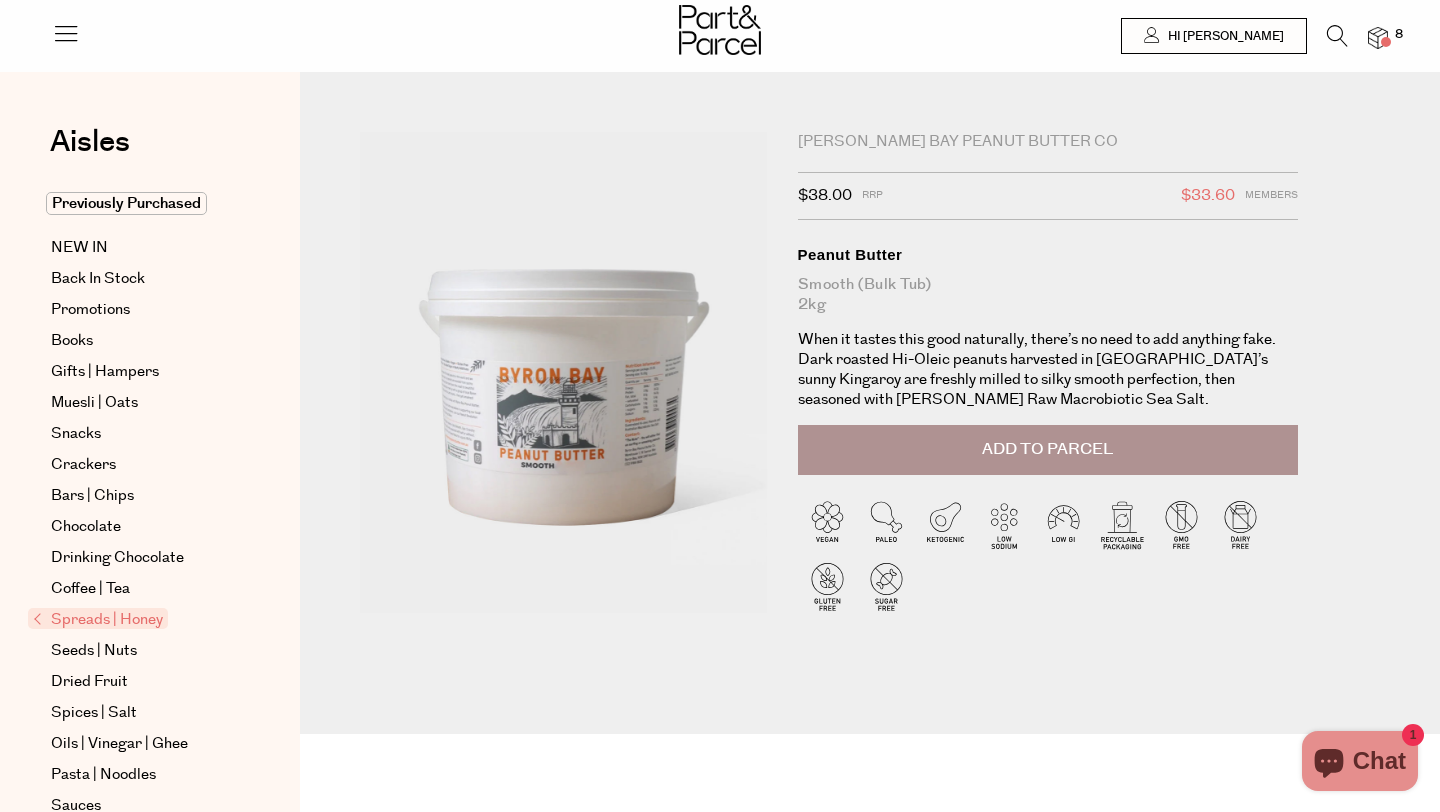 scroll, scrollTop: 0, scrollLeft: 0, axis: both 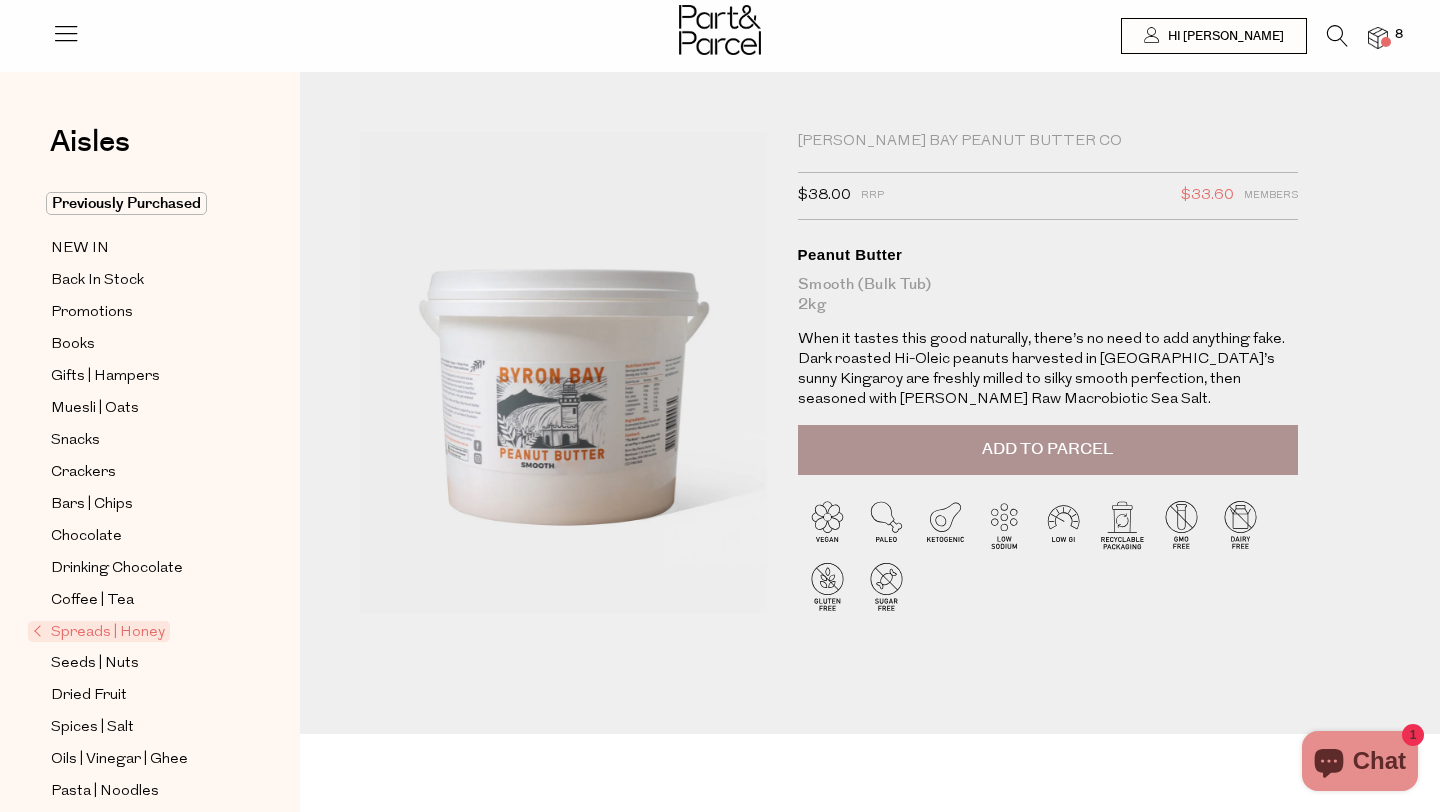 click on "Add to Parcel" at bounding box center (1047, 449) 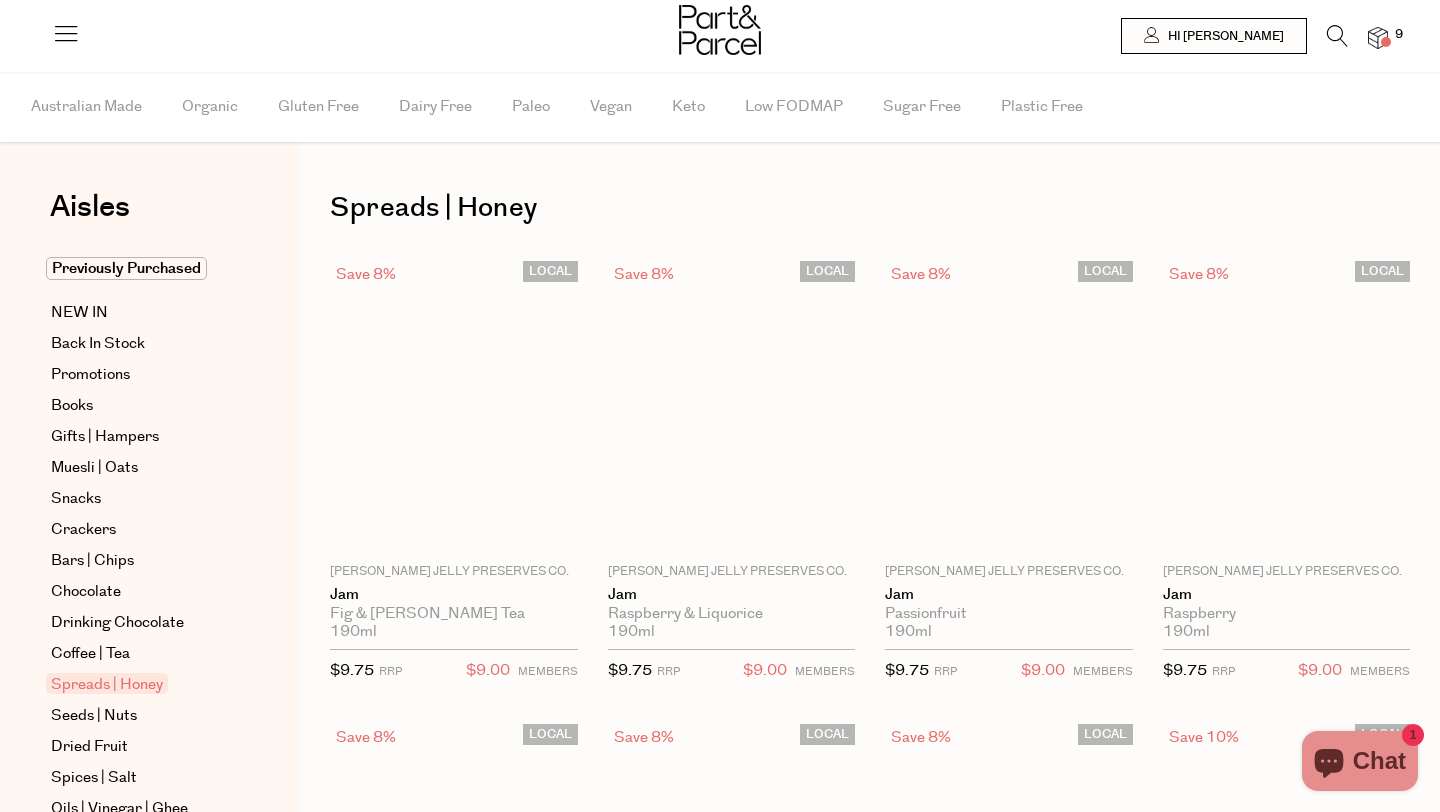 scroll, scrollTop: 1558, scrollLeft: 0, axis: vertical 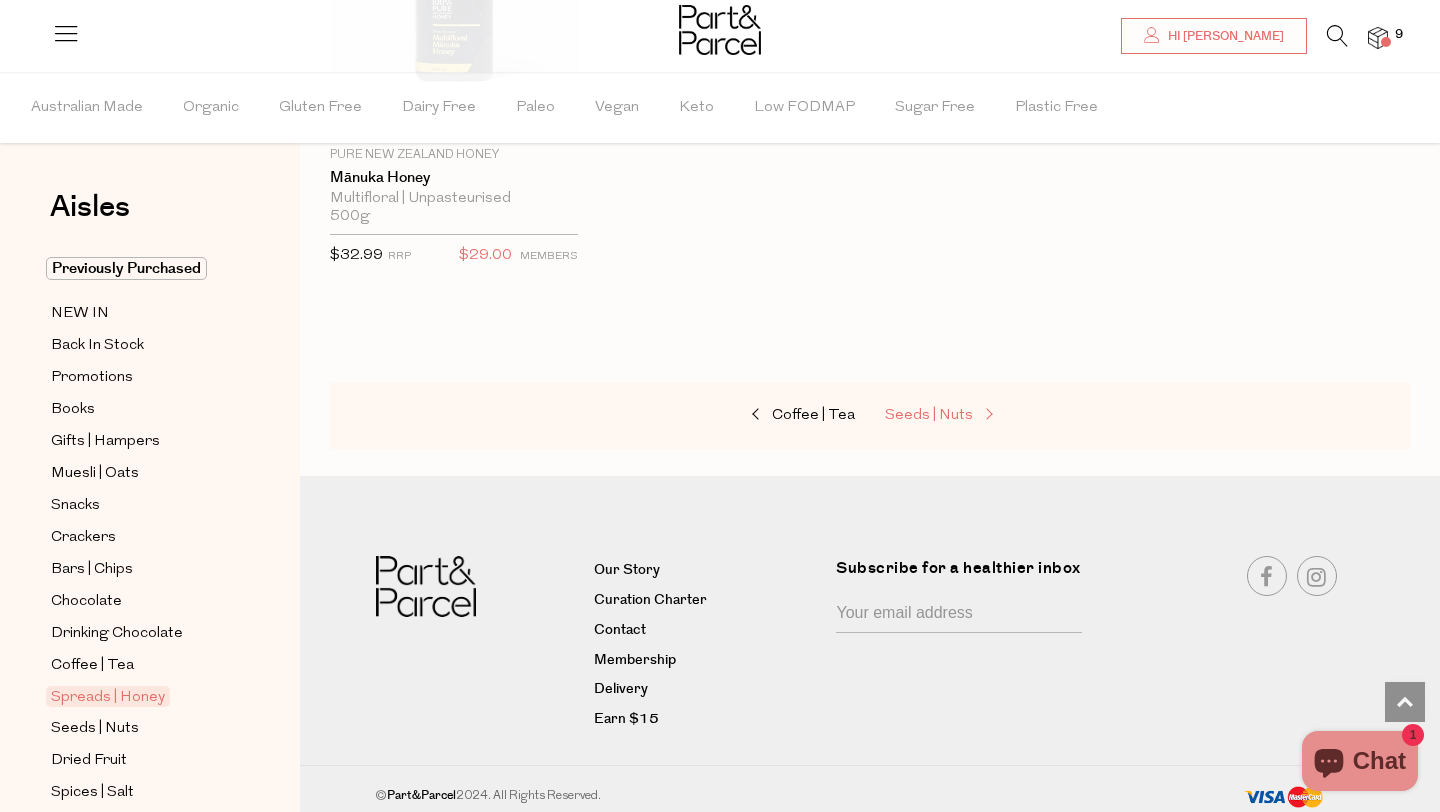 click on "Seeds | Nuts" at bounding box center (929, 415) 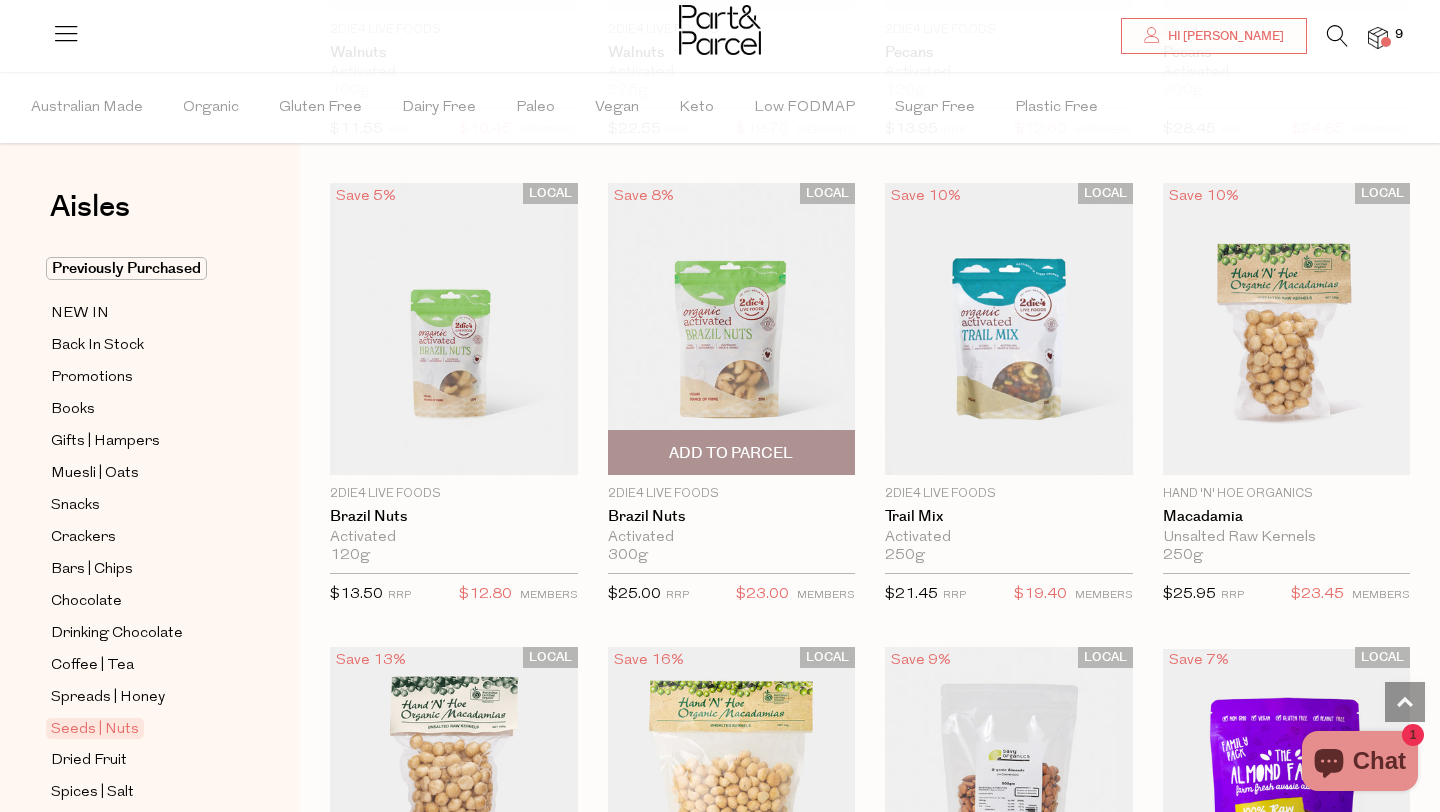 scroll, scrollTop: 1472, scrollLeft: 0, axis: vertical 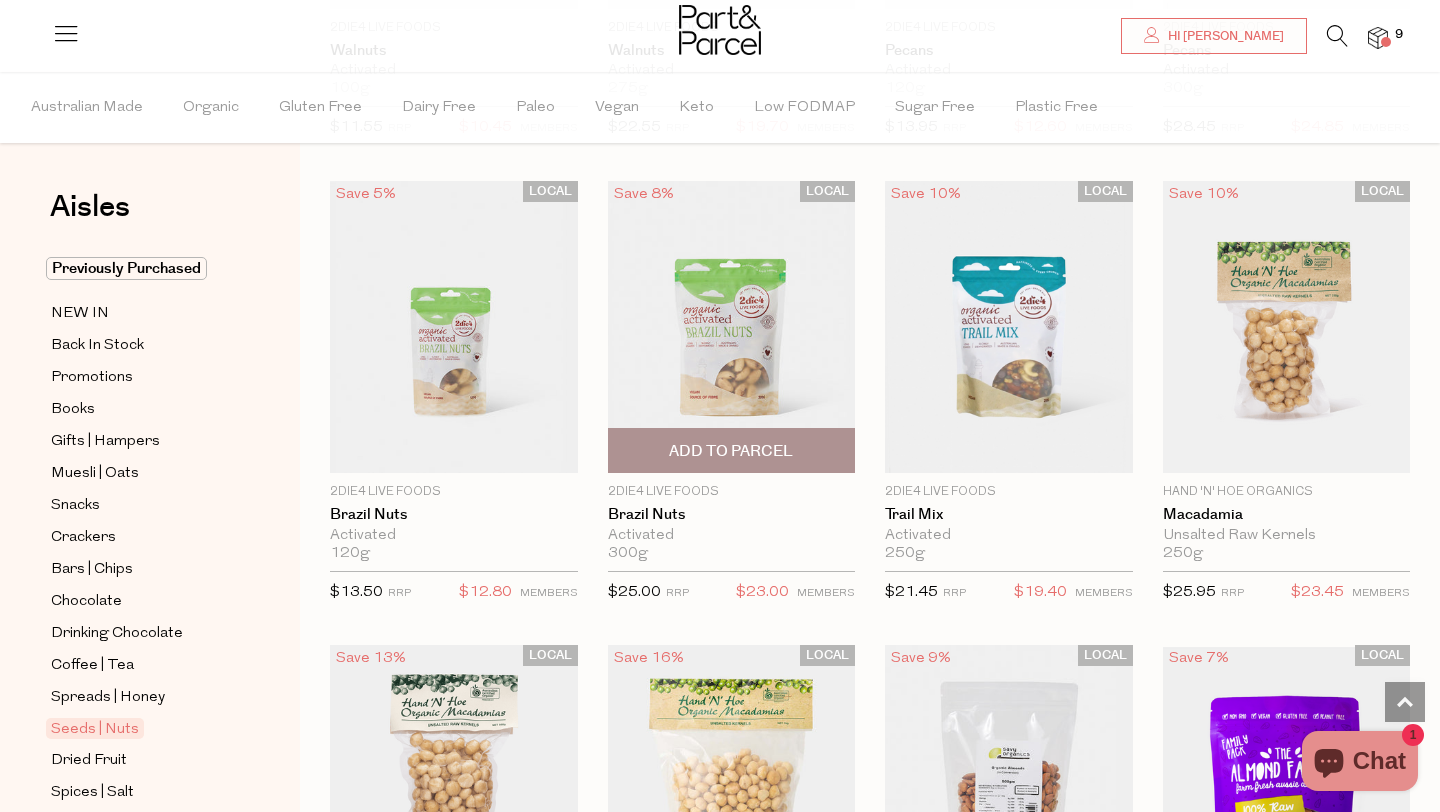 click on "Add To Parcel" at bounding box center (731, 451) 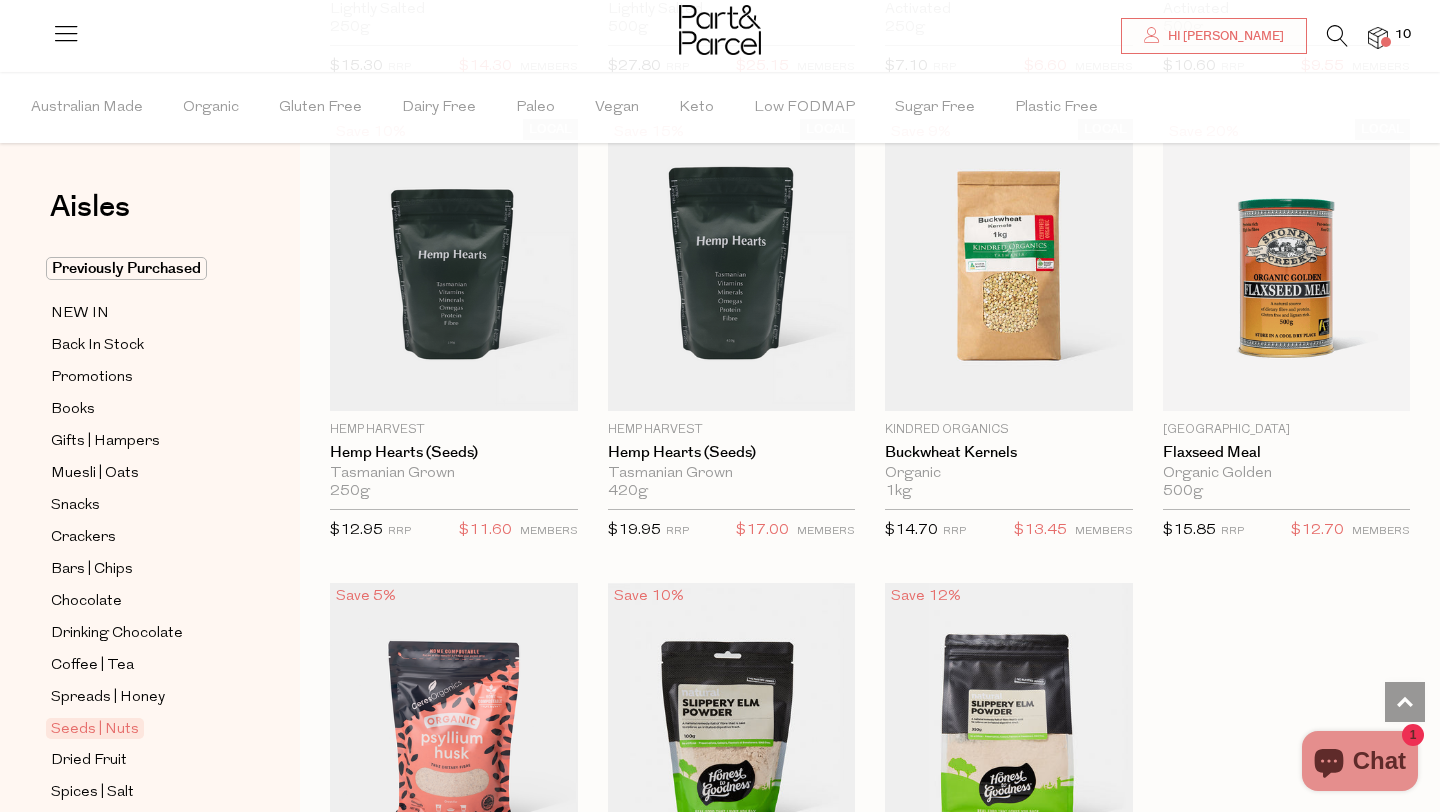 scroll, scrollTop: 4794, scrollLeft: 0, axis: vertical 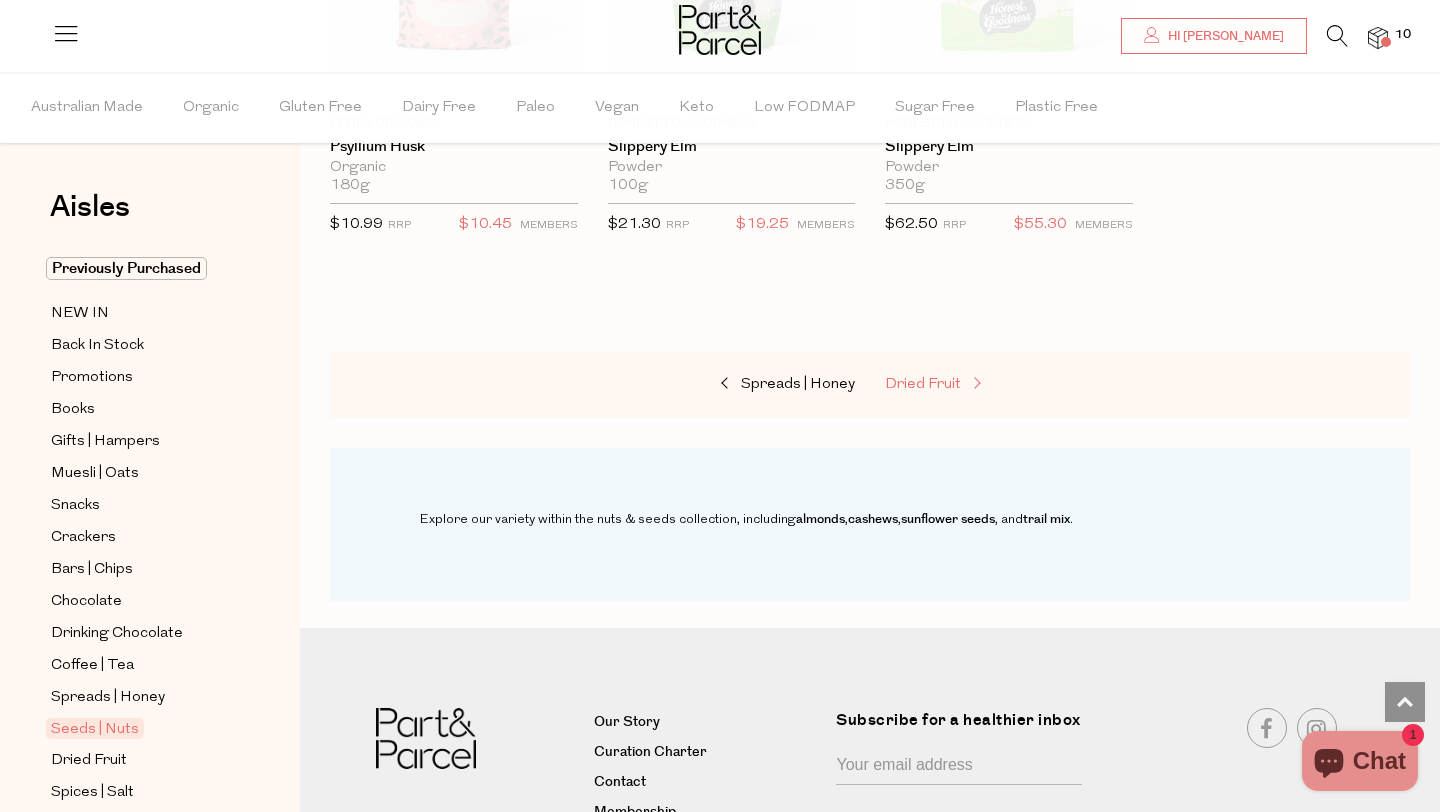 click on "Dried Fruit" at bounding box center (923, 384) 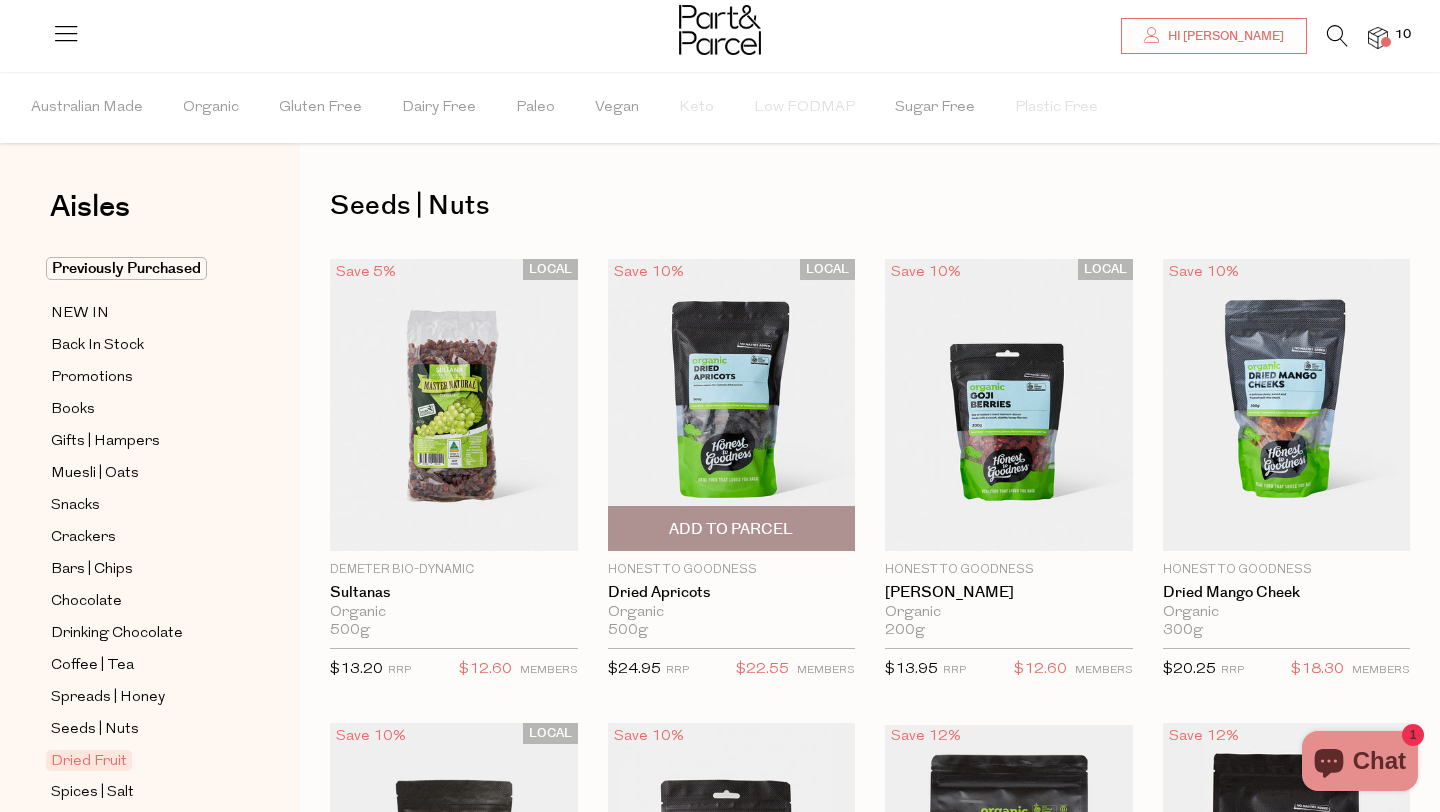 scroll, scrollTop: 0, scrollLeft: 0, axis: both 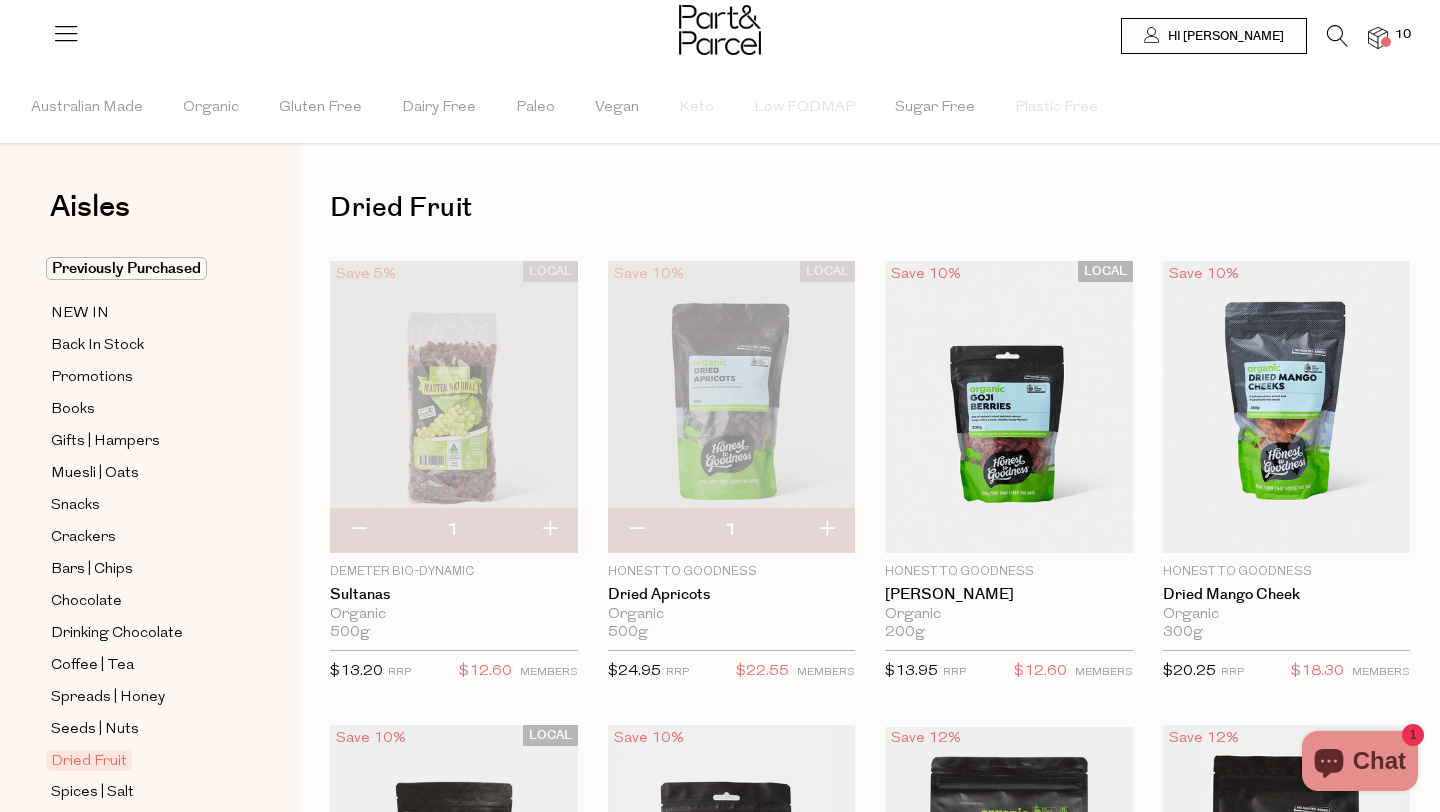 click at bounding box center (1378, 38) 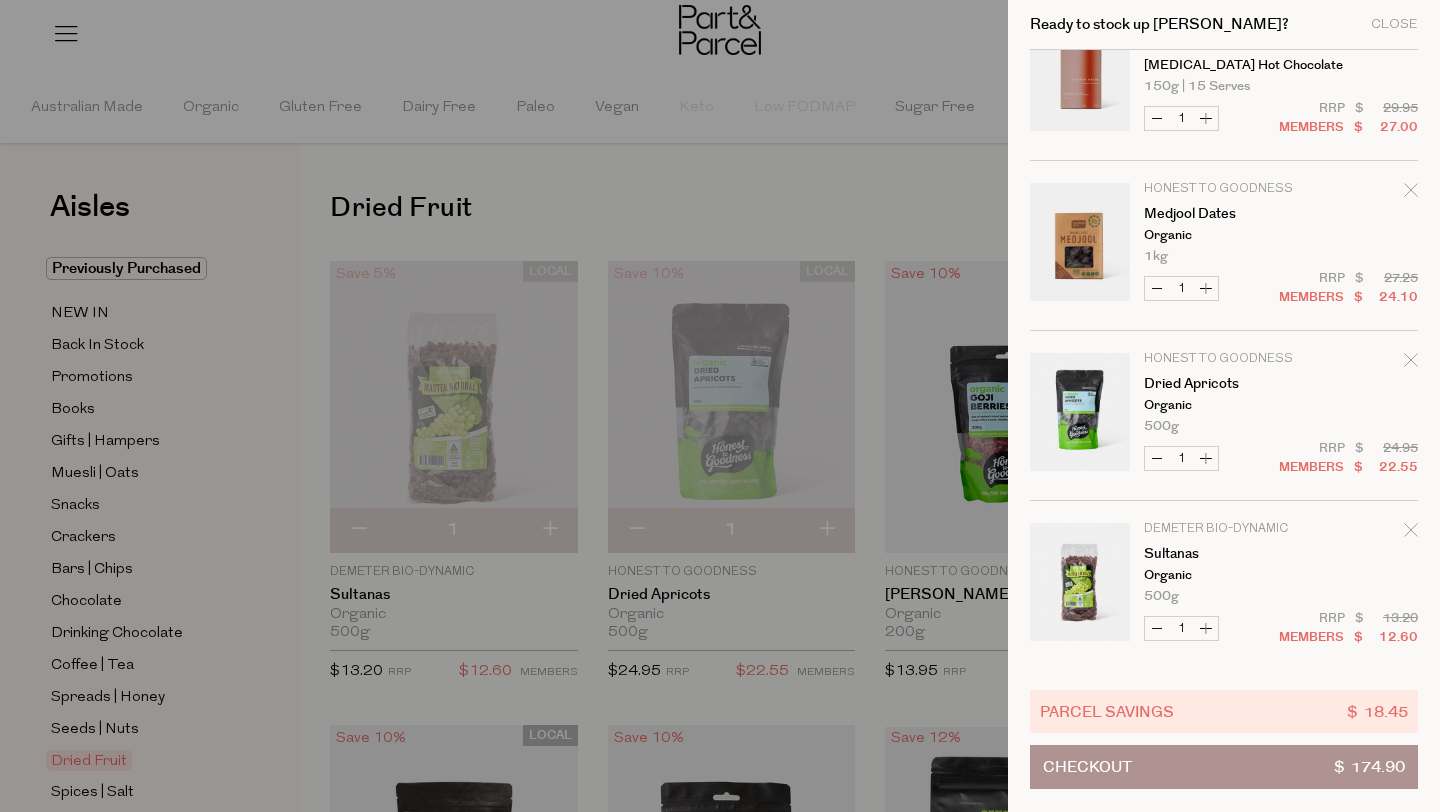 scroll, scrollTop: 1083, scrollLeft: 0, axis: vertical 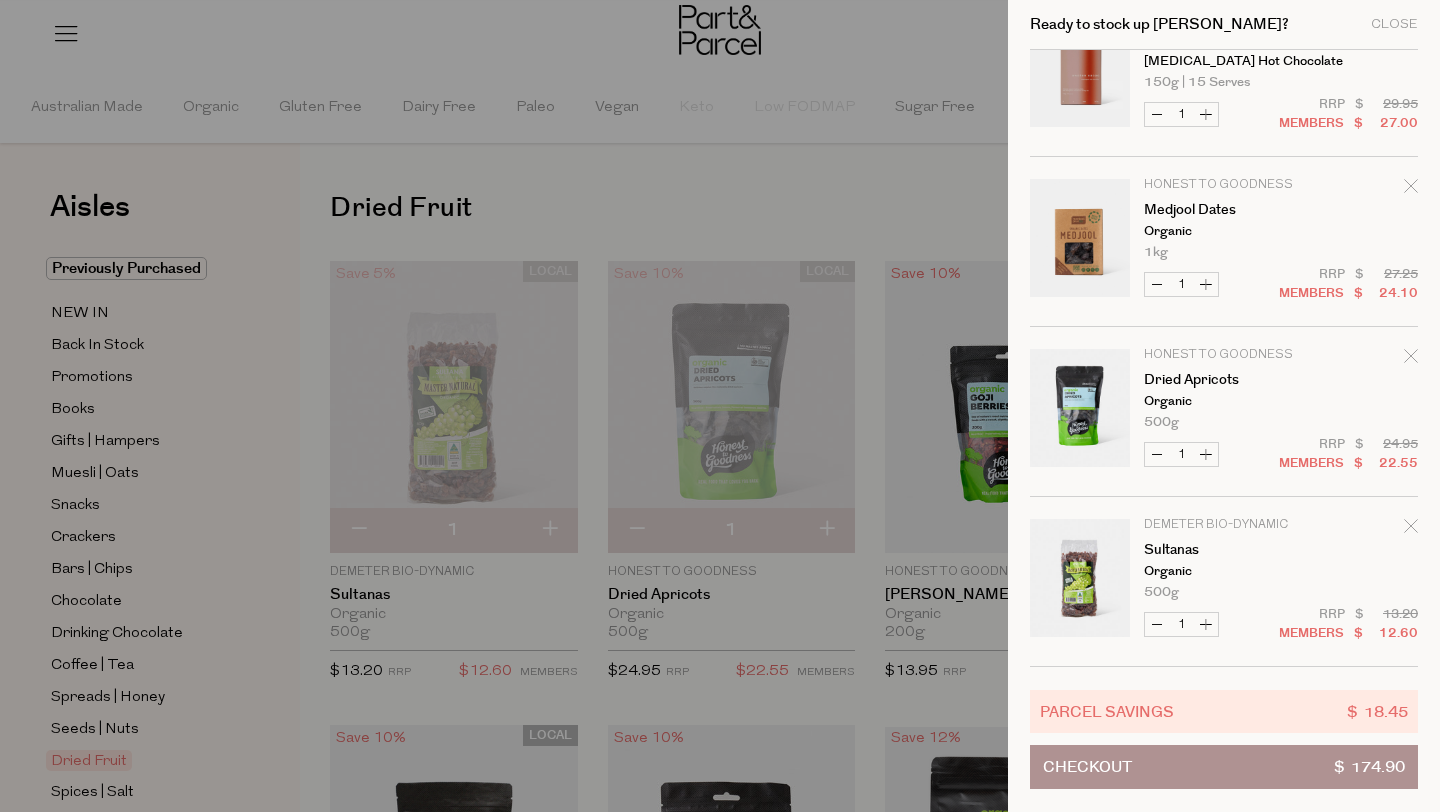 click at bounding box center (720, 406) 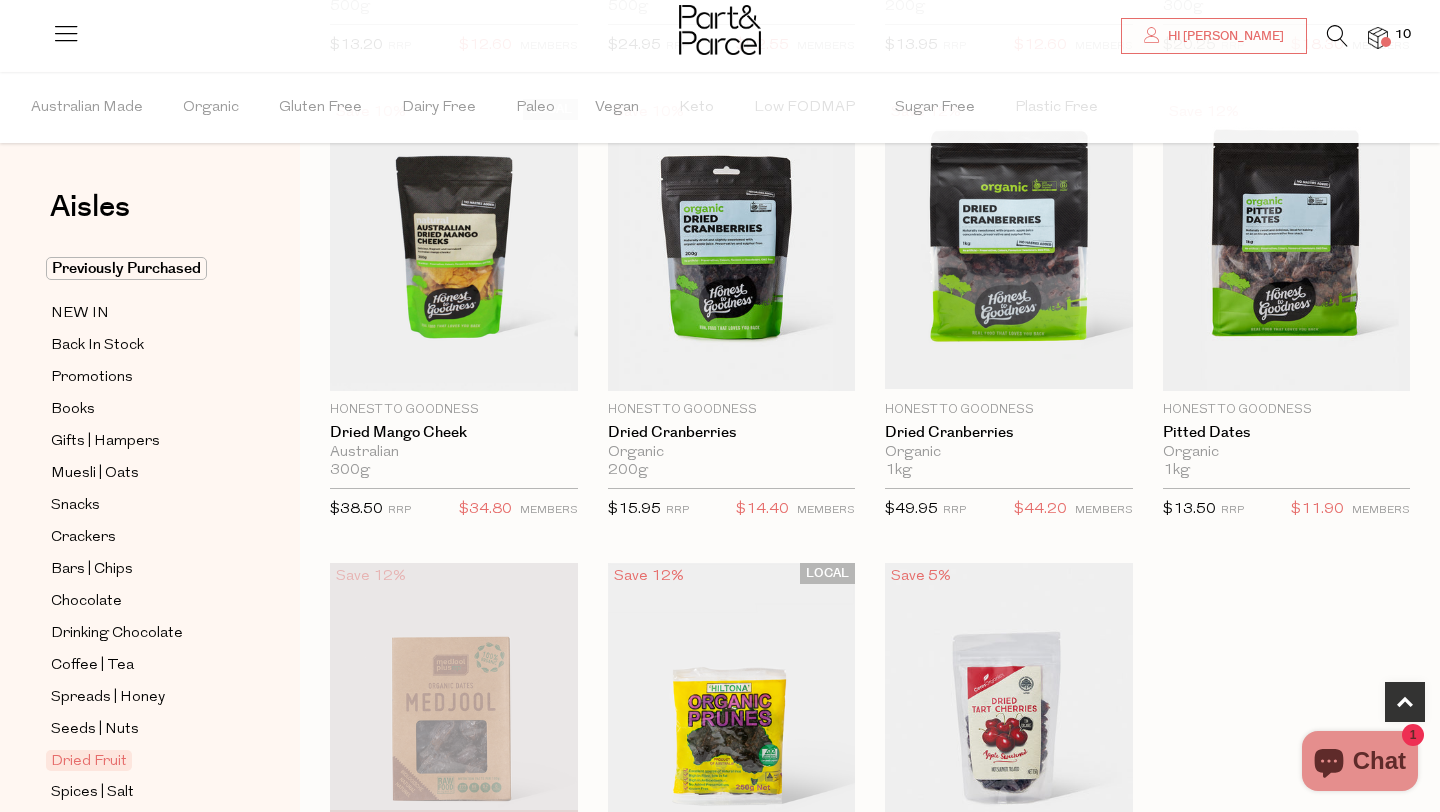 scroll, scrollTop: 647, scrollLeft: 0, axis: vertical 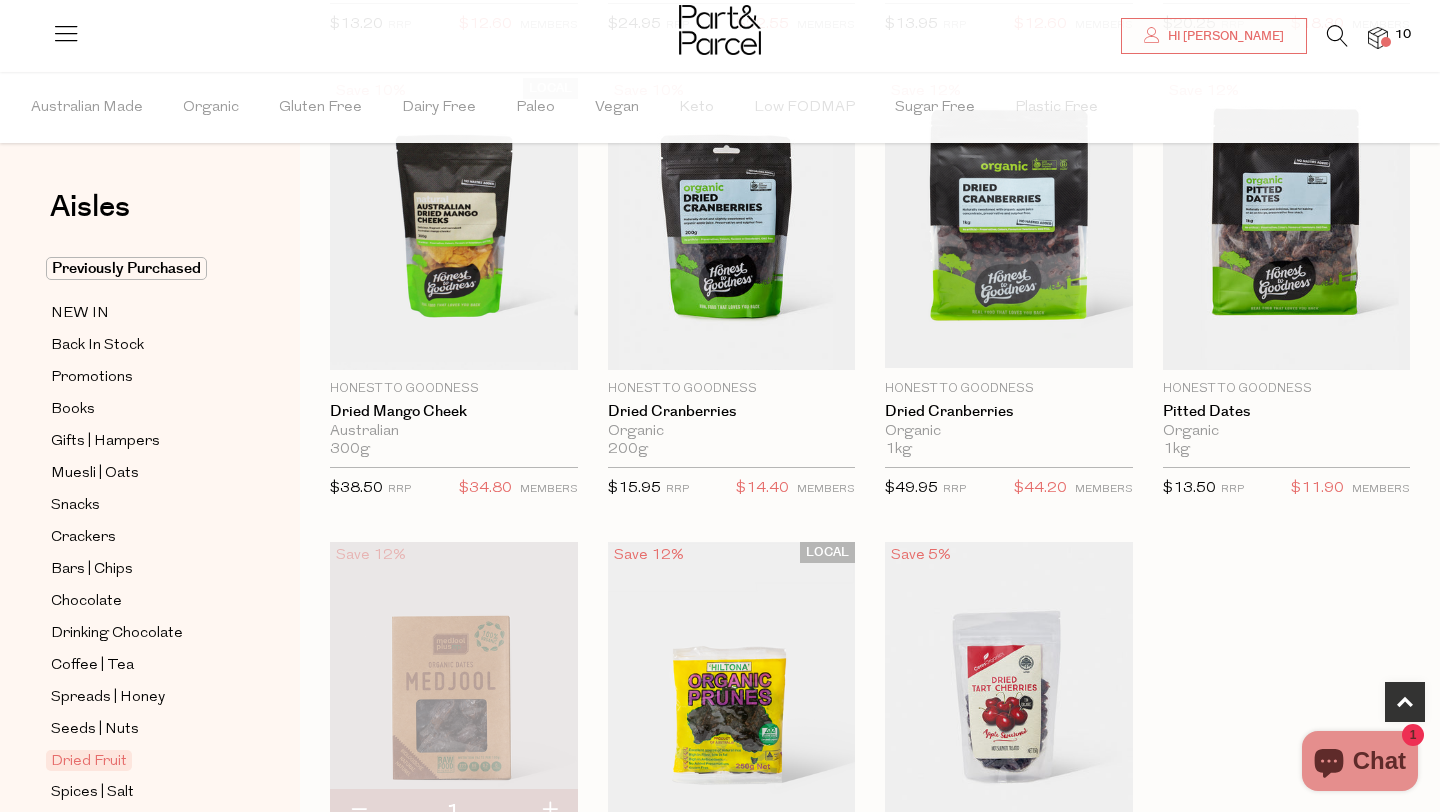 click on "10" at bounding box center [1403, 35] 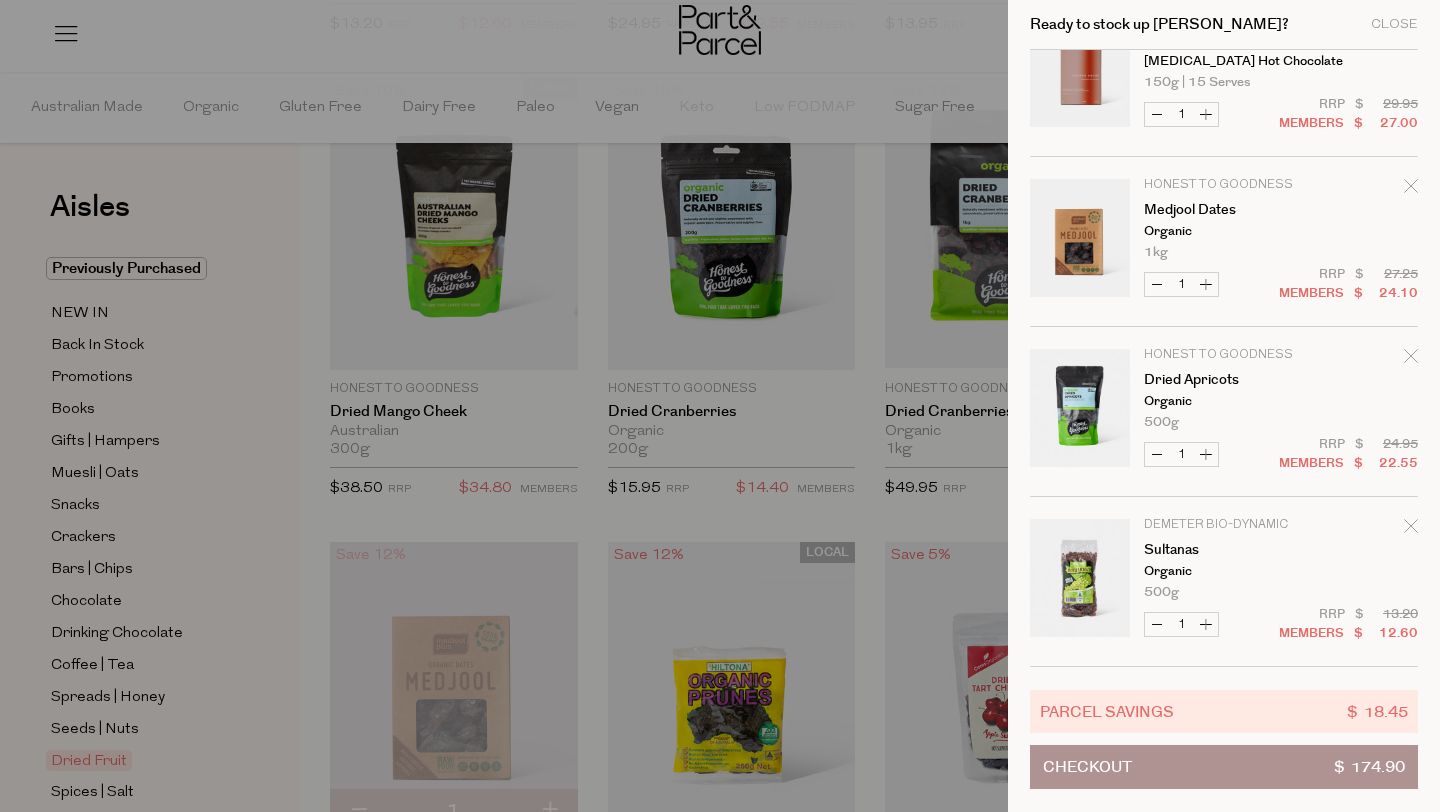 click at bounding box center [720, 406] 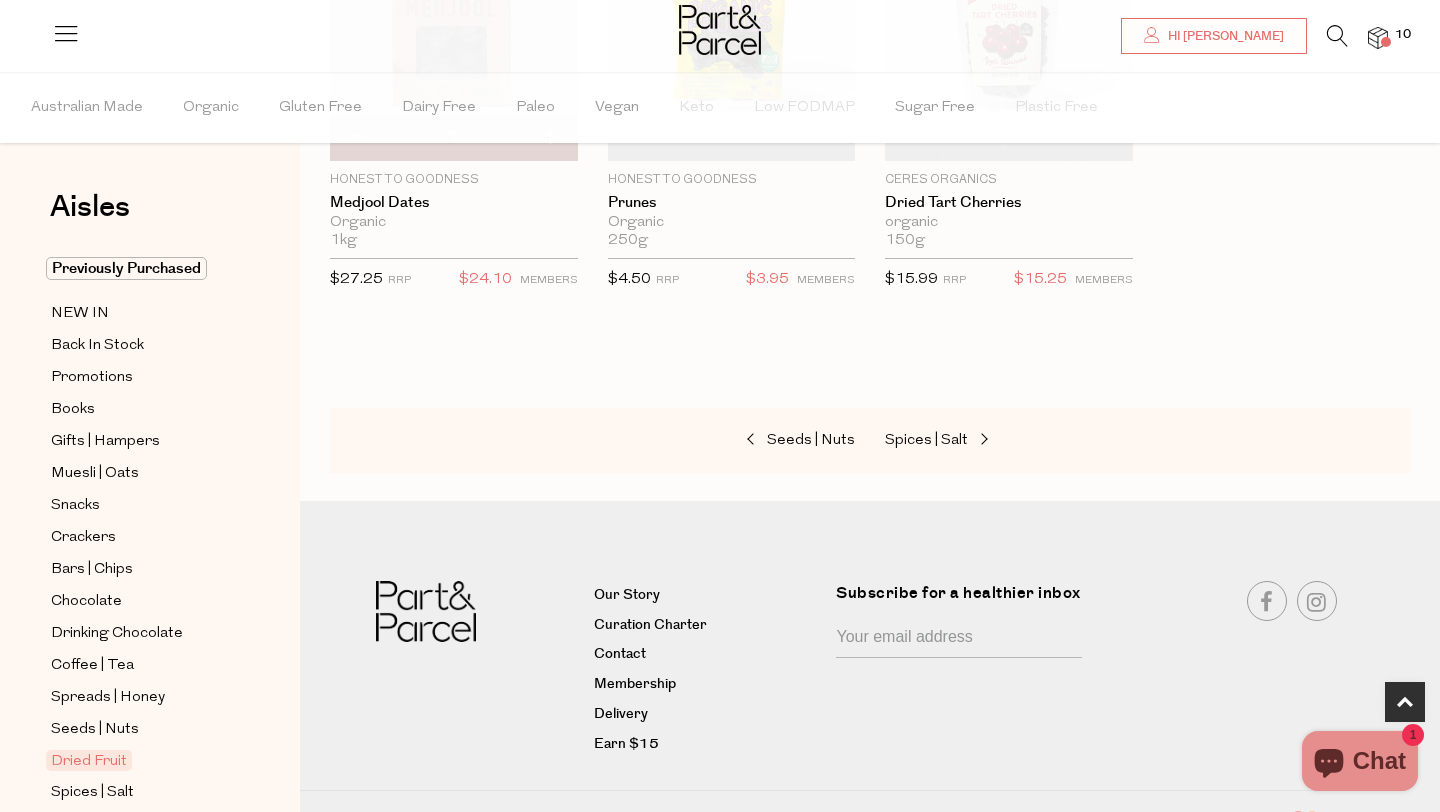 scroll, scrollTop: 1350, scrollLeft: 0, axis: vertical 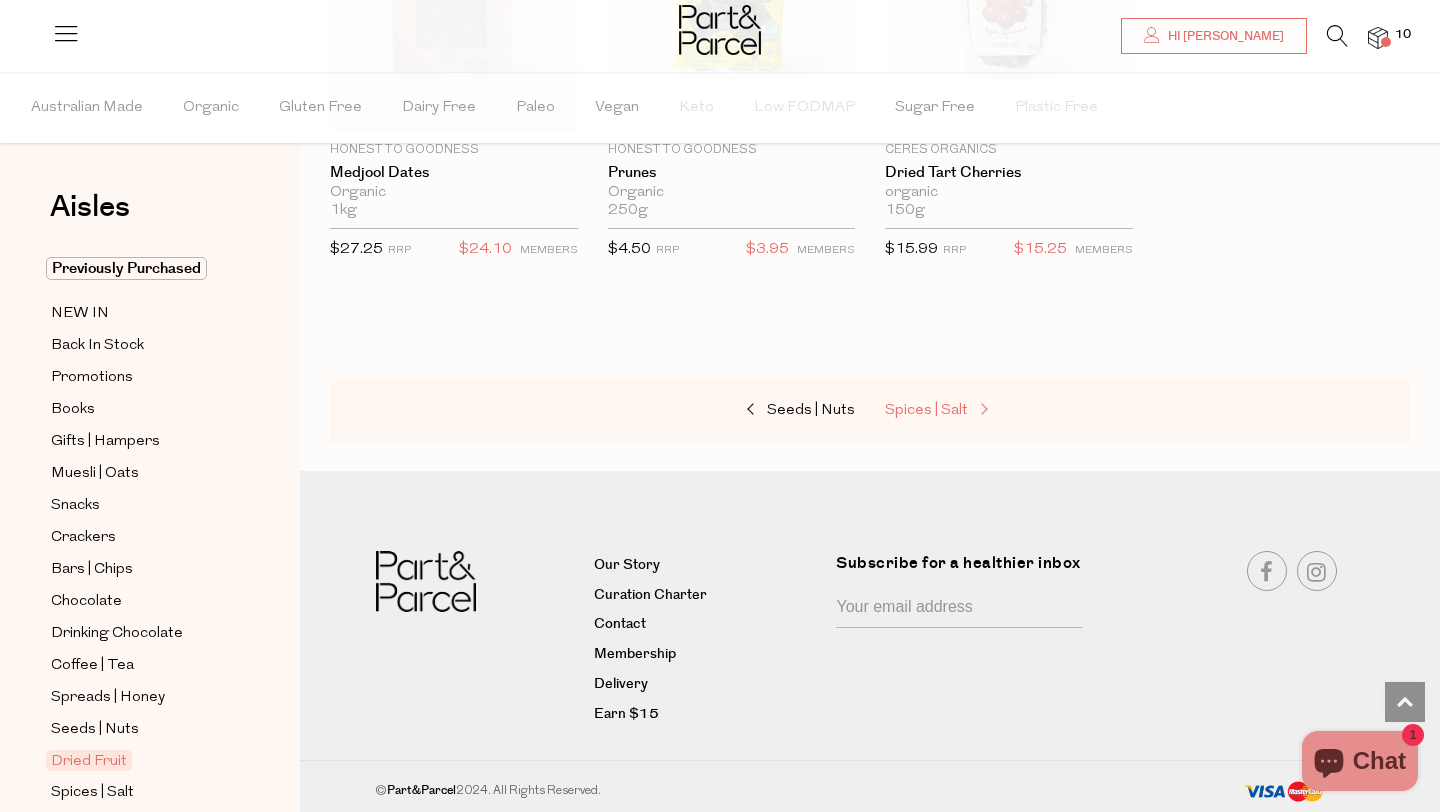 click on "Spices | Salt" at bounding box center [926, 410] 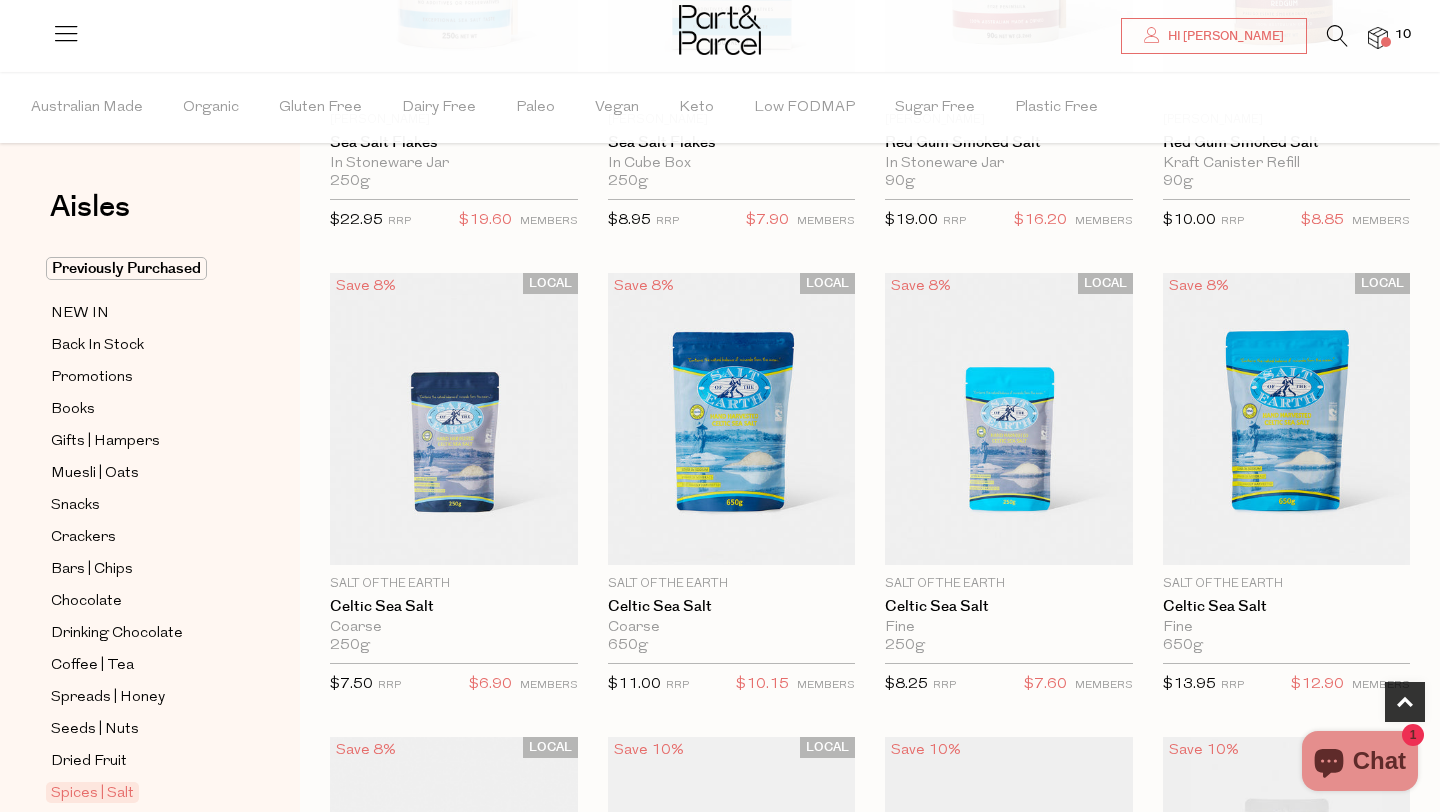 scroll, scrollTop: 478, scrollLeft: 0, axis: vertical 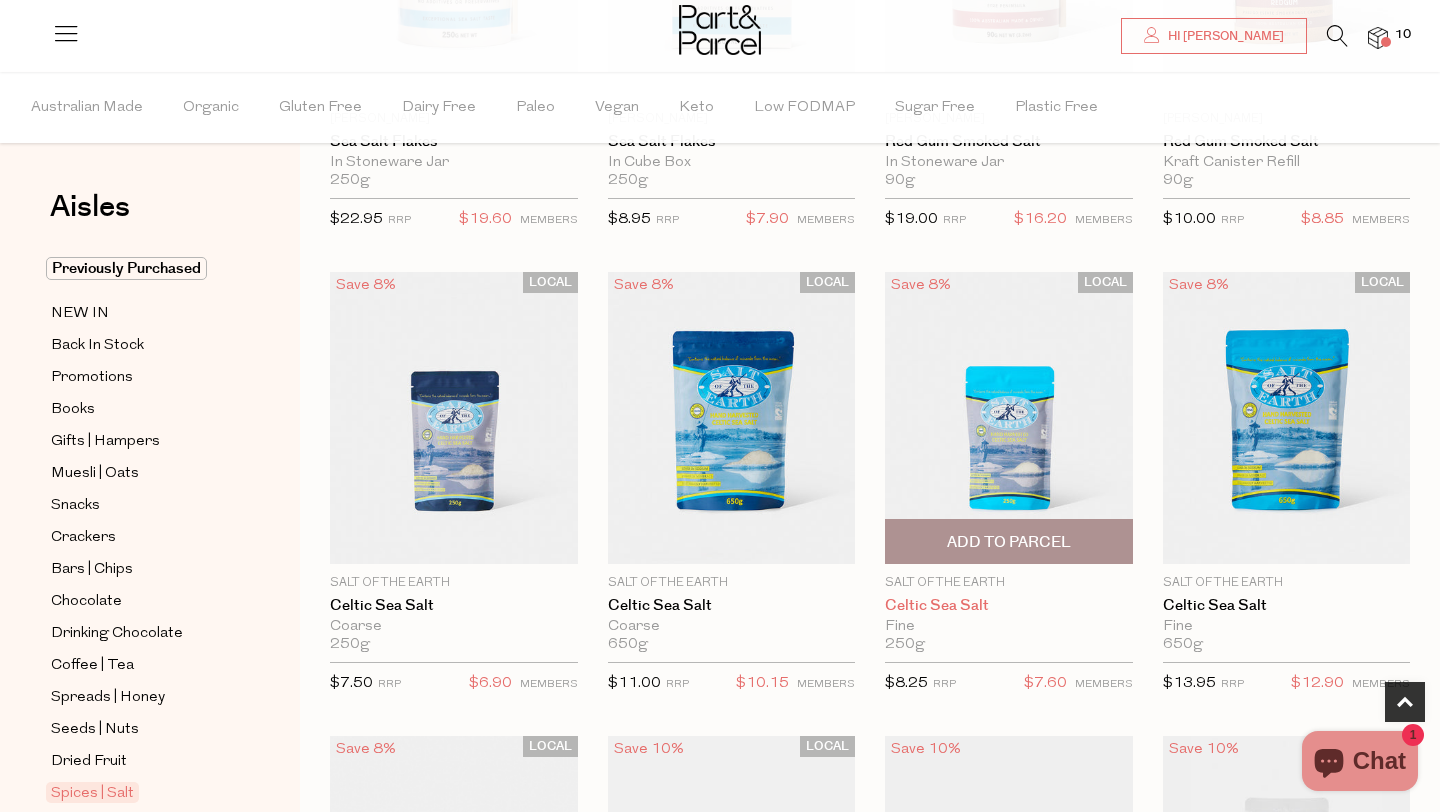 click on "Celtic Sea Salt" at bounding box center [1009, 606] 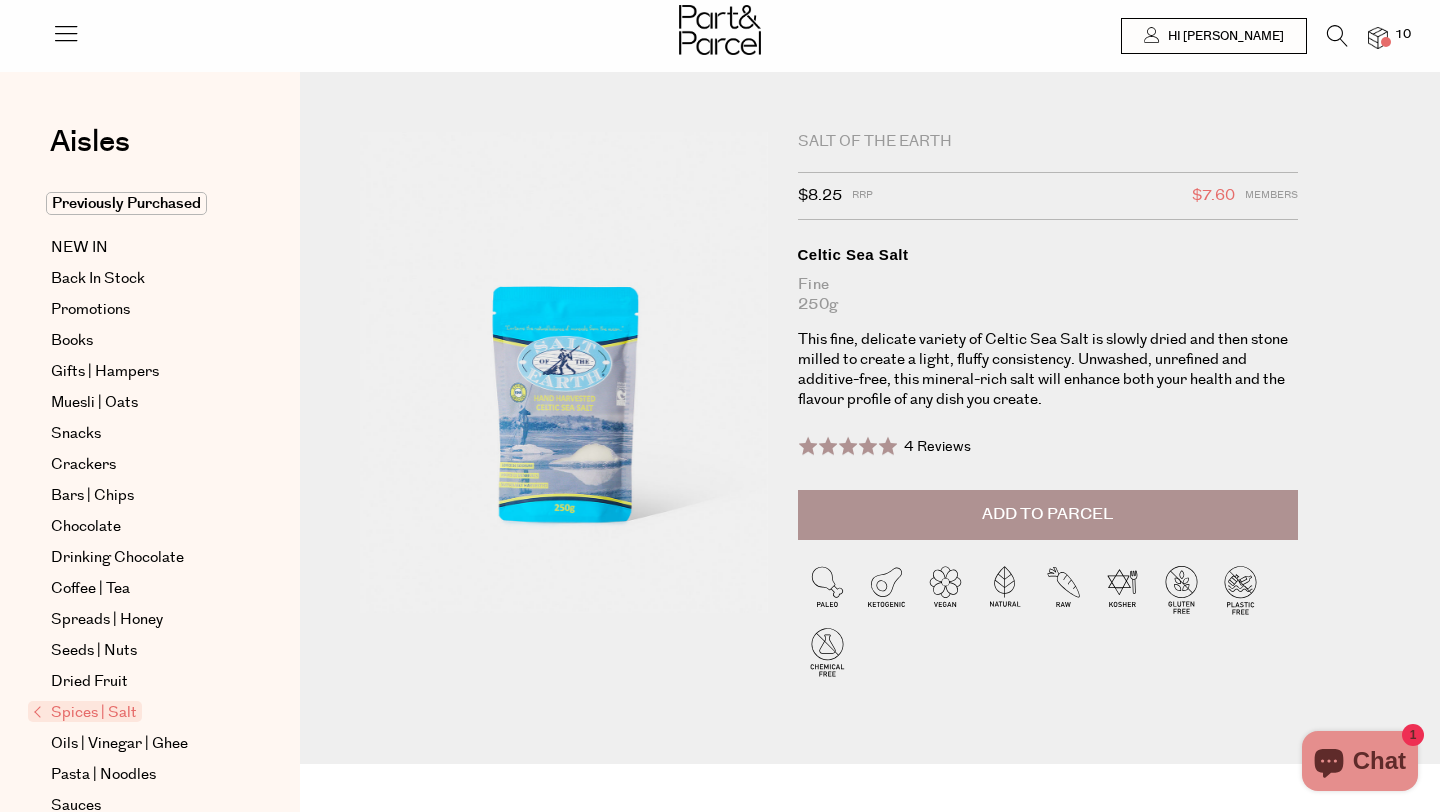 scroll, scrollTop: 0, scrollLeft: 0, axis: both 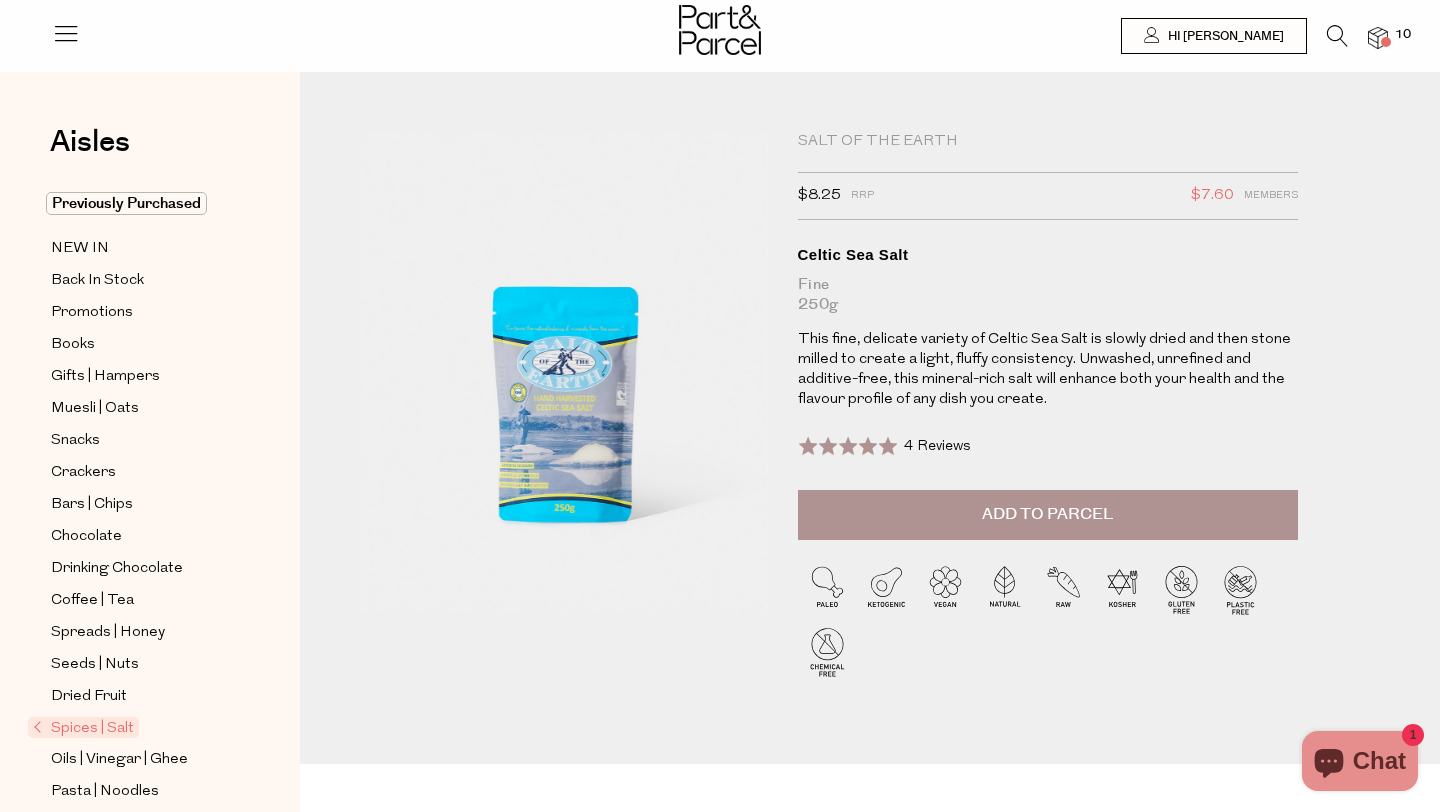 click on "Add to Parcel" at bounding box center (1048, 515) 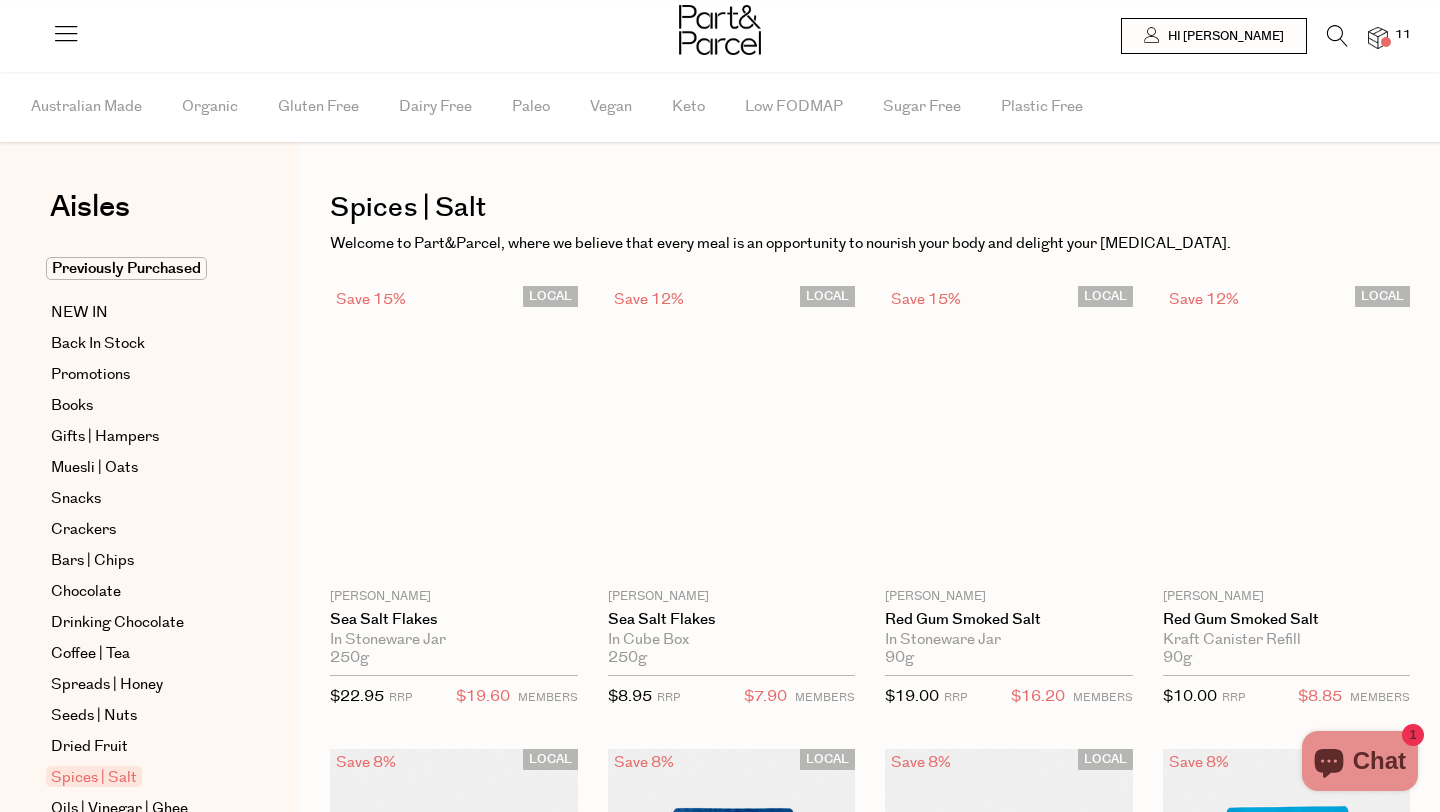 scroll, scrollTop: 623, scrollLeft: 0, axis: vertical 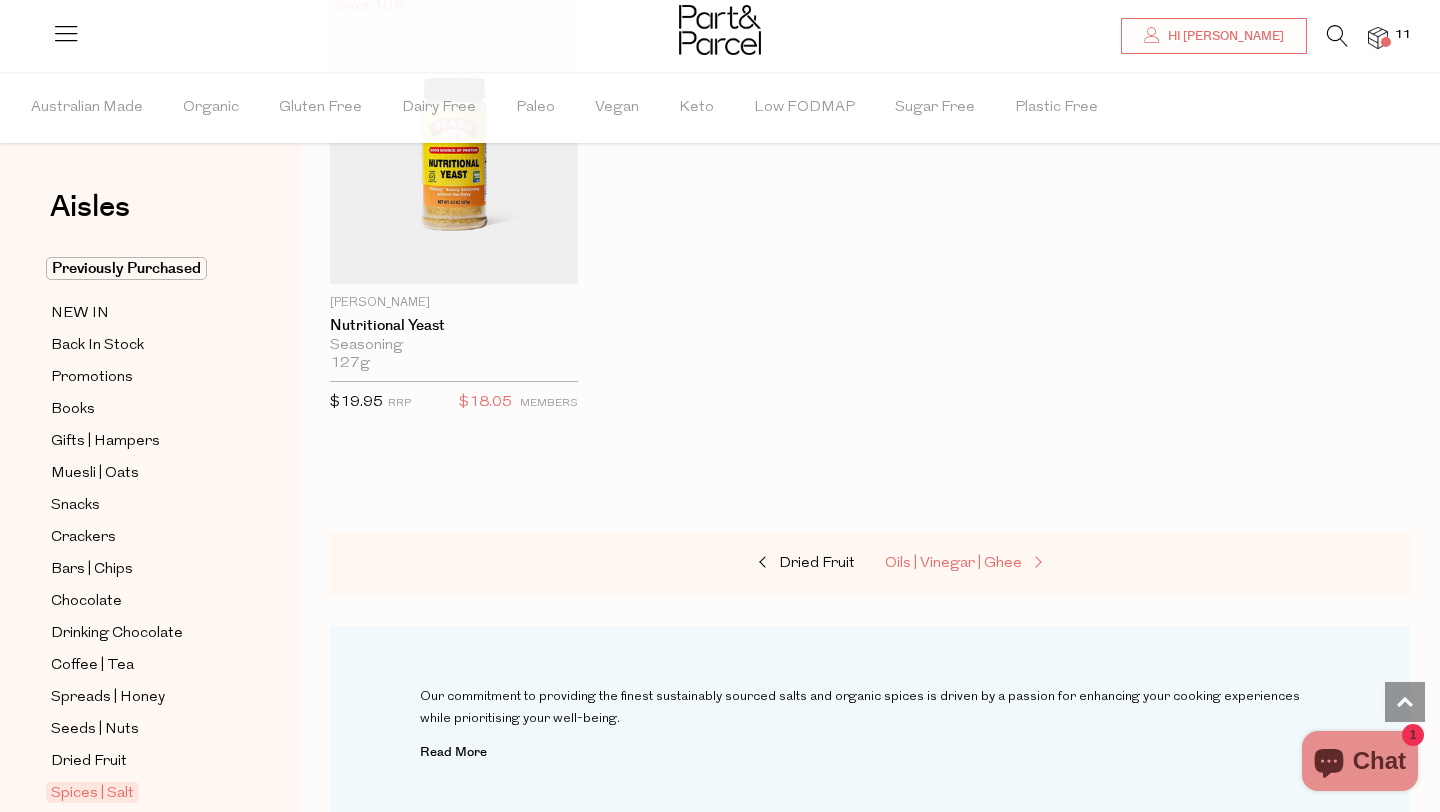 click on "Oils | Vinegar | Ghee" at bounding box center [953, 563] 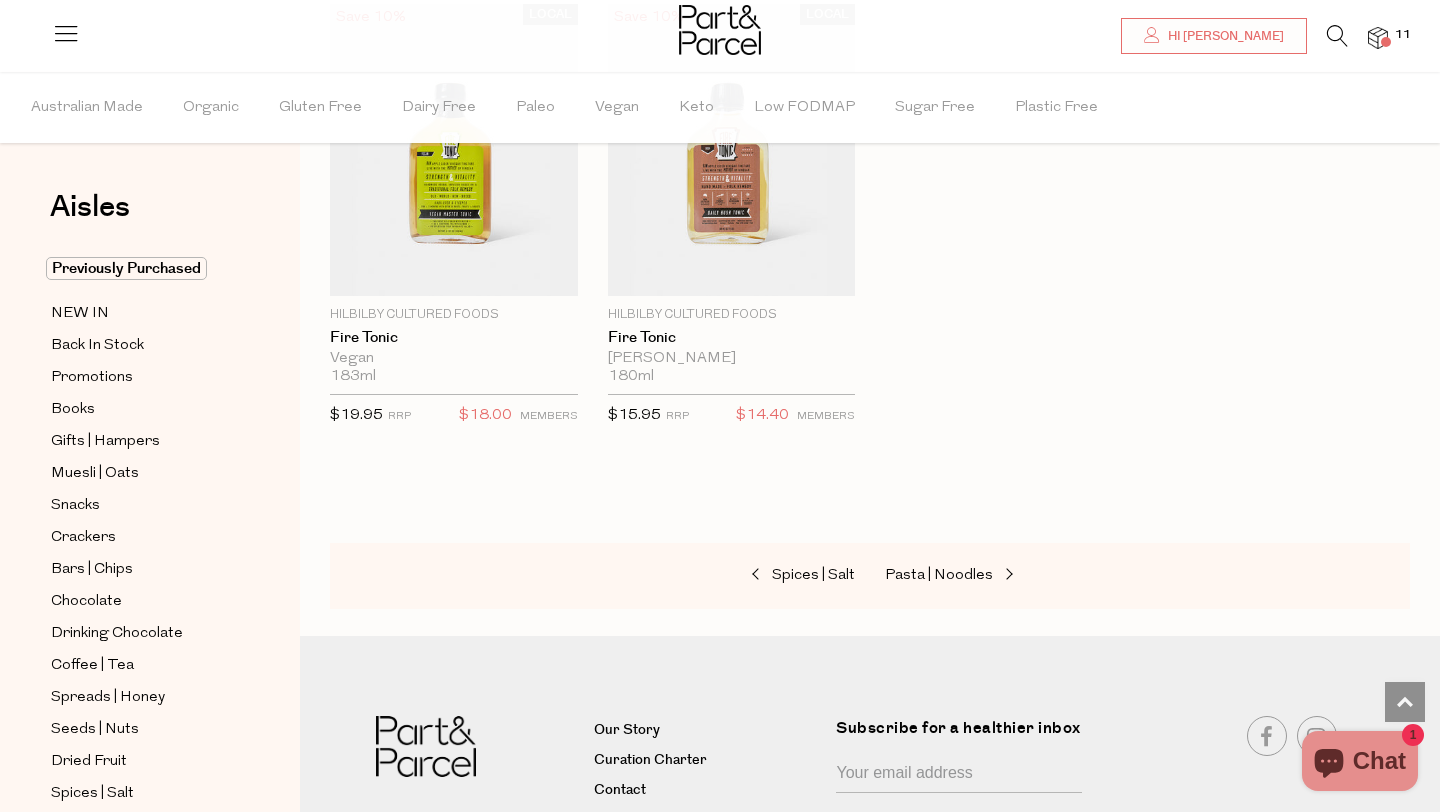 scroll, scrollTop: 5366, scrollLeft: 0, axis: vertical 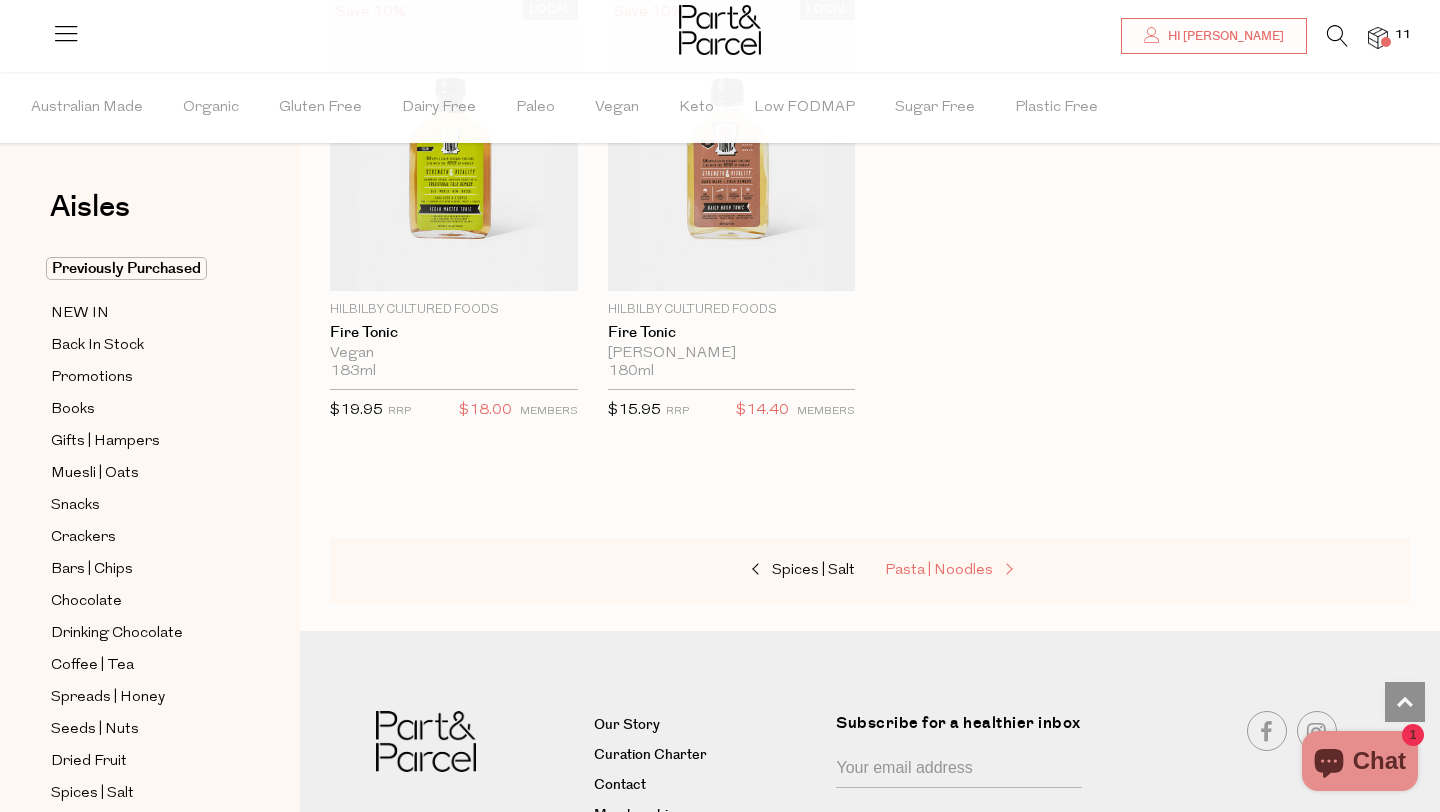 click on "Pasta | Noodles" at bounding box center [939, 570] 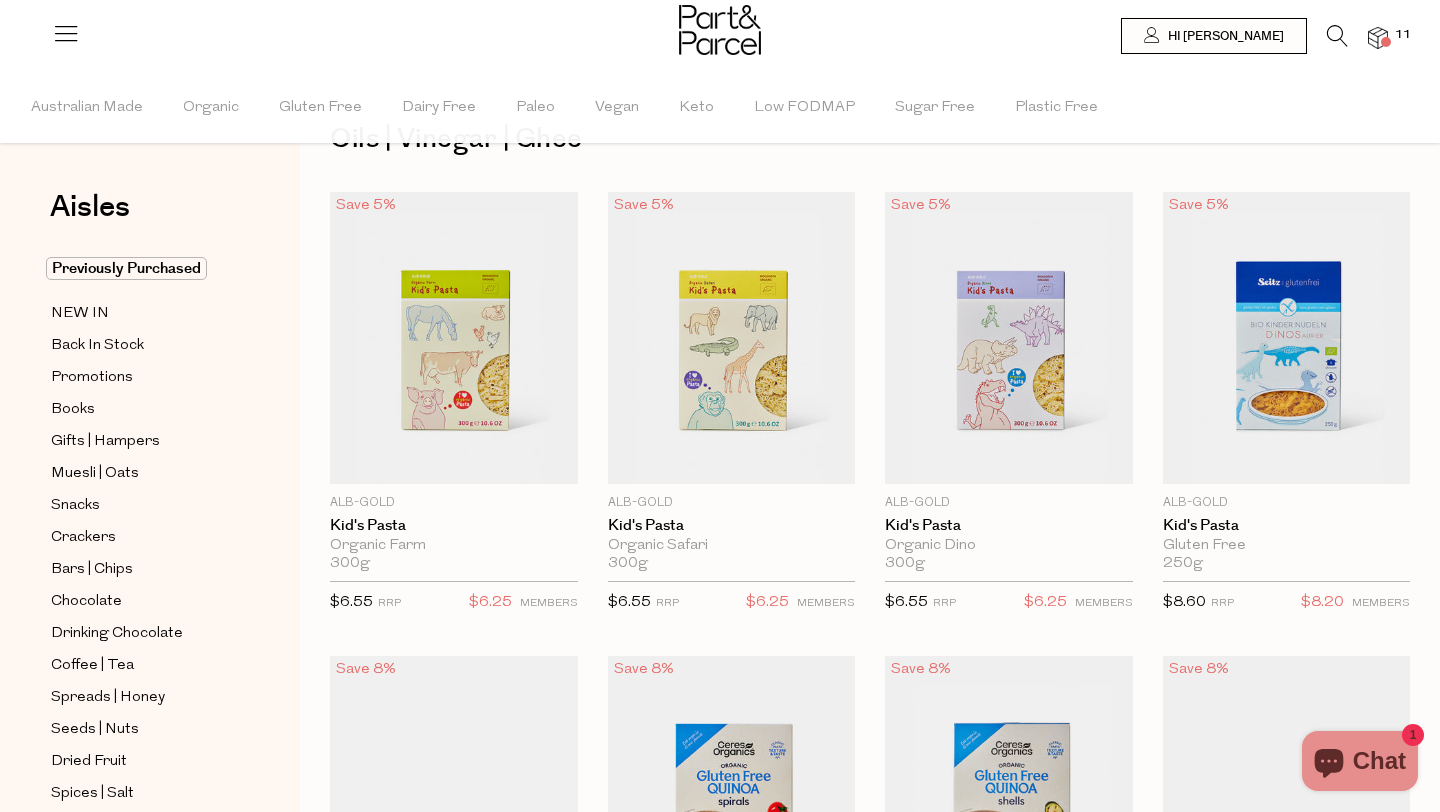 scroll, scrollTop: 0, scrollLeft: 0, axis: both 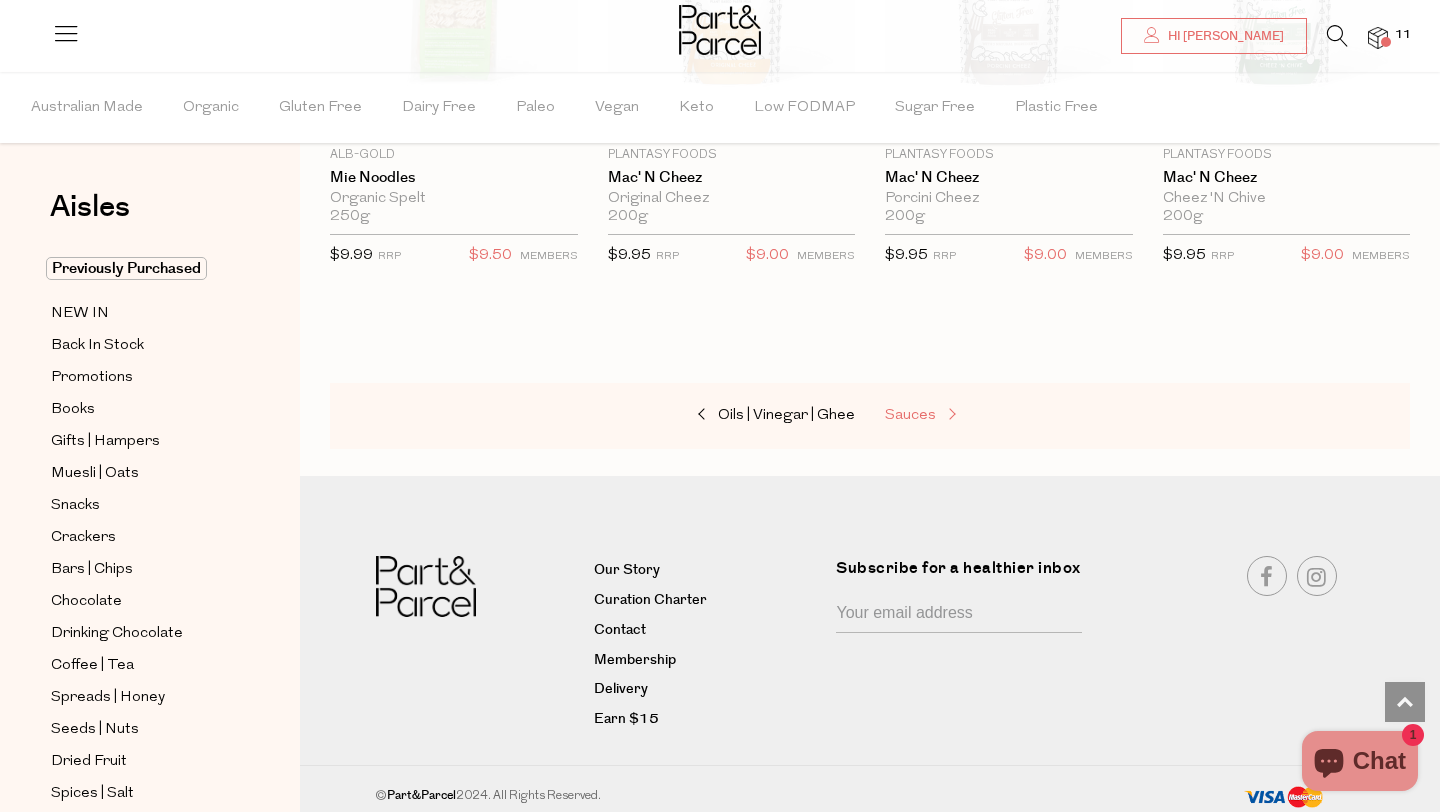 click on "Sauces" at bounding box center (910, 415) 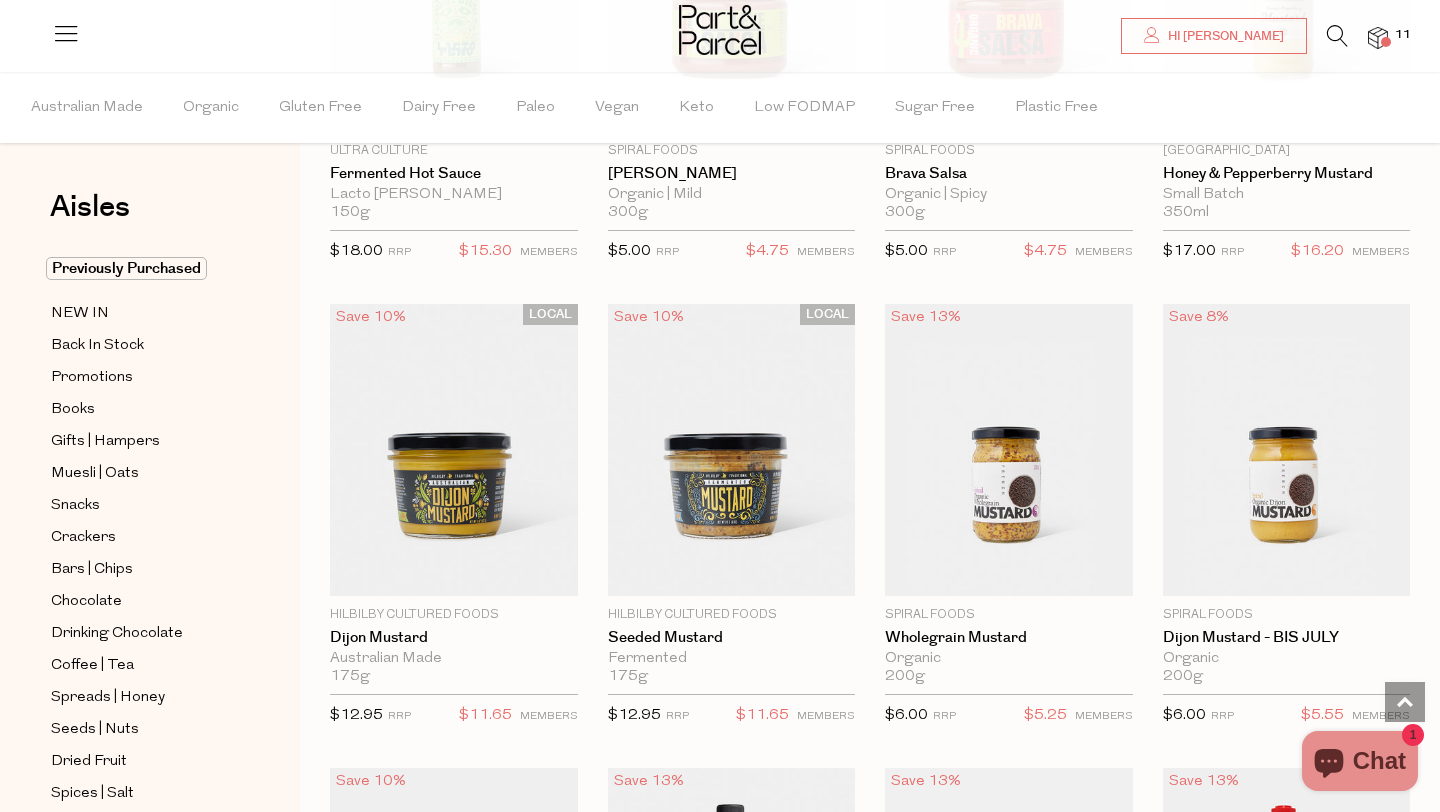 scroll, scrollTop: 4624, scrollLeft: 0, axis: vertical 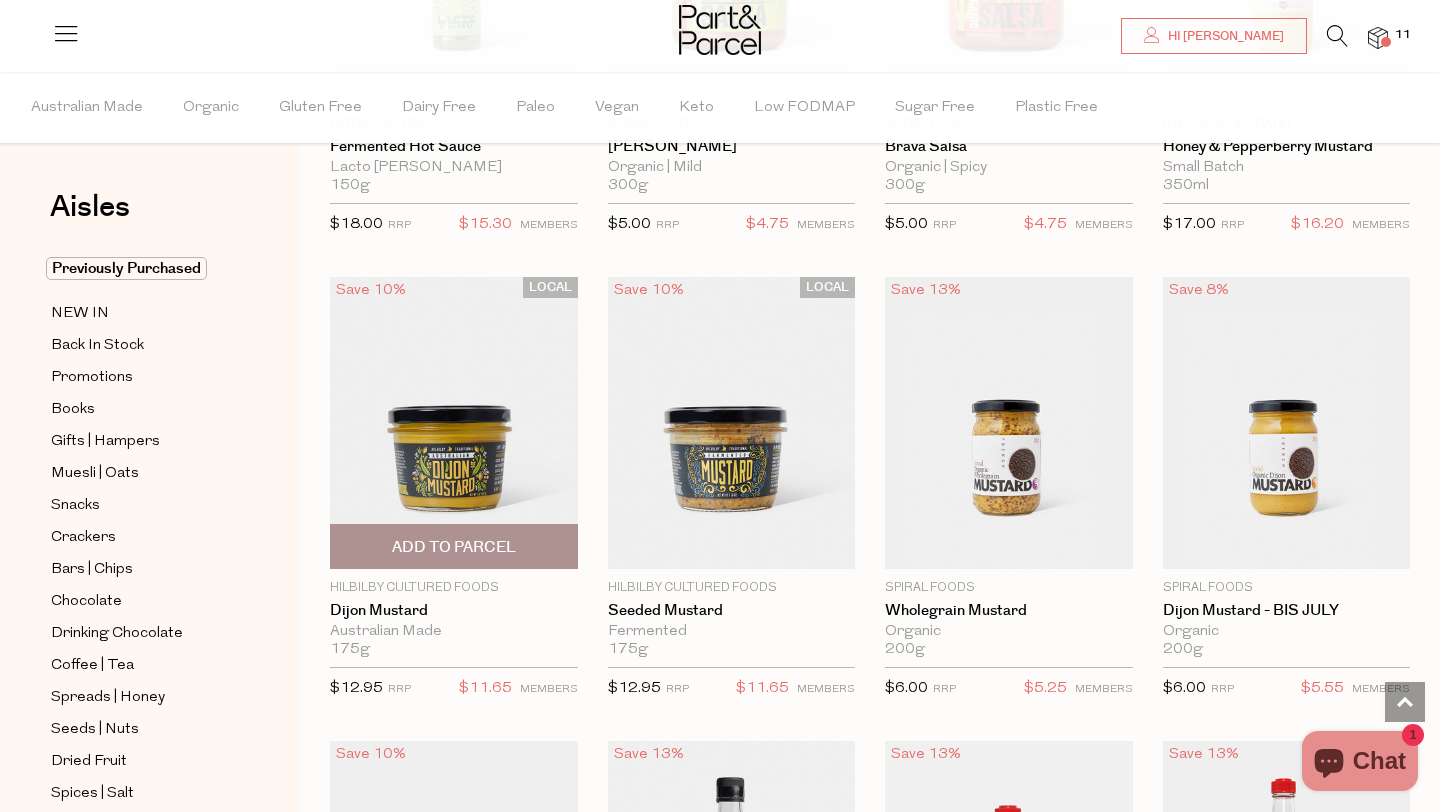 click on "Add To Parcel" at bounding box center [454, 547] 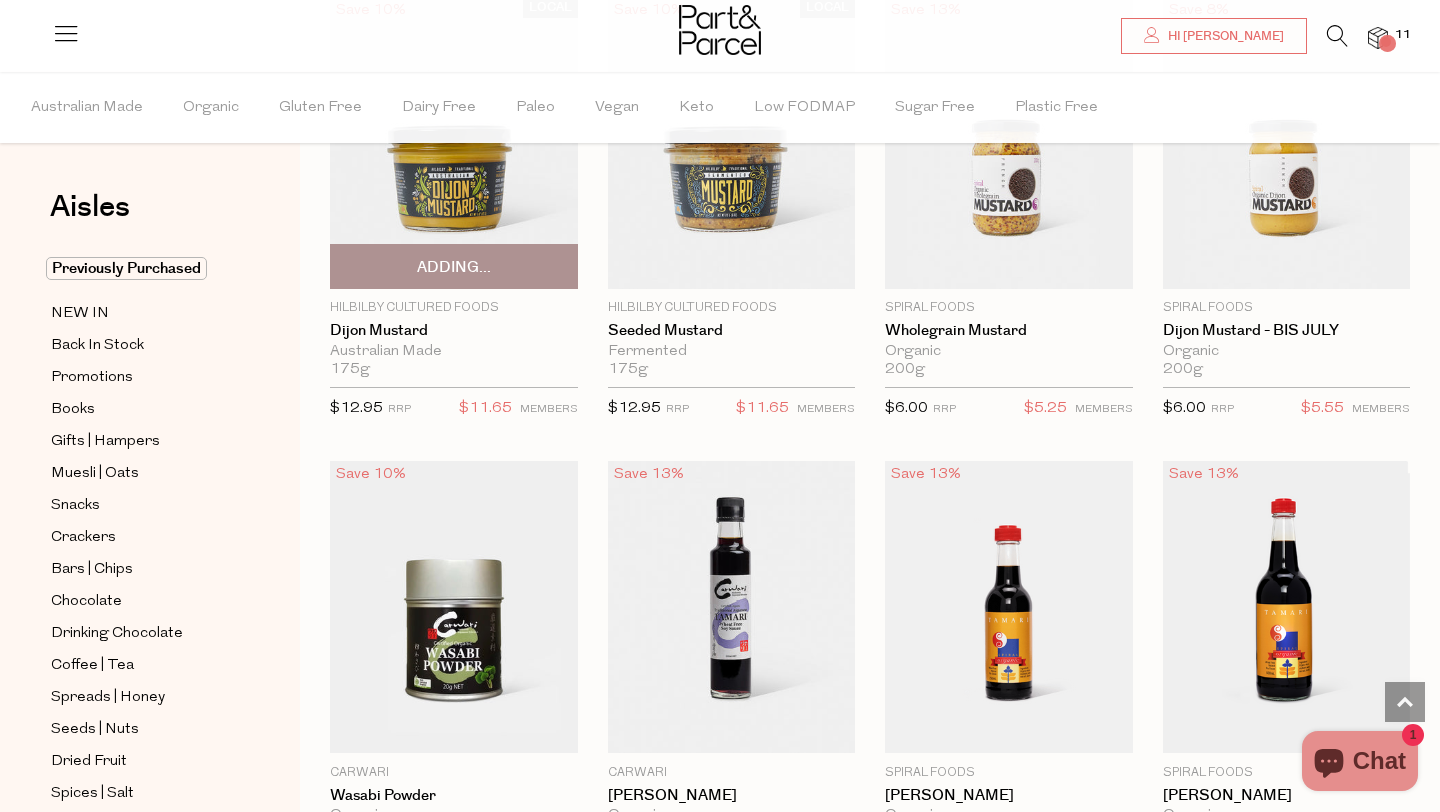 scroll, scrollTop: 4721, scrollLeft: 0, axis: vertical 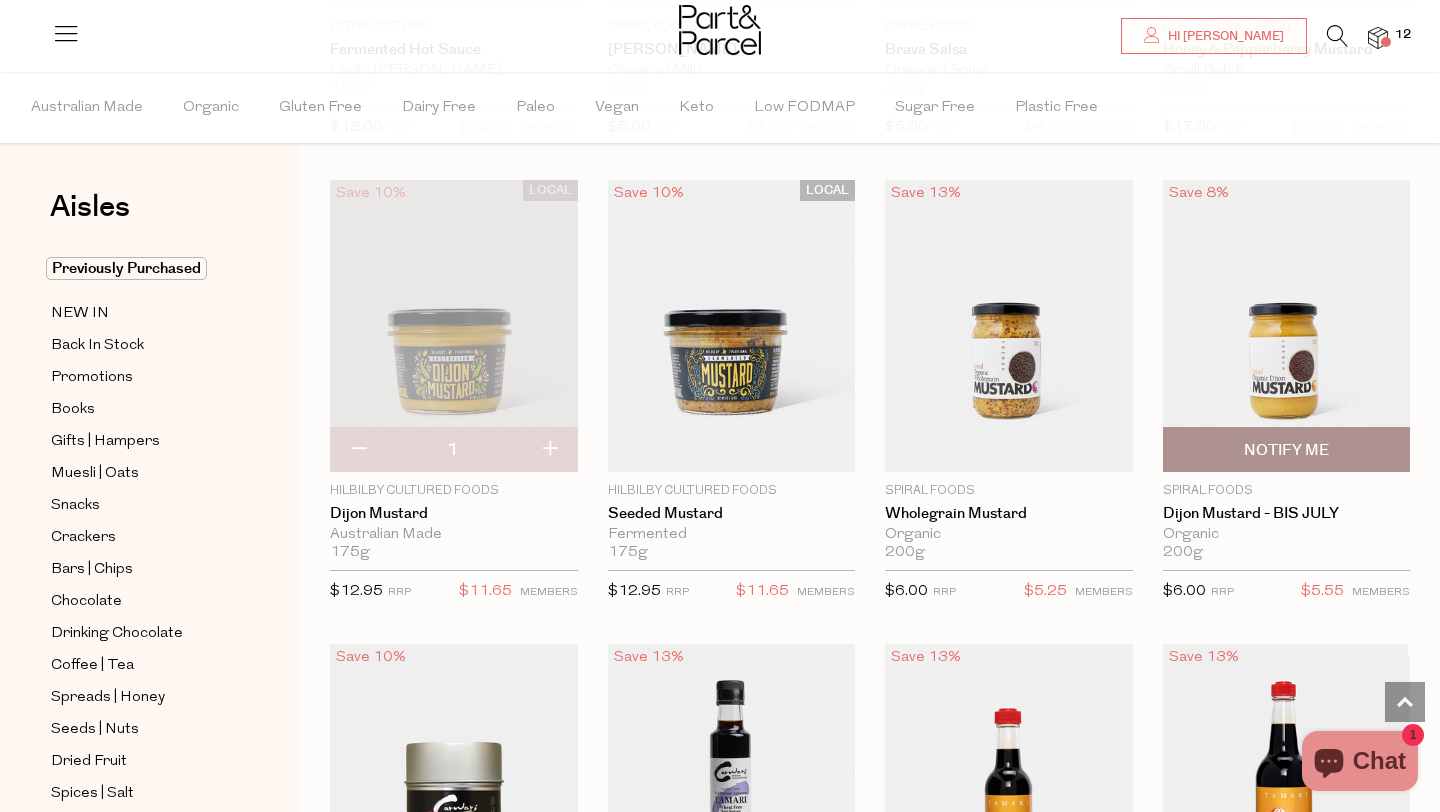 click on "Organic" at bounding box center [1287, 535] 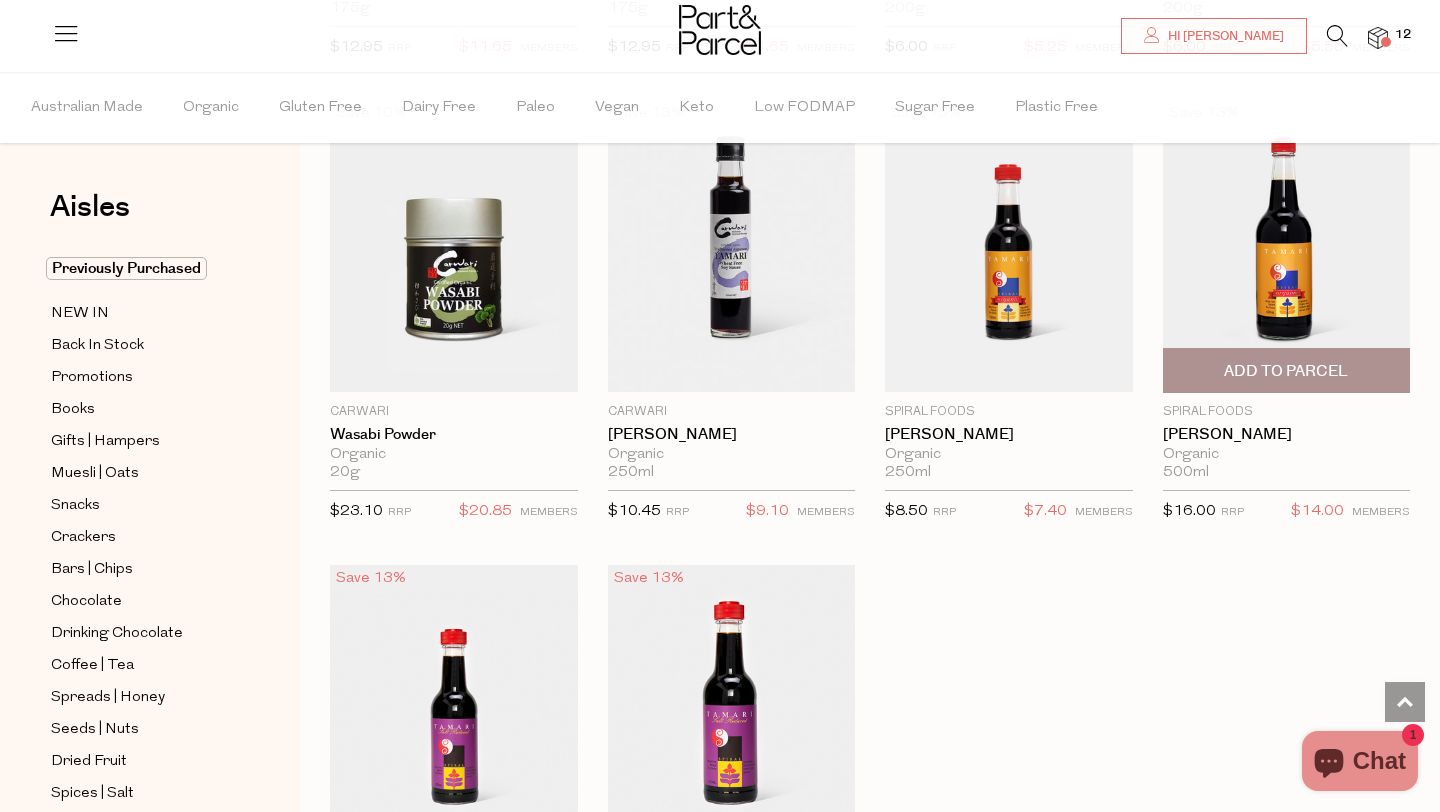 scroll, scrollTop: 5263, scrollLeft: 0, axis: vertical 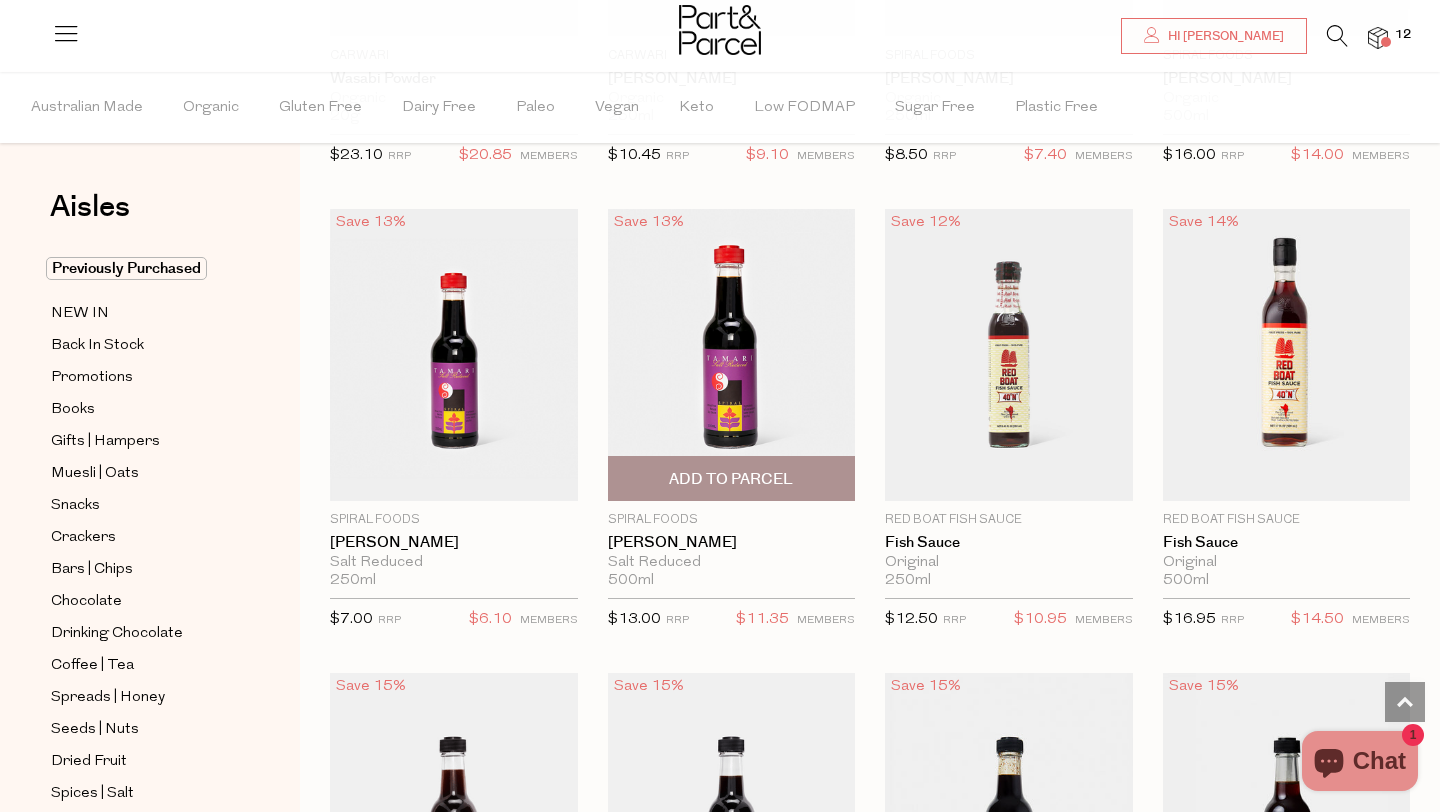 click on "Add To Parcel" at bounding box center (731, 479) 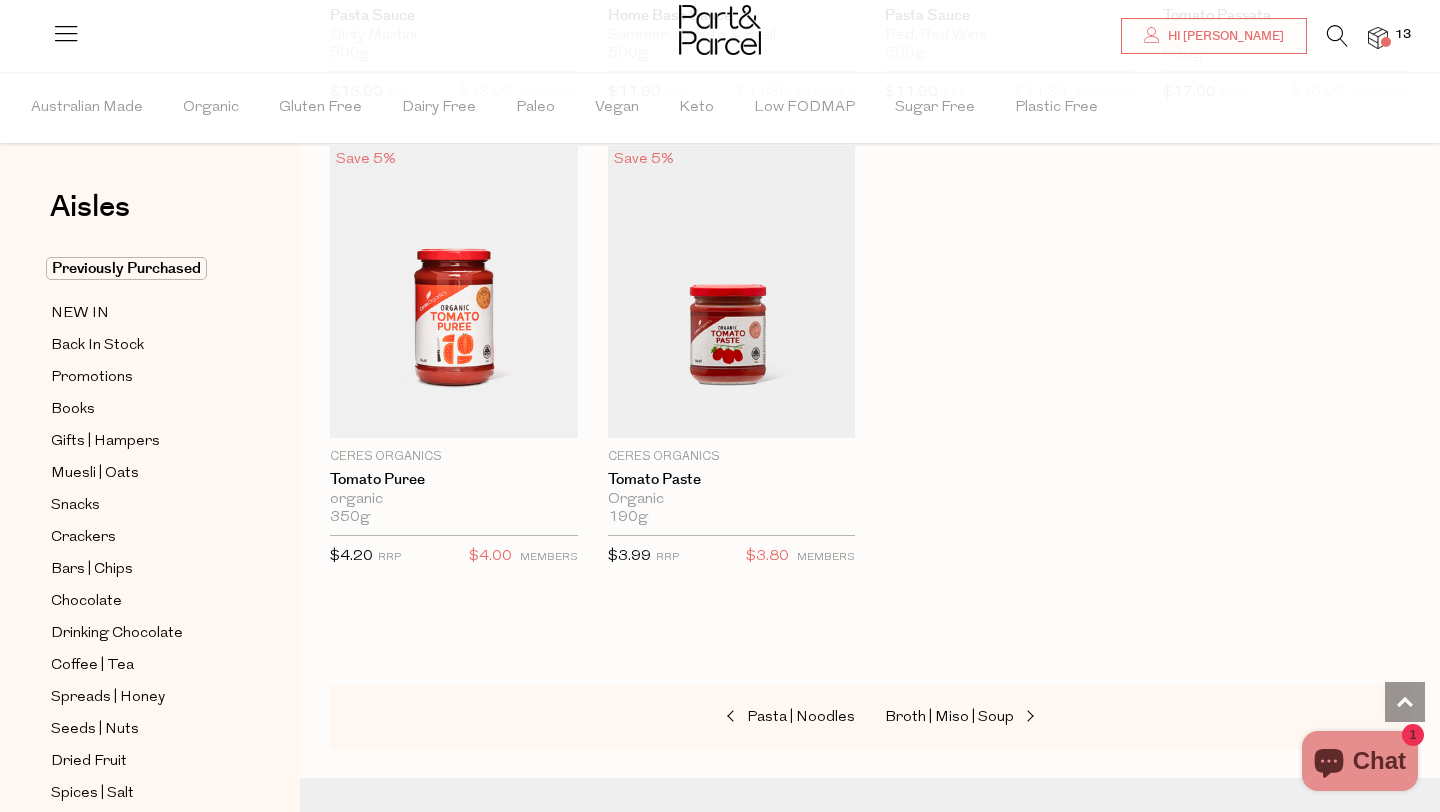 scroll, scrollTop: 7542, scrollLeft: 0, axis: vertical 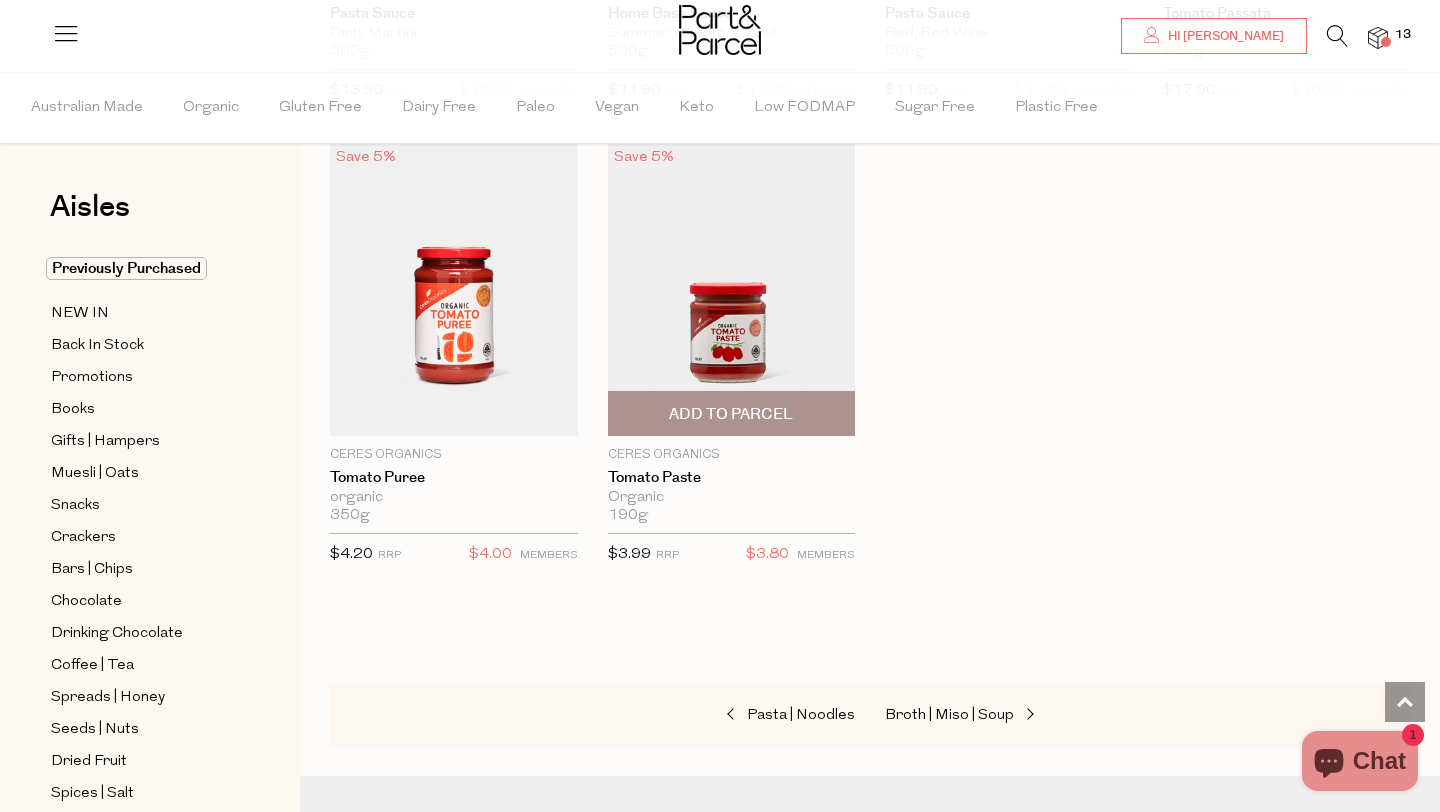 click on "Add To Parcel" at bounding box center [731, 414] 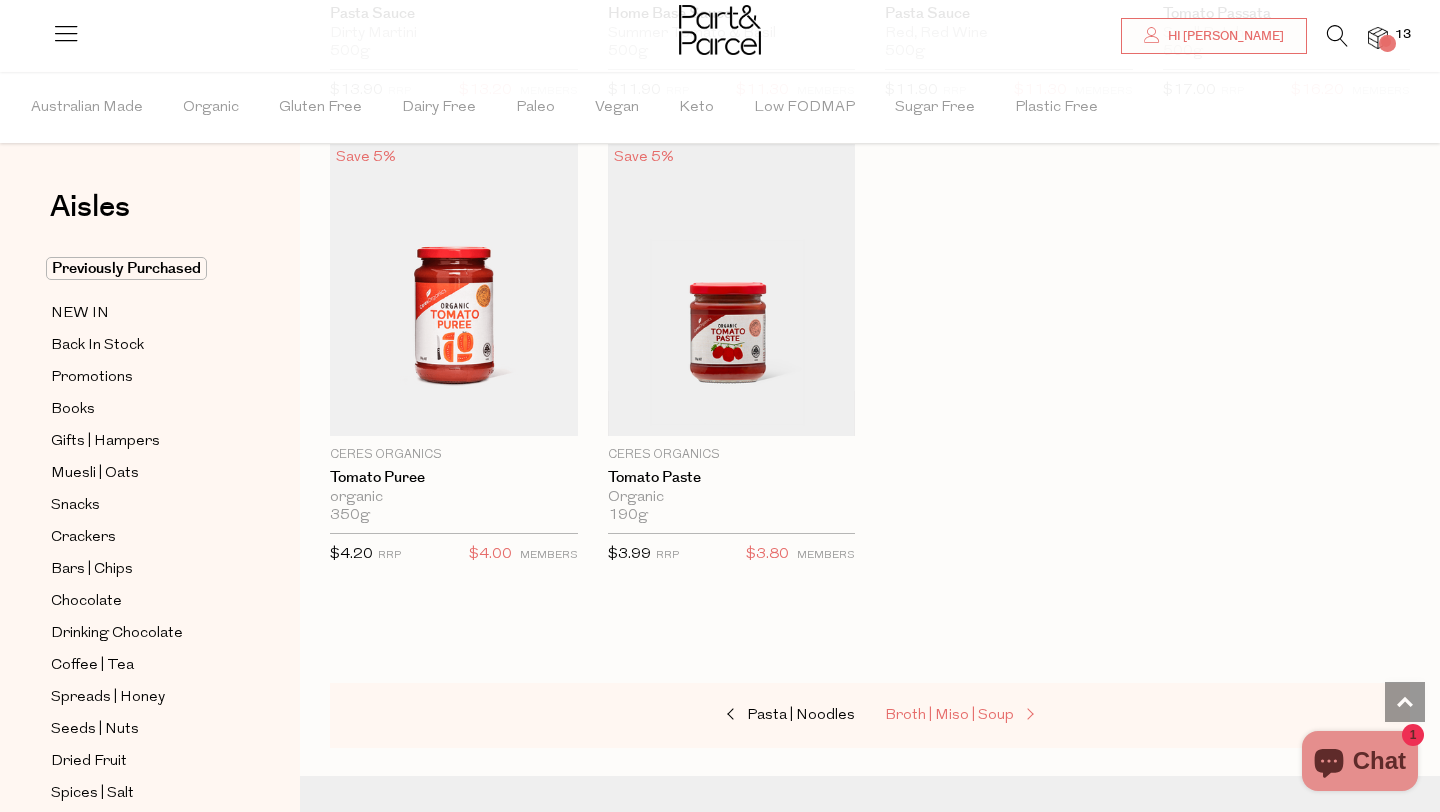 click on "Broth | Miso | Soup" at bounding box center [949, 715] 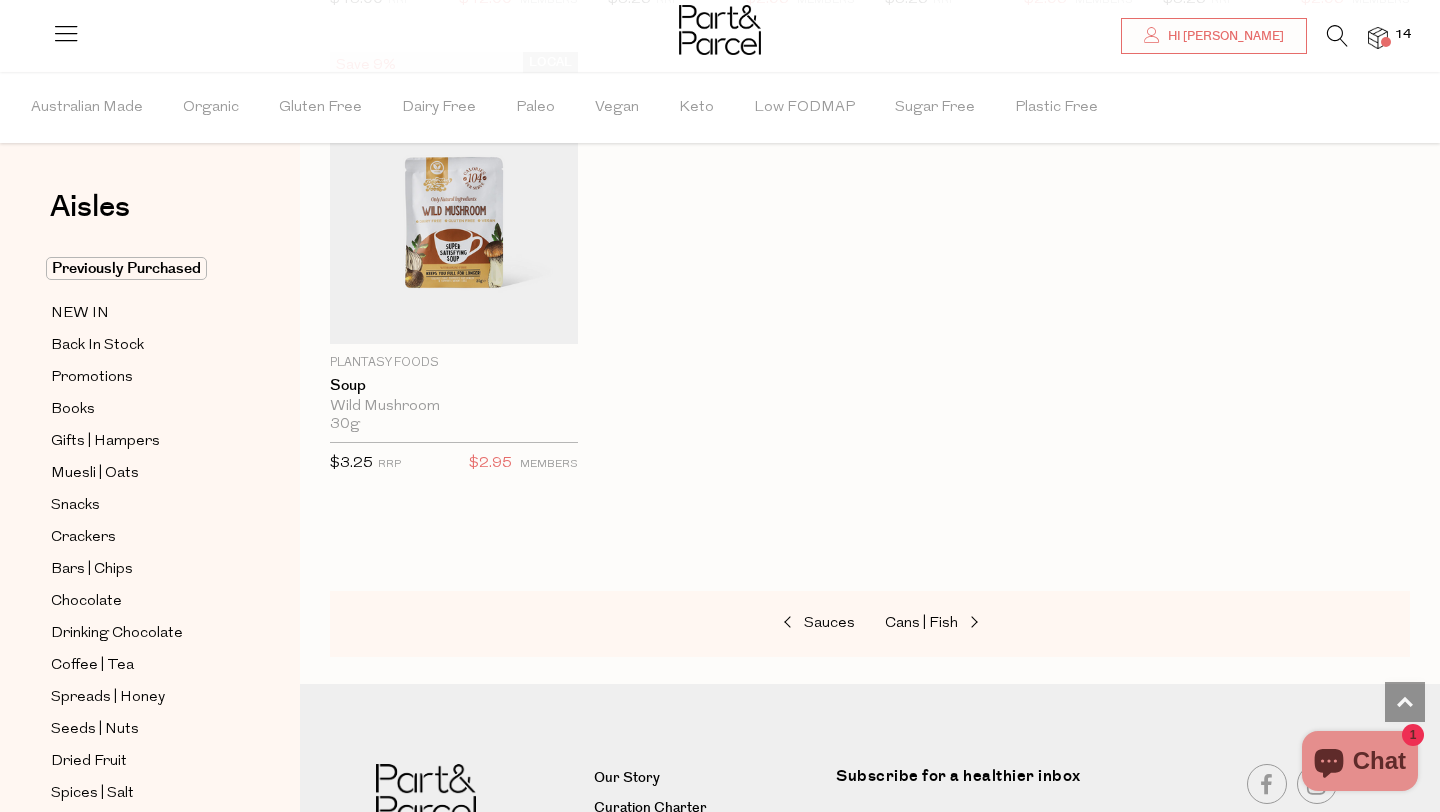 scroll, scrollTop: 3936, scrollLeft: 0, axis: vertical 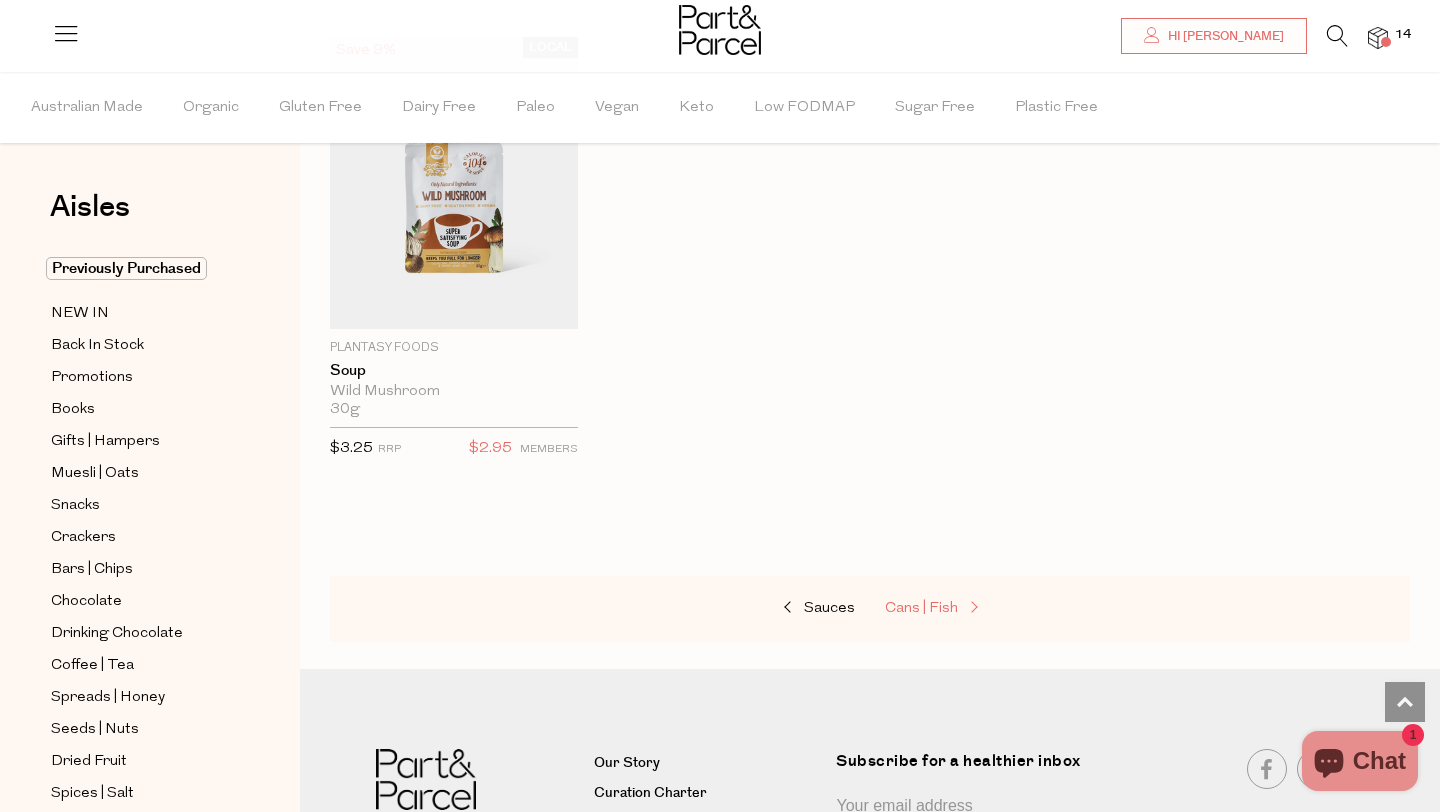 click on "Cans | Fish" at bounding box center [921, 608] 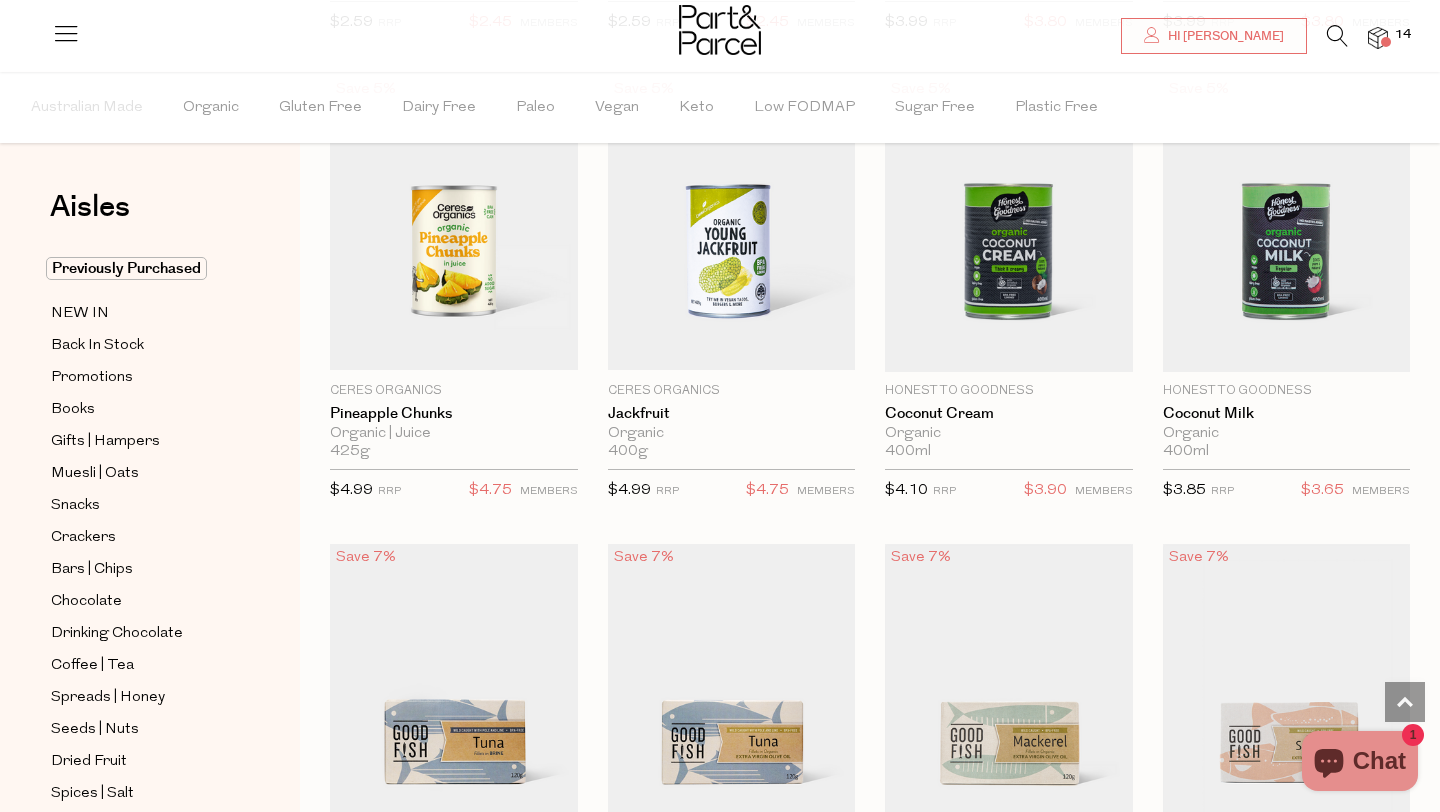 scroll, scrollTop: 1588, scrollLeft: 0, axis: vertical 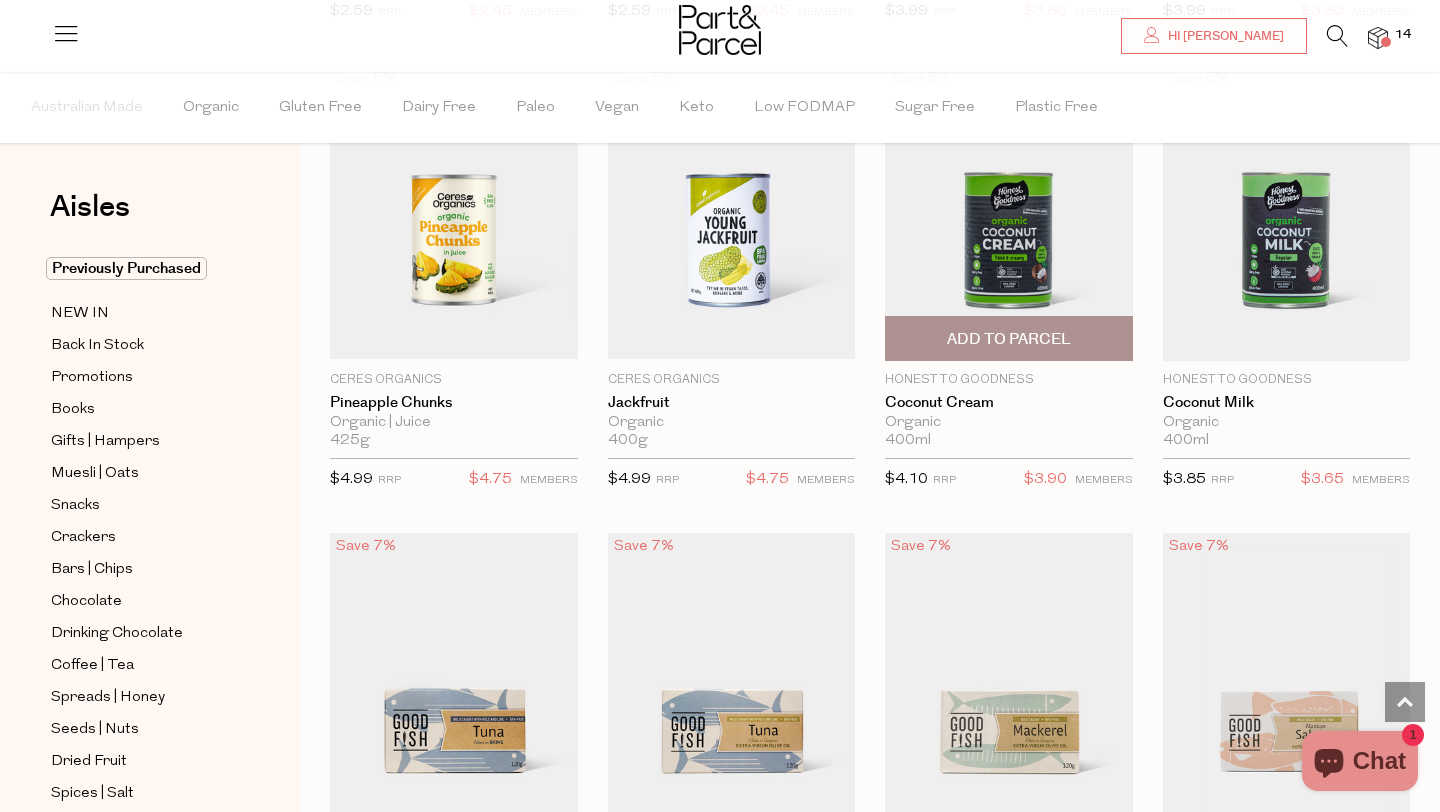 click on "Add To Parcel" at bounding box center (1009, 339) 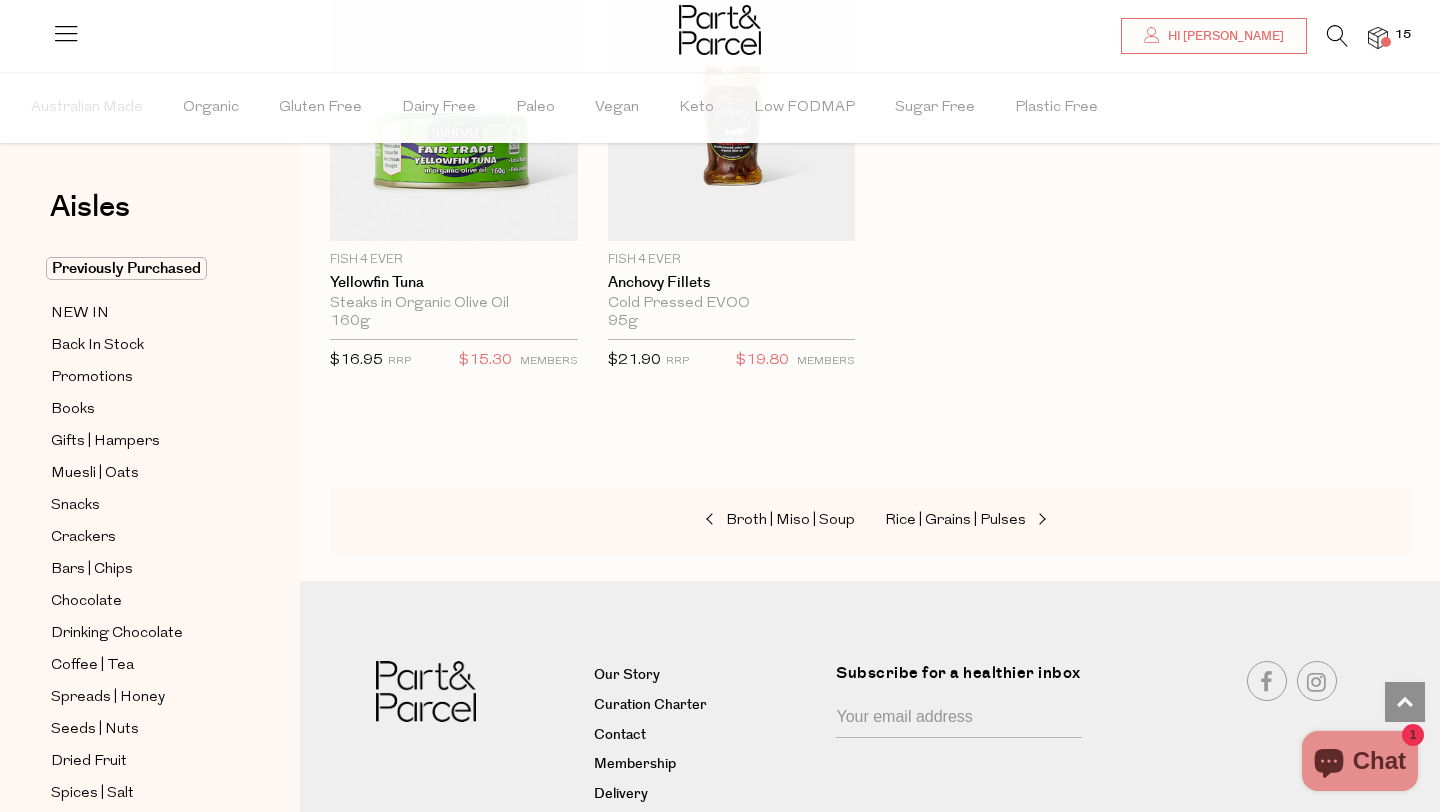 scroll, scrollTop: 3208, scrollLeft: 0, axis: vertical 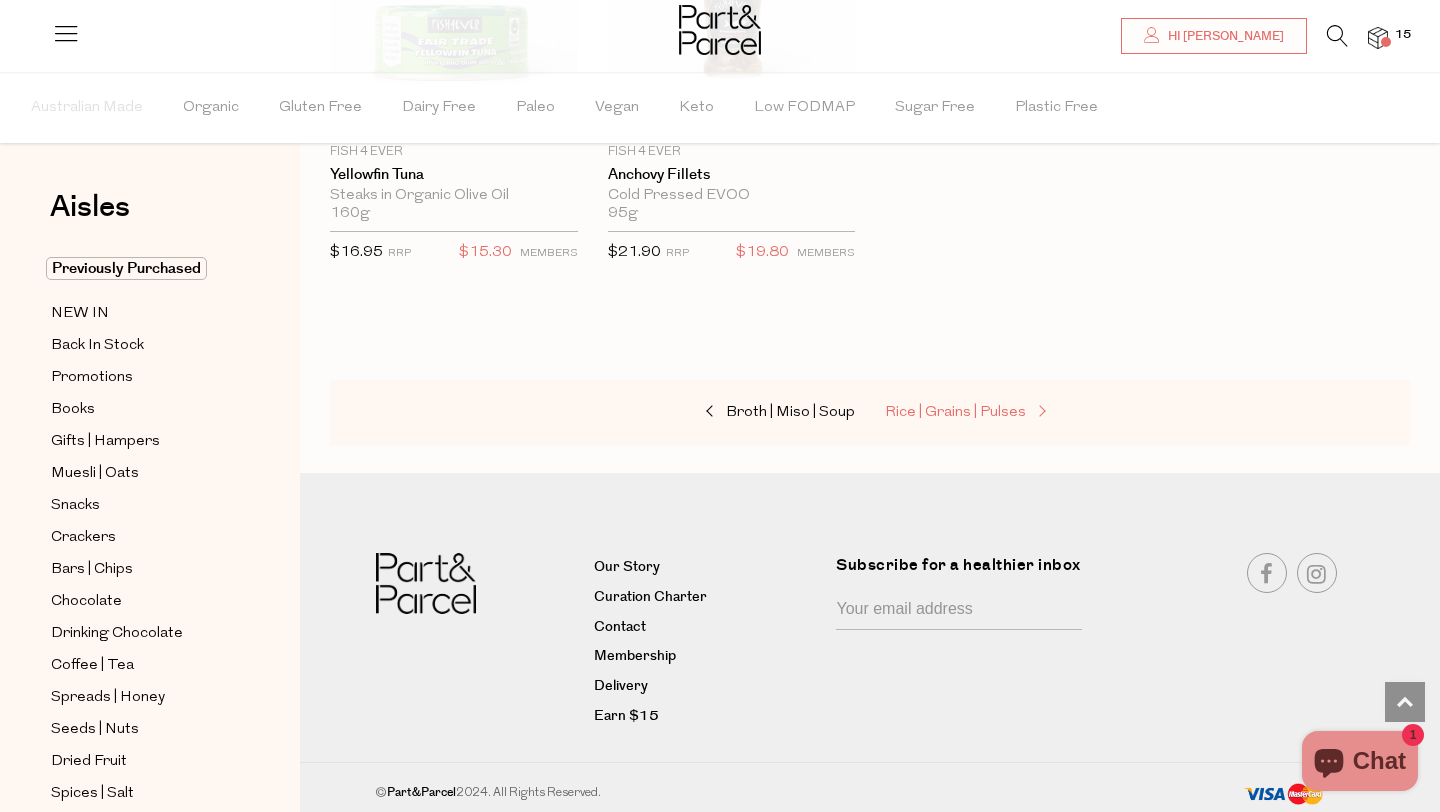 click on "Rice | Grains | Pulses" at bounding box center (955, 412) 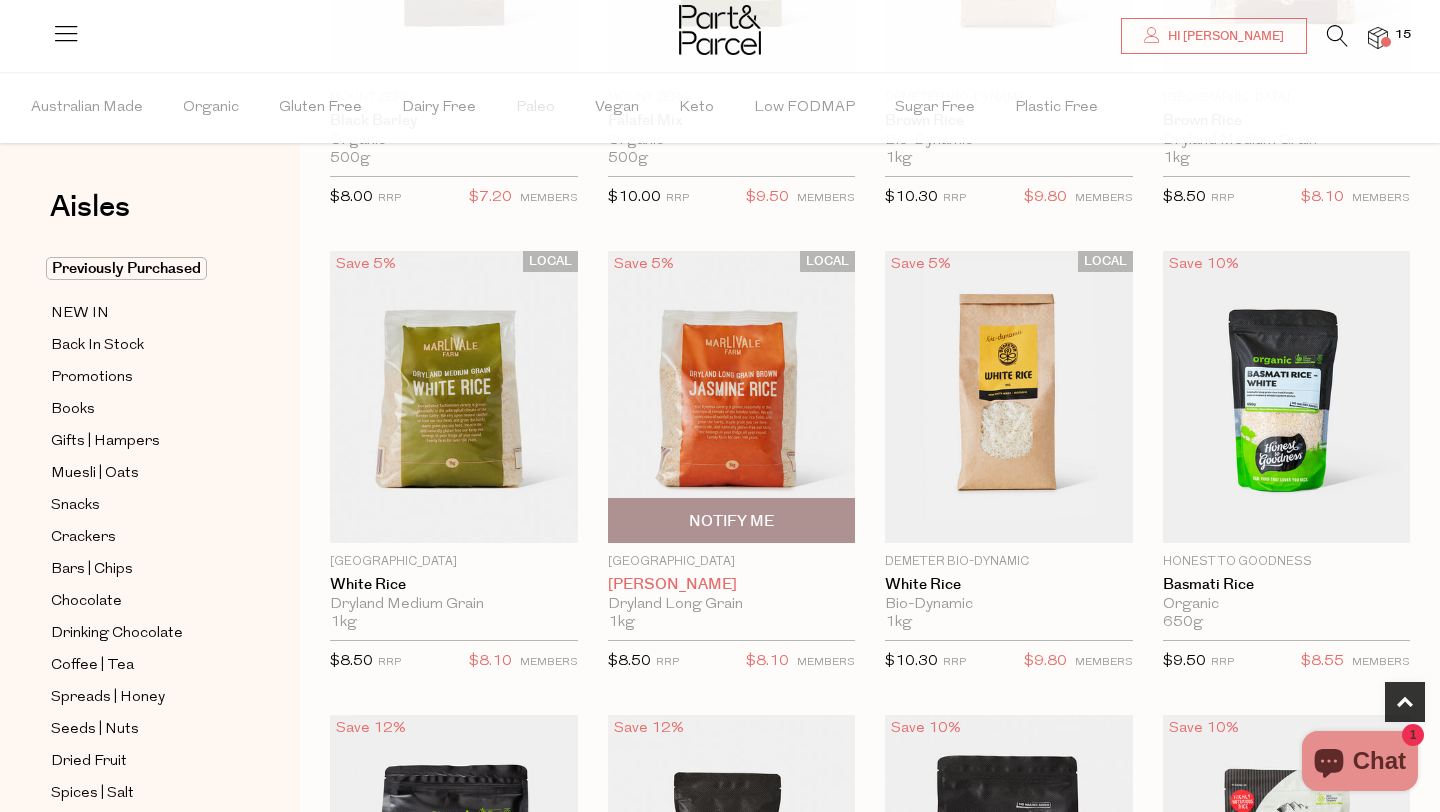 scroll, scrollTop: 939, scrollLeft: 0, axis: vertical 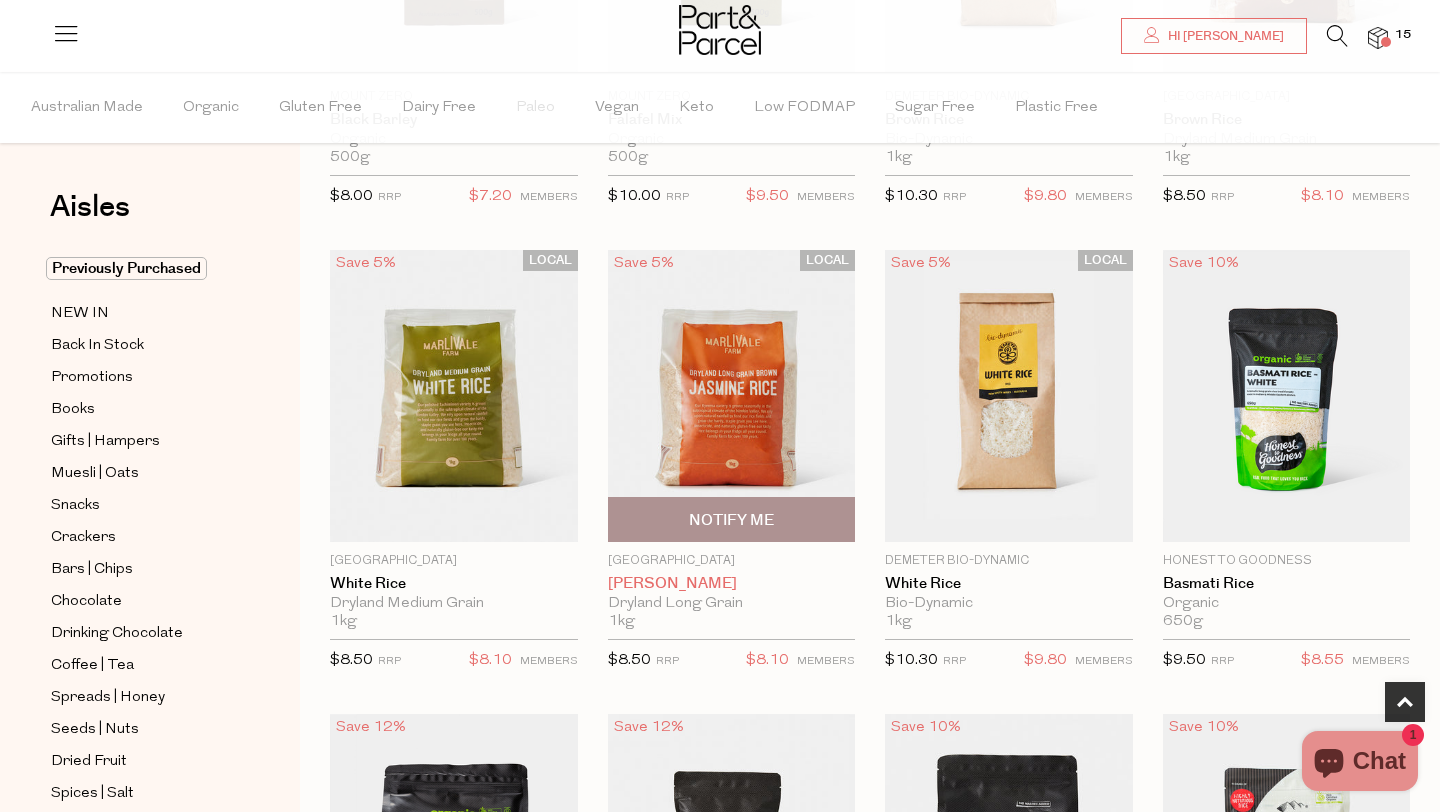 click on "Jasmine Rice" at bounding box center (732, 584) 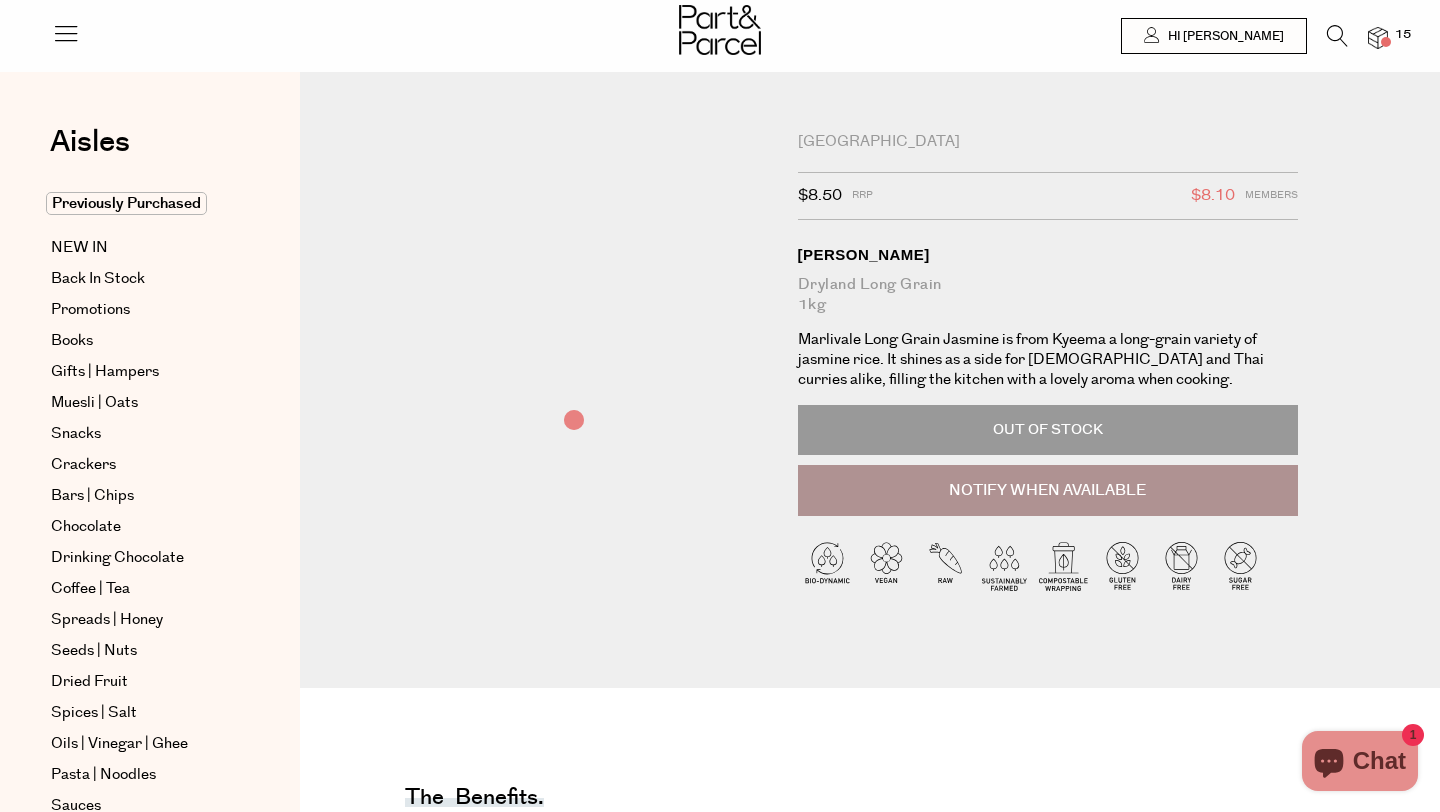 scroll, scrollTop: 0, scrollLeft: 0, axis: both 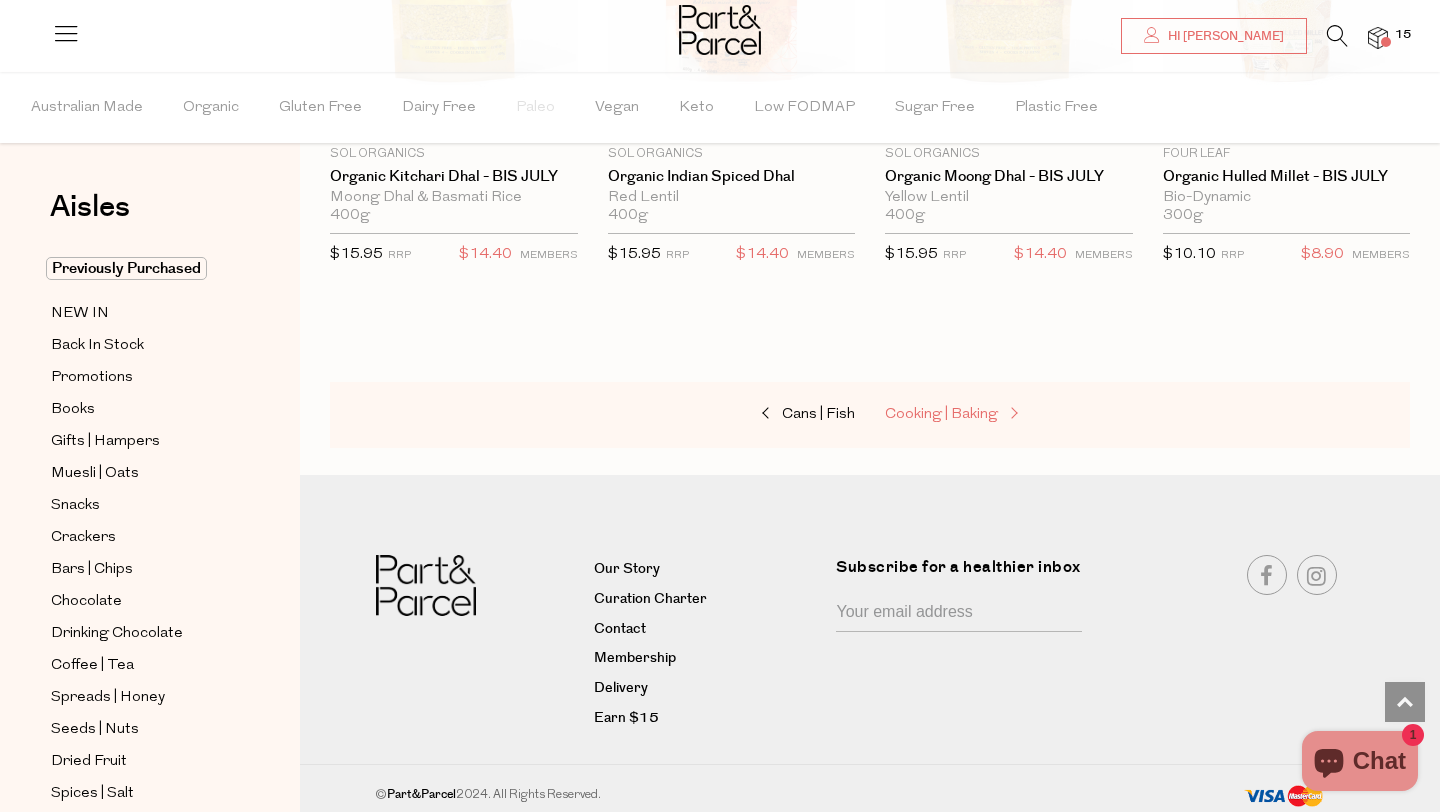 click on "Cooking | Baking" at bounding box center (941, 414) 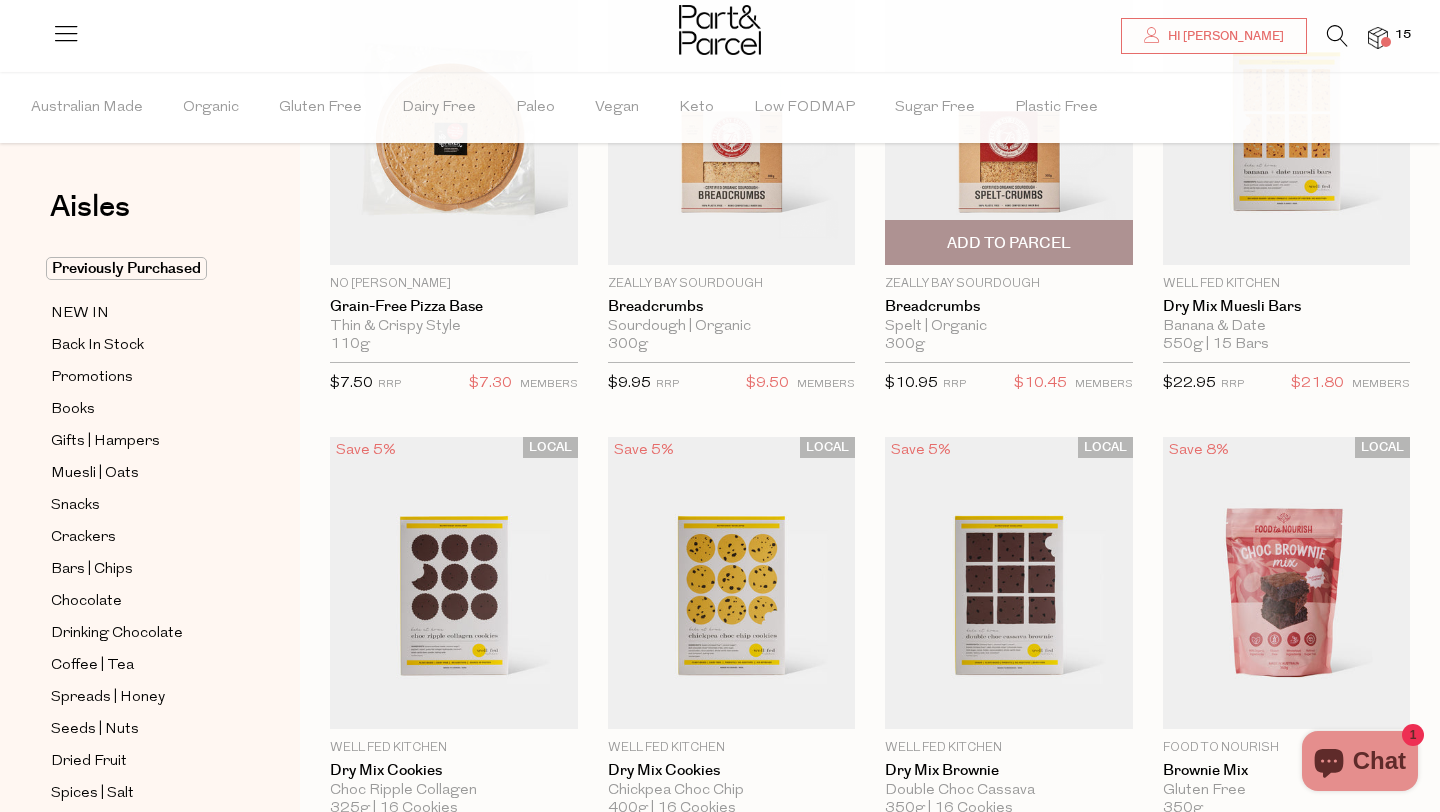 scroll, scrollTop: 0, scrollLeft: 0, axis: both 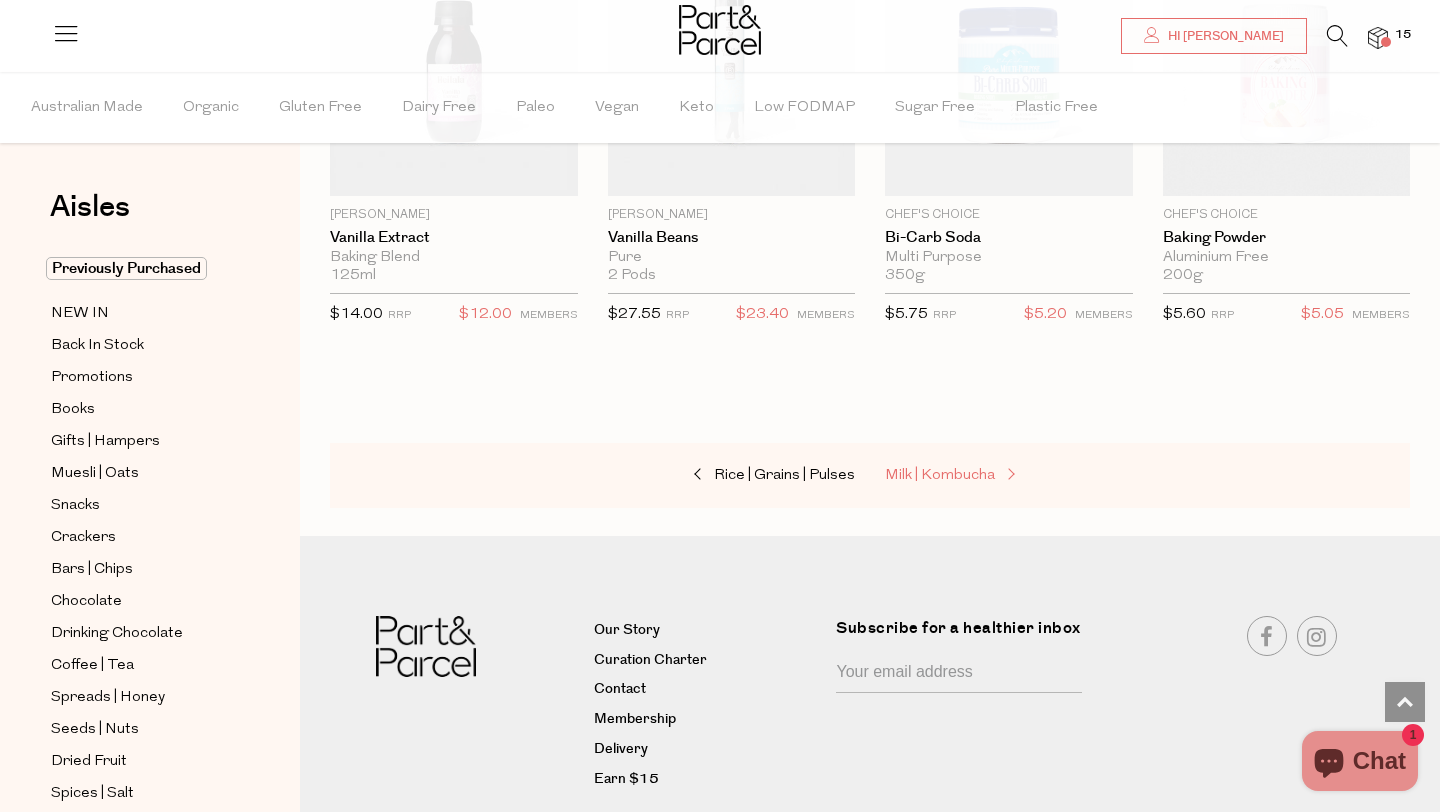 click on "Milk | Kombucha" at bounding box center [940, 475] 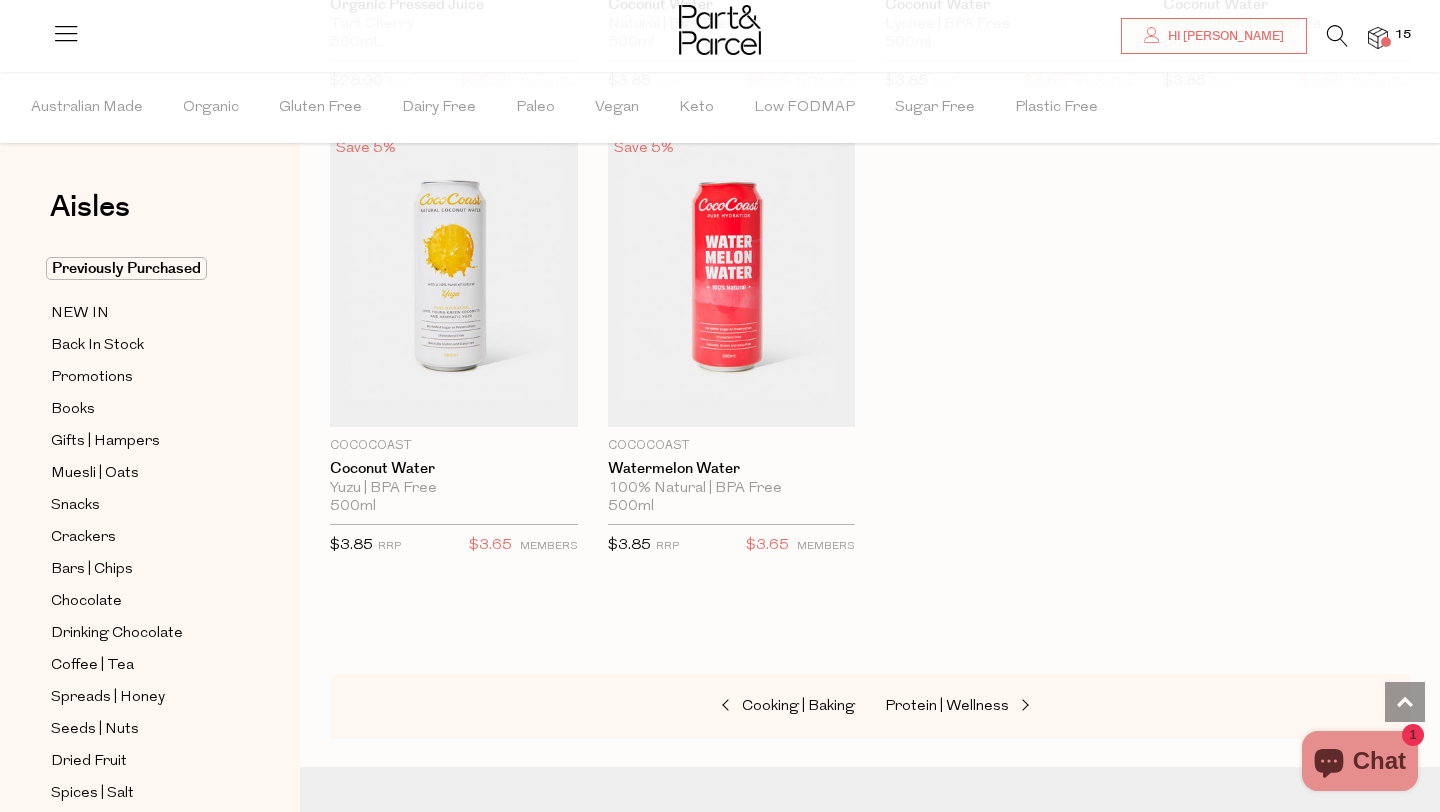 scroll, scrollTop: 4156, scrollLeft: 0, axis: vertical 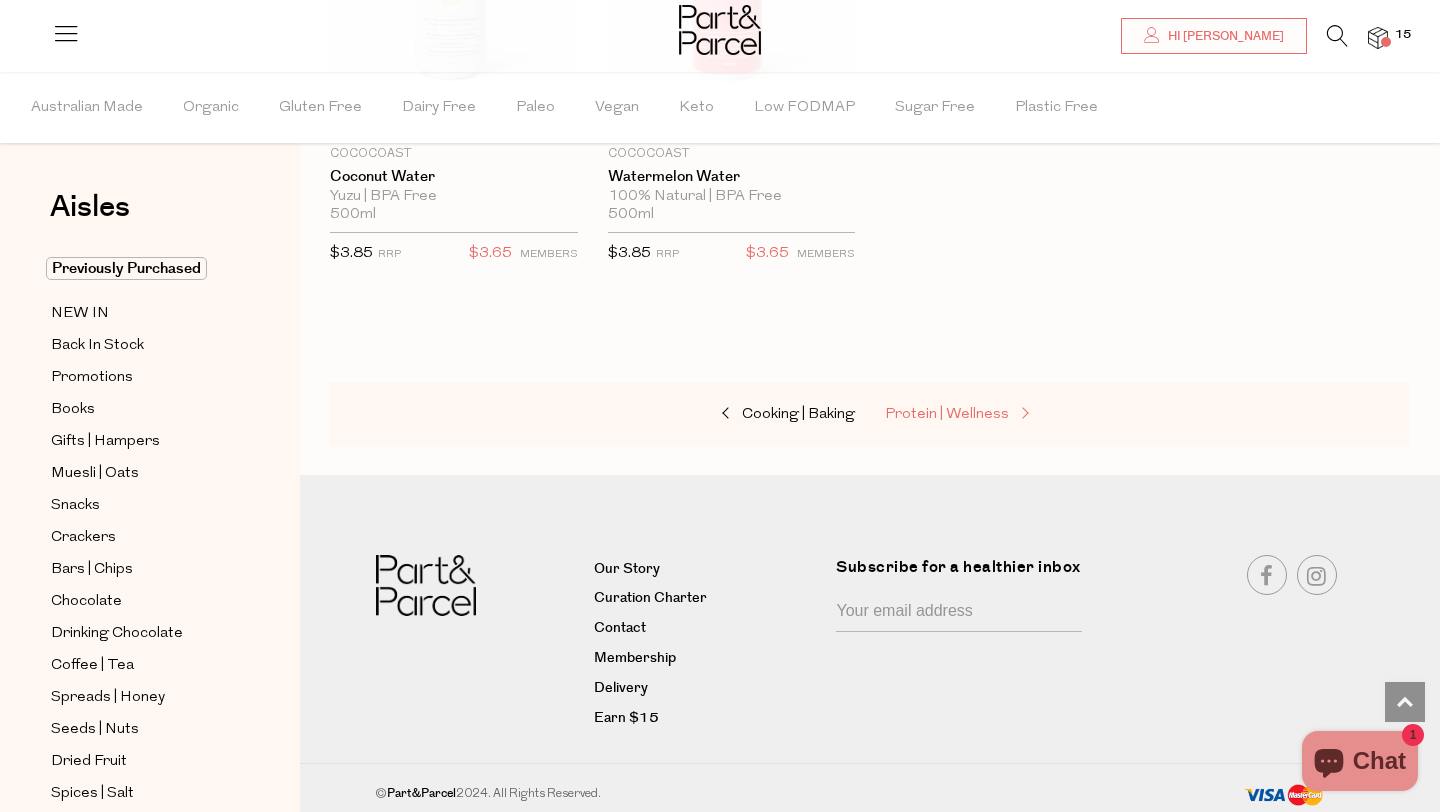 click on "Protein | Wellness" at bounding box center (947, 414) 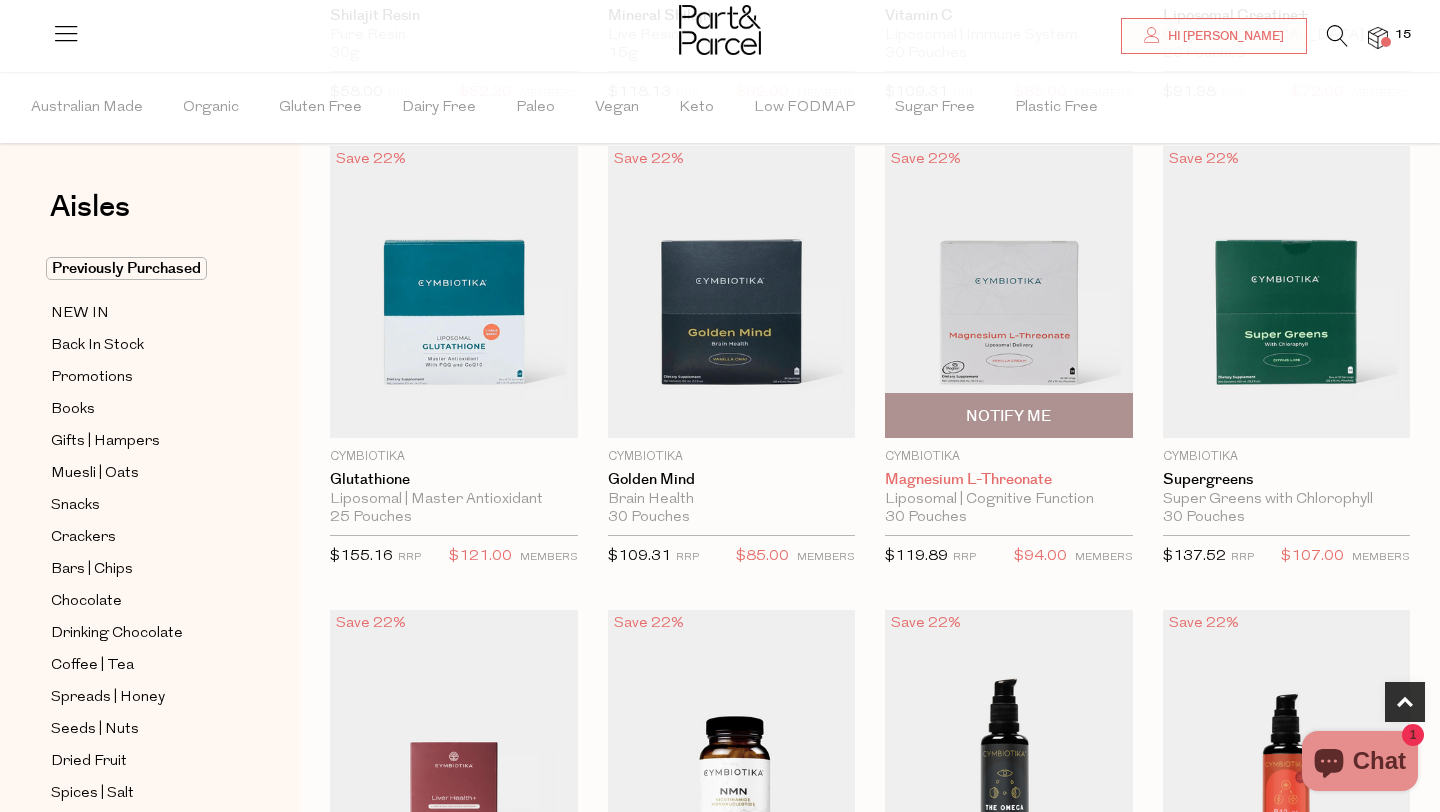 scroll, scrollTop: 582, scrollLeft: 0, axis: vertical 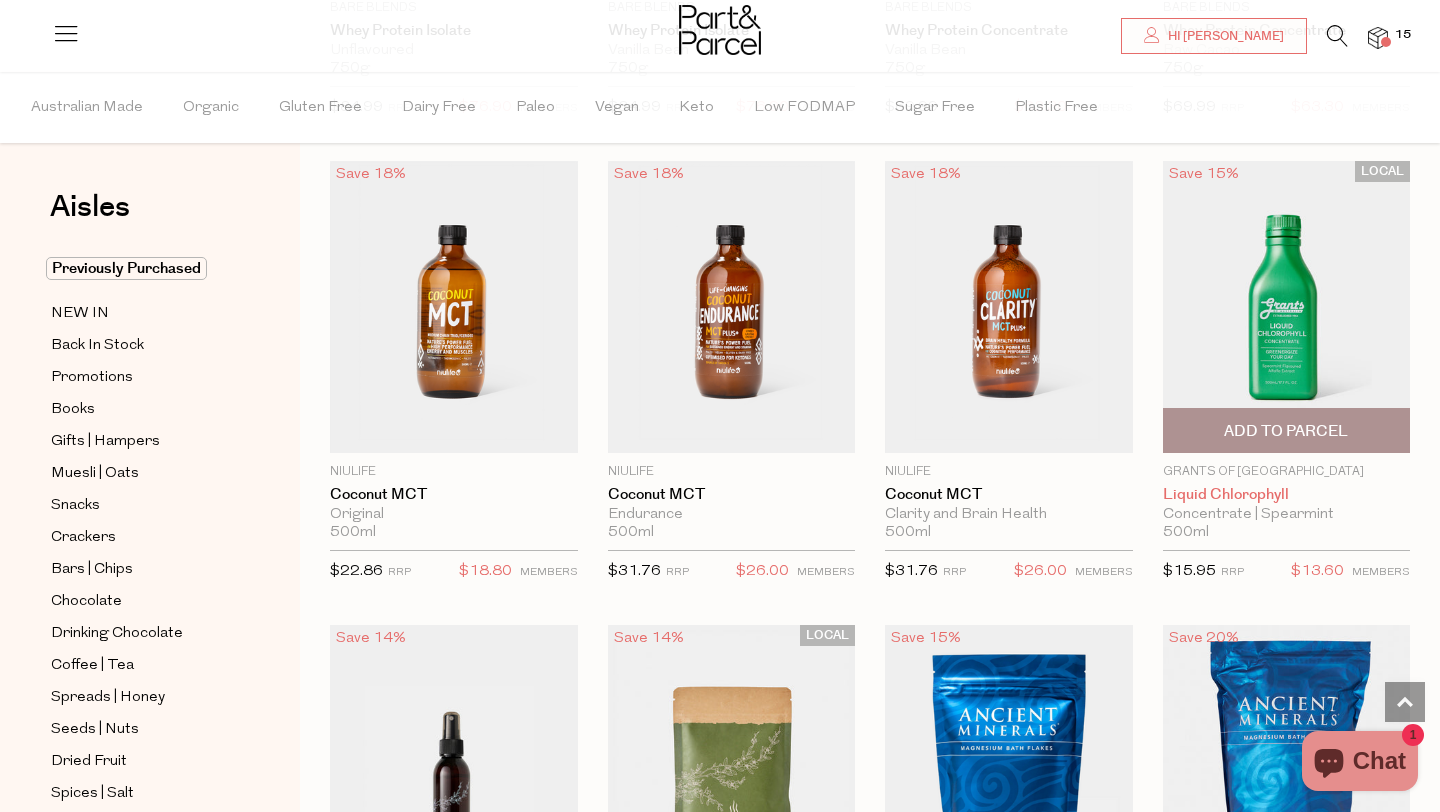 click on "Liquid Chlorophyll" at bounding box center [1287, 495] 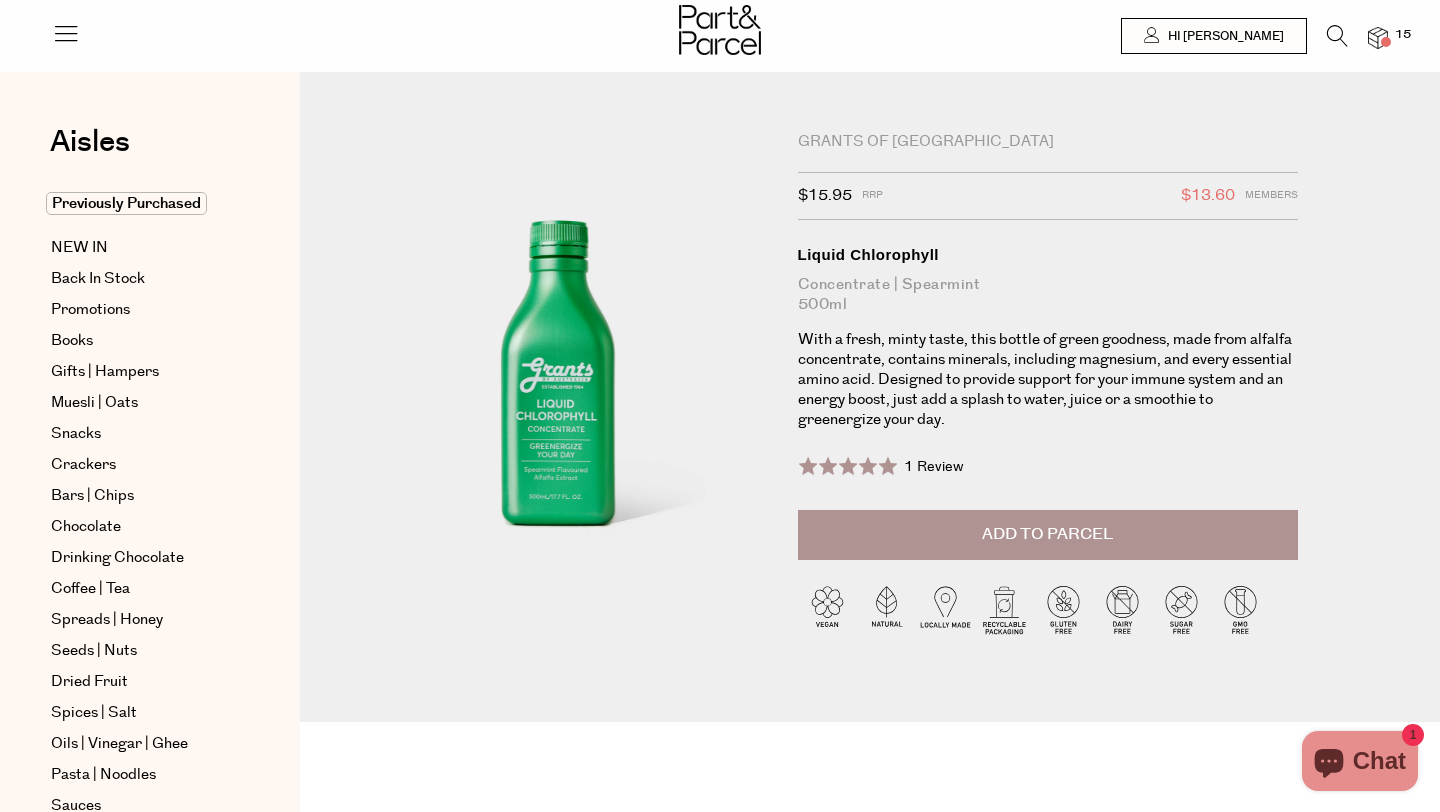 scroll, scrollTop: 0, scrollLeft: 0, axis: both 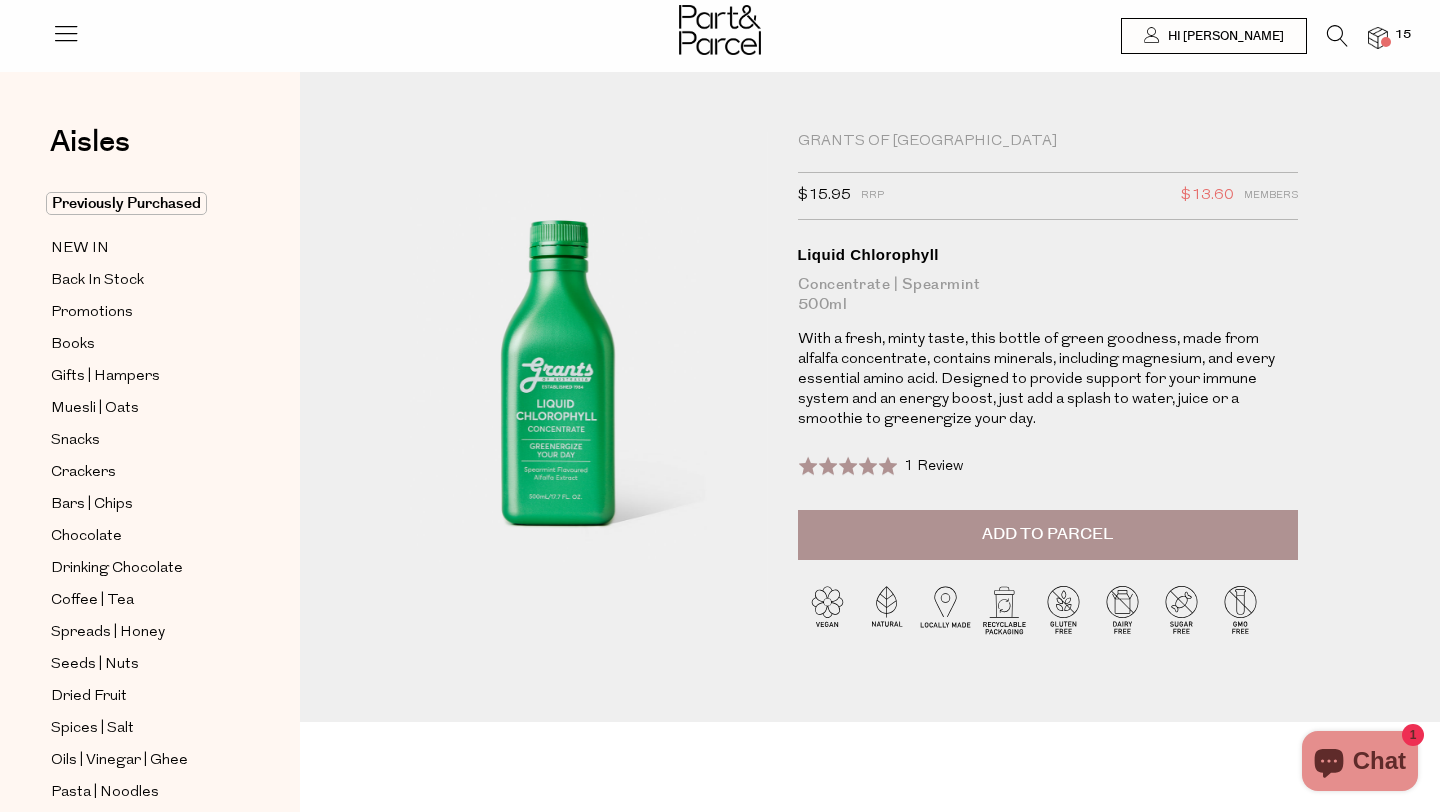 click on "Add to Parcel" at bounding box center [1047, 534] 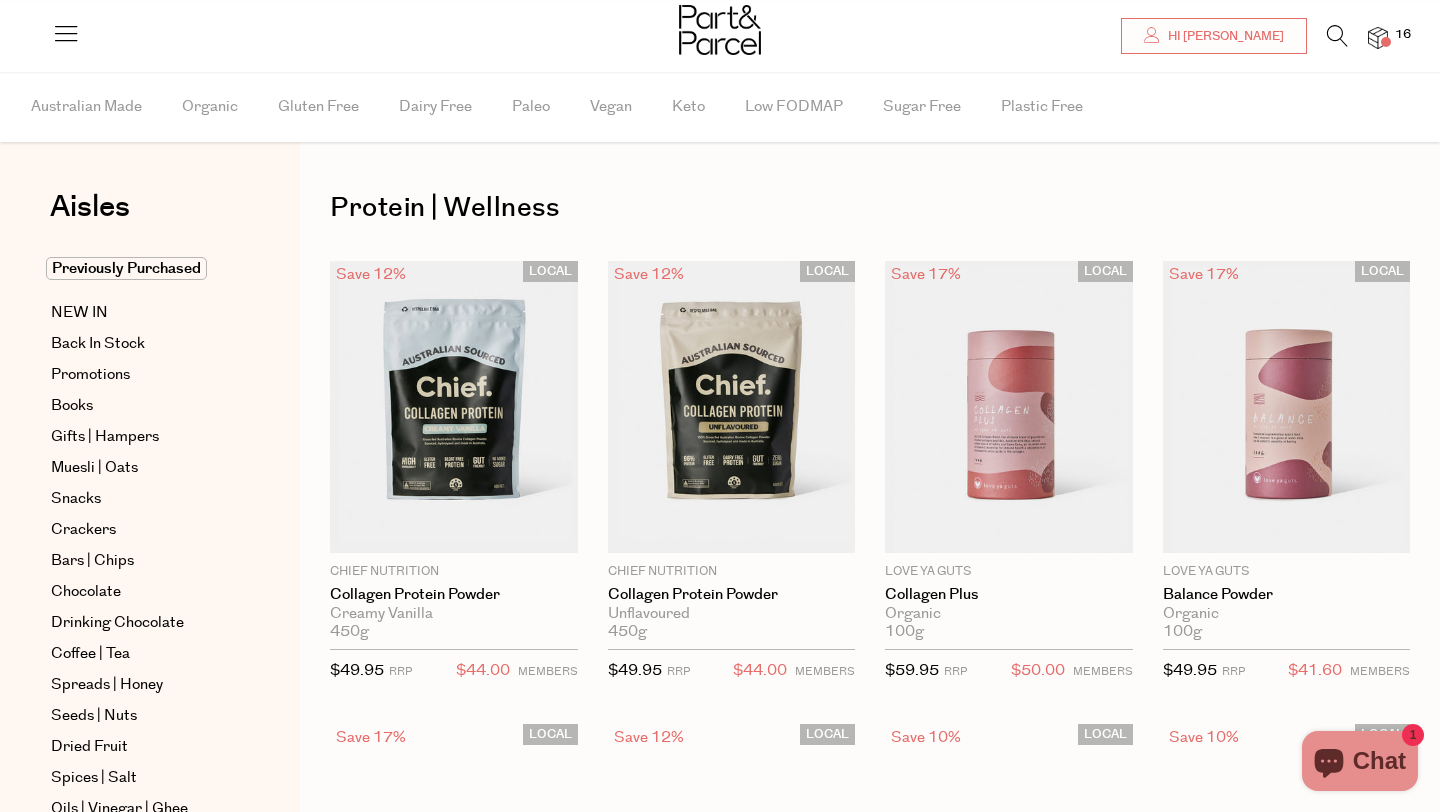 scroll, scrollTop: 15, scrollLeft: 0, axis: vertical 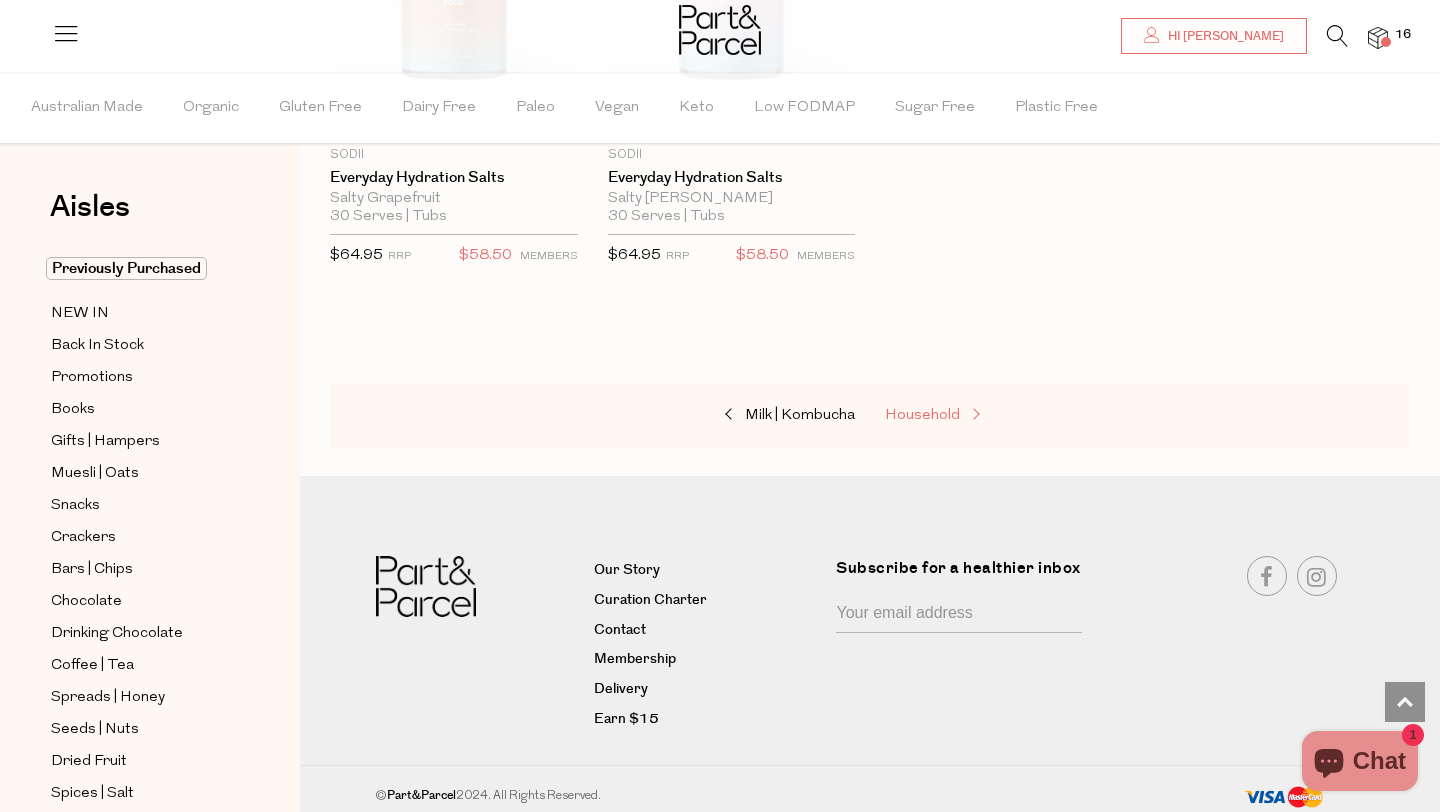 click on "Household" at bounding box center [922, 415] 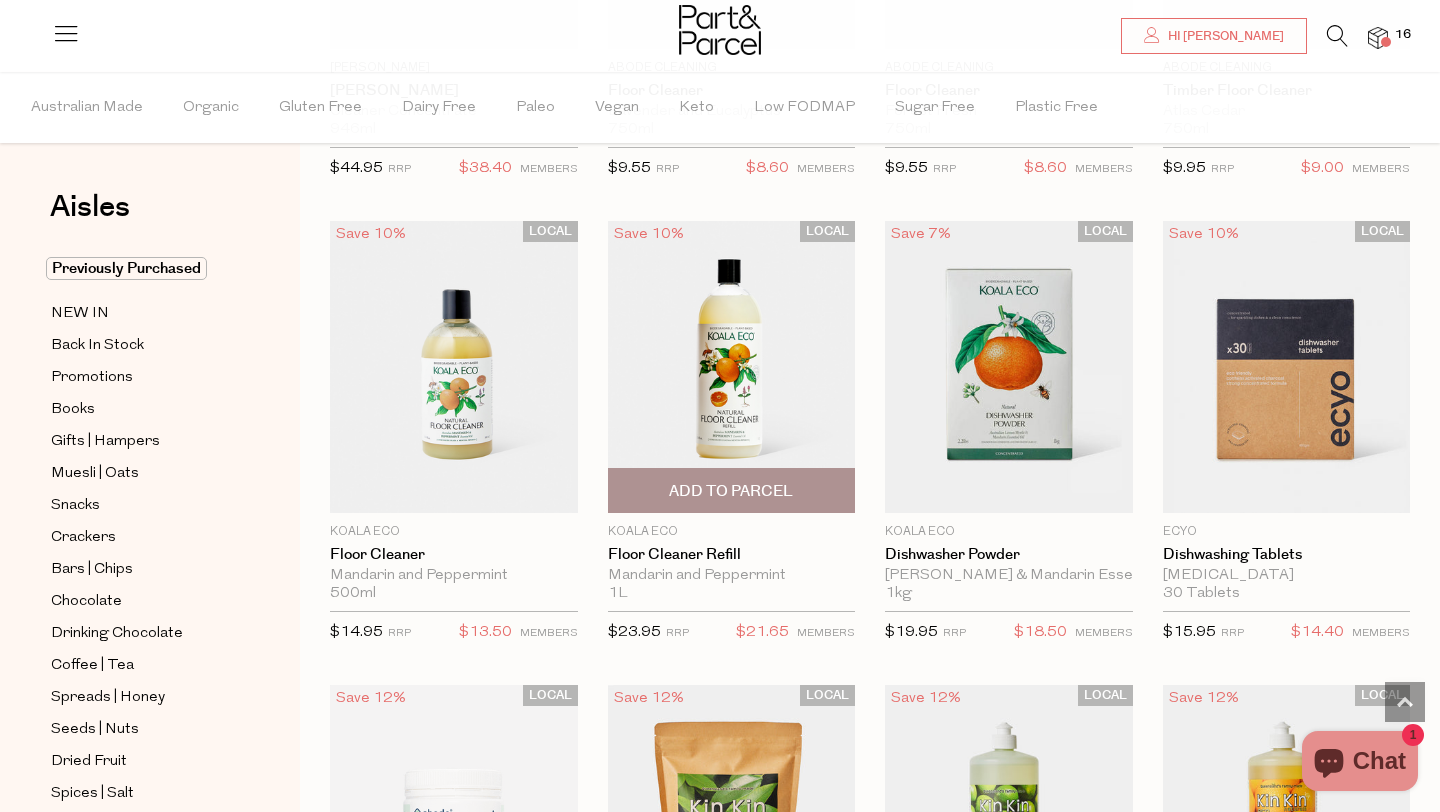 scroll, scrollTop: 2825, scrollLeft: 0, axis: vertical 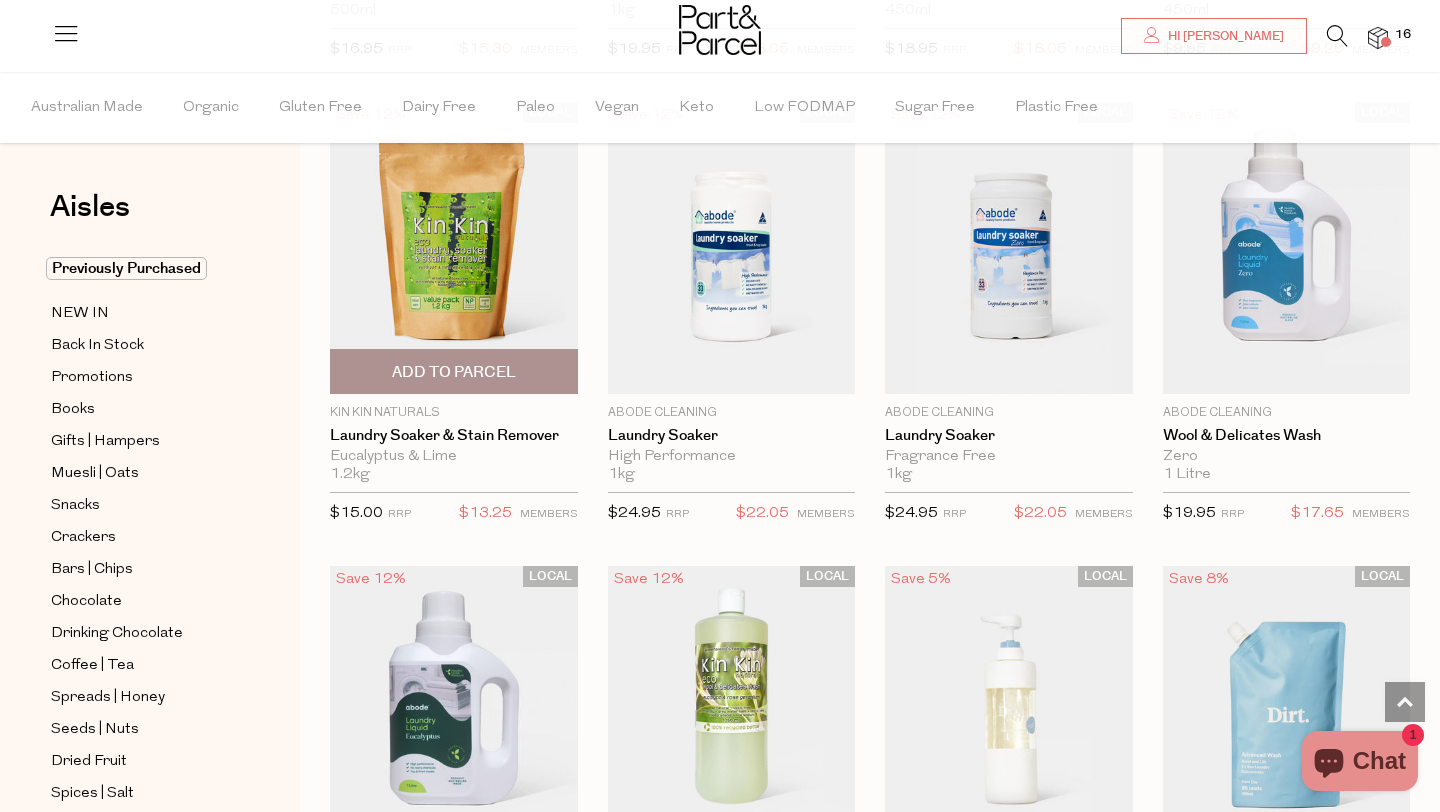 click on "Add To Parcel" at bounding box center [454, 371] 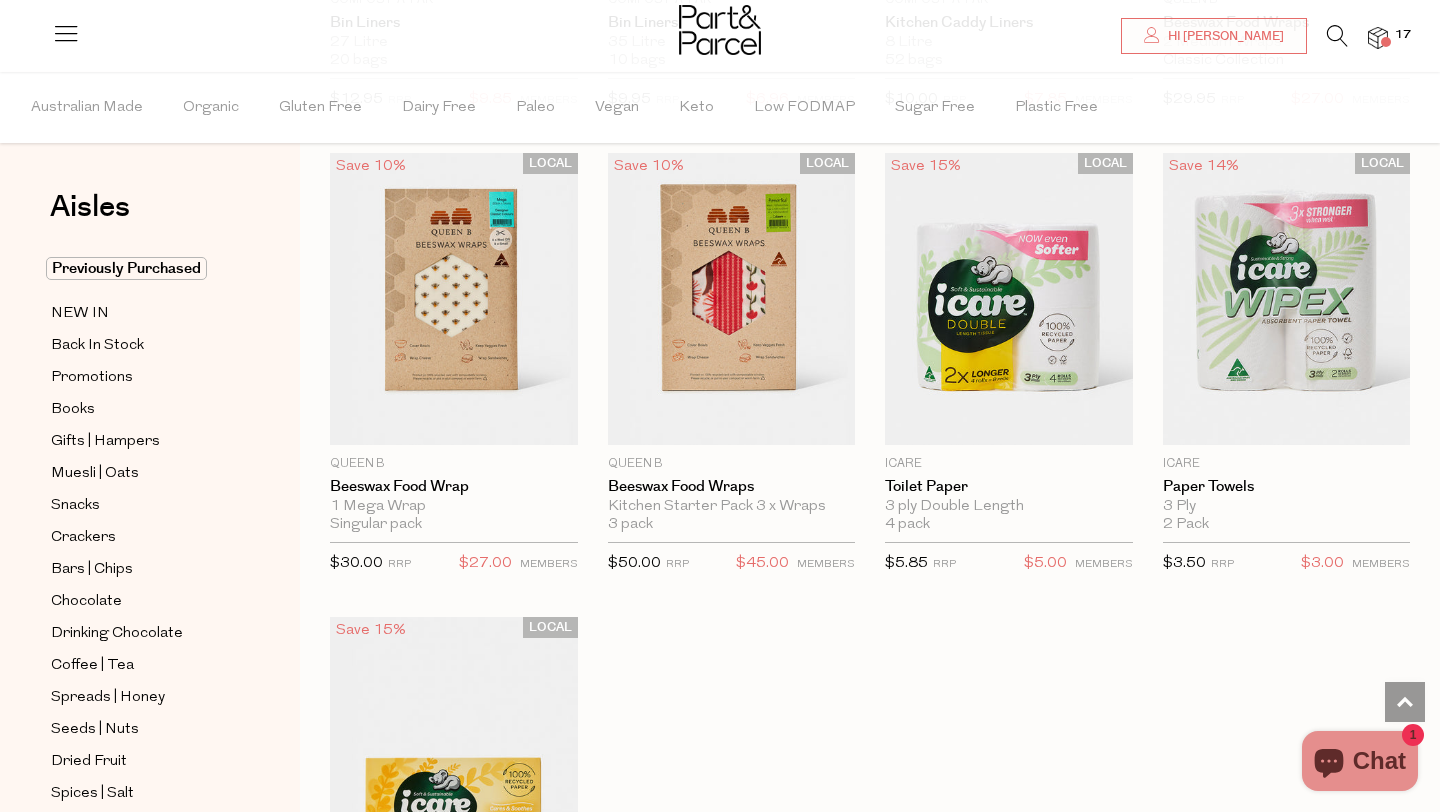 scroll, scrollTop: 8932, scrollLeft: 0, axis: vertical 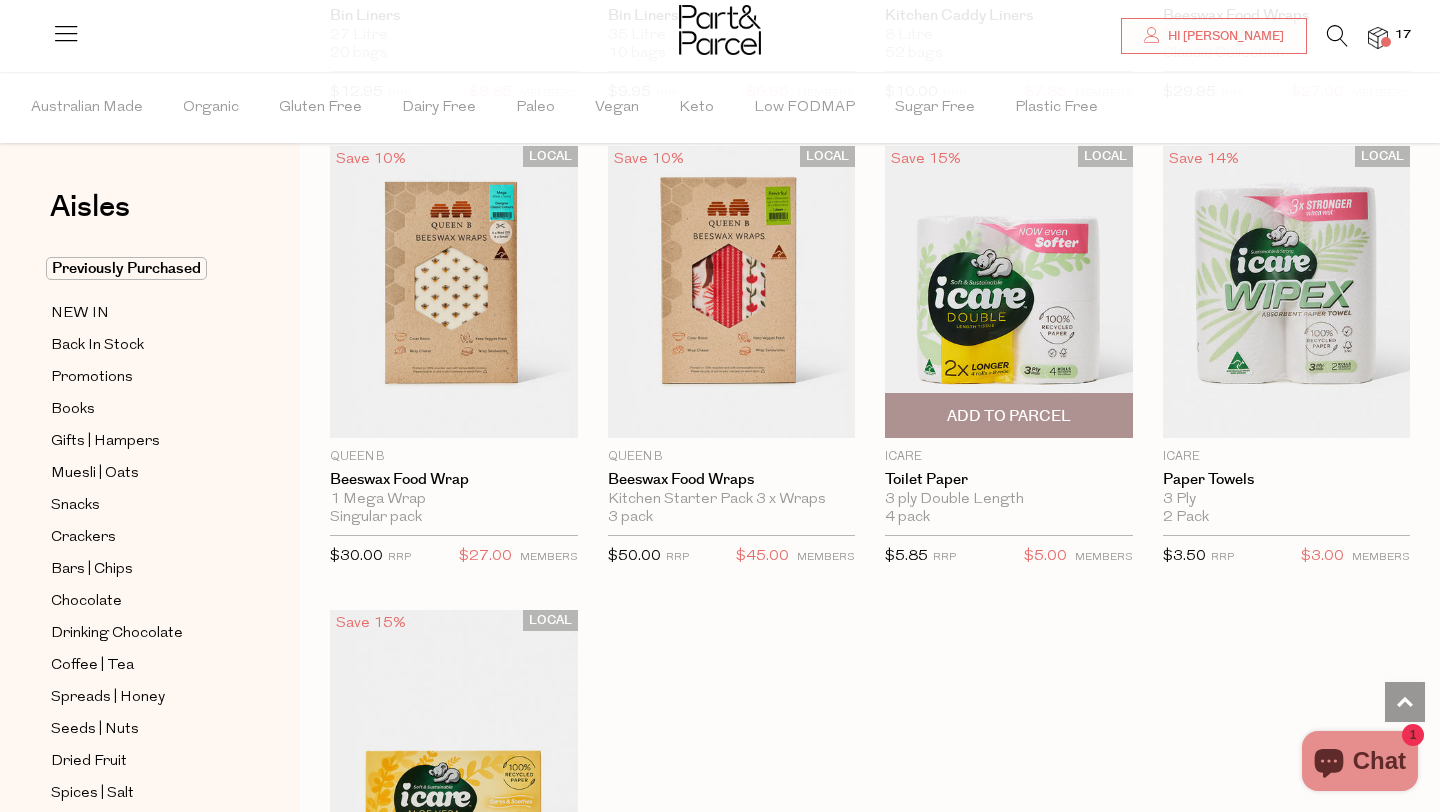 click on "Add To Parcel" at bounding box center [1009, 416] 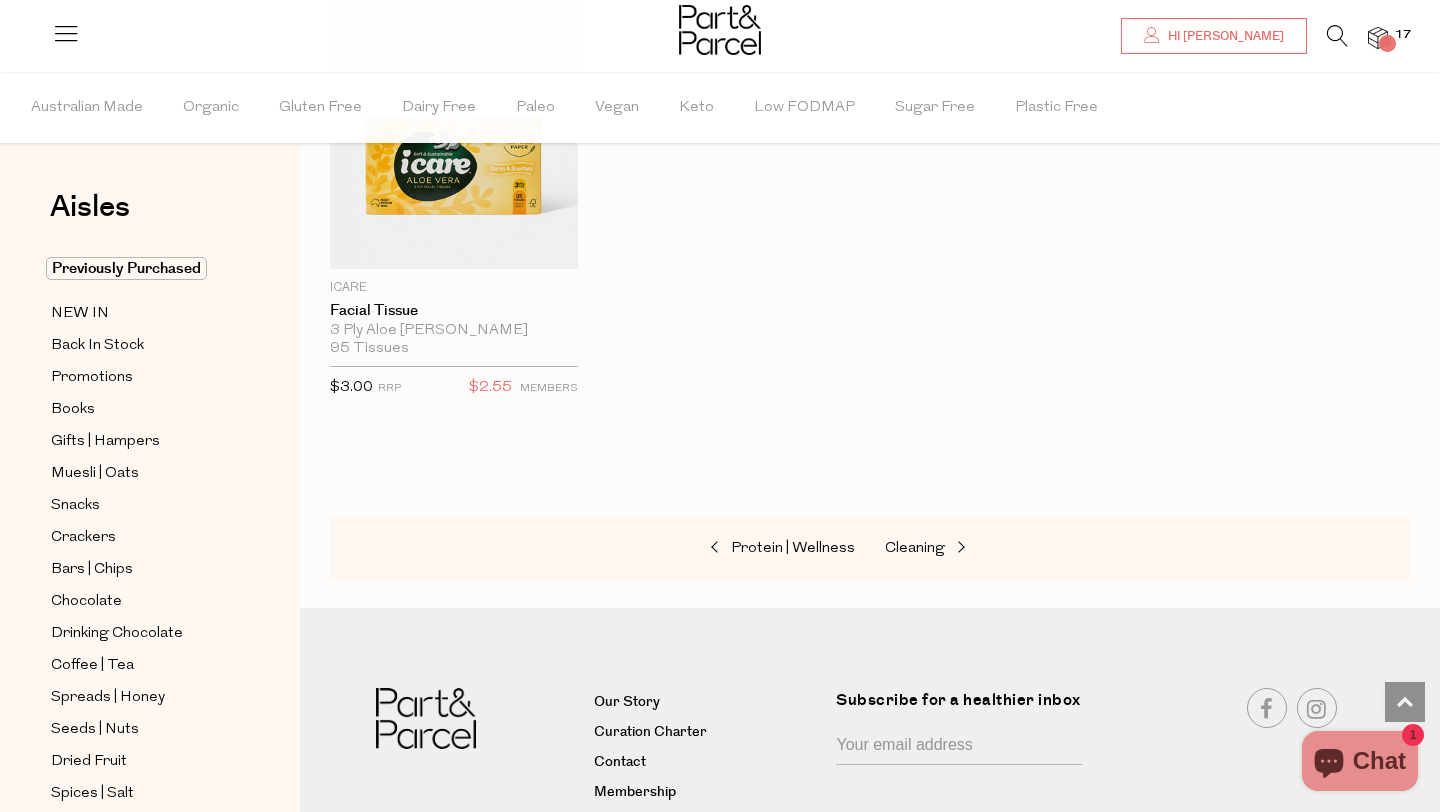 scroll, scrollTop: 9587, scrollLeft: 0, axis: vertical 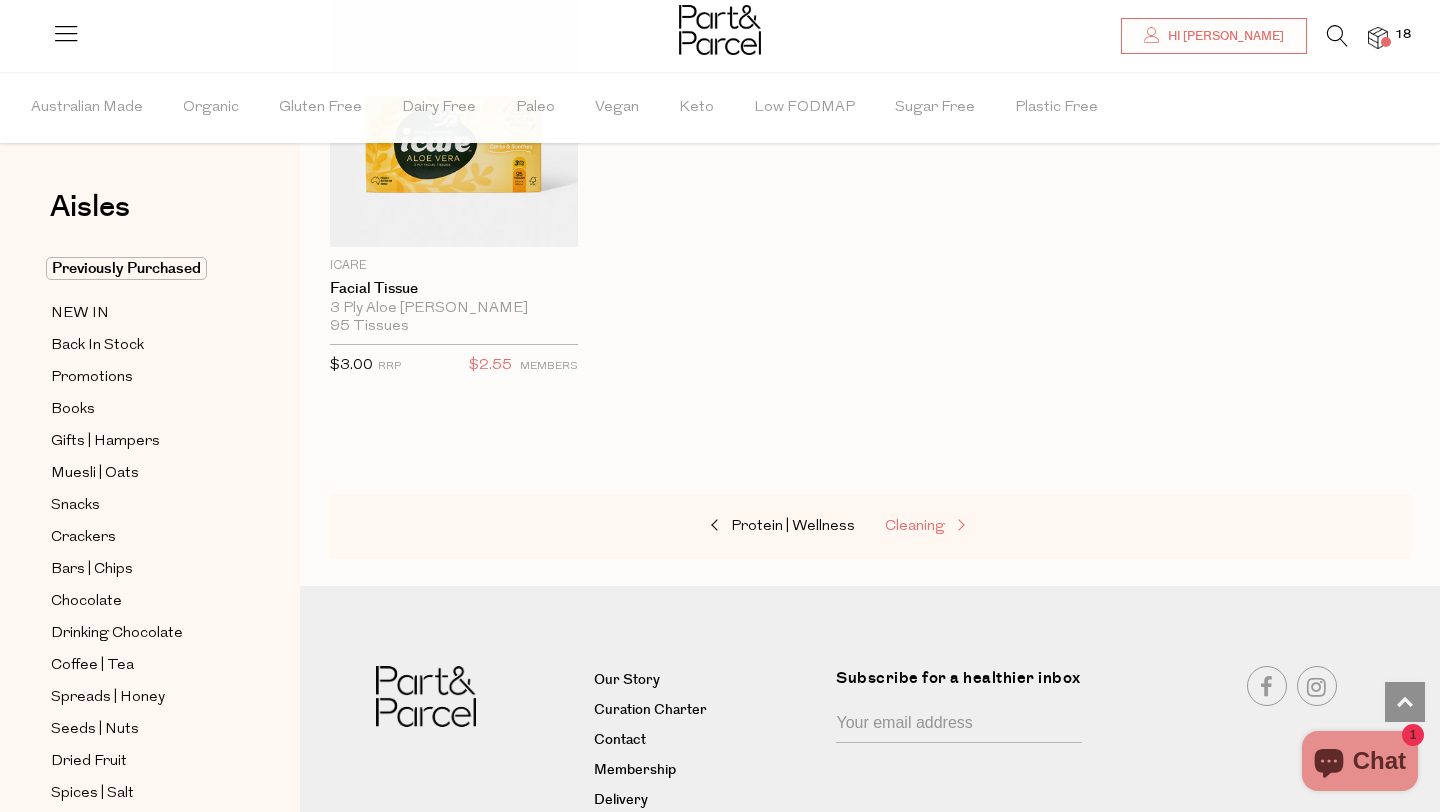 click on "Cleaning" at bounding box center (915, 526) 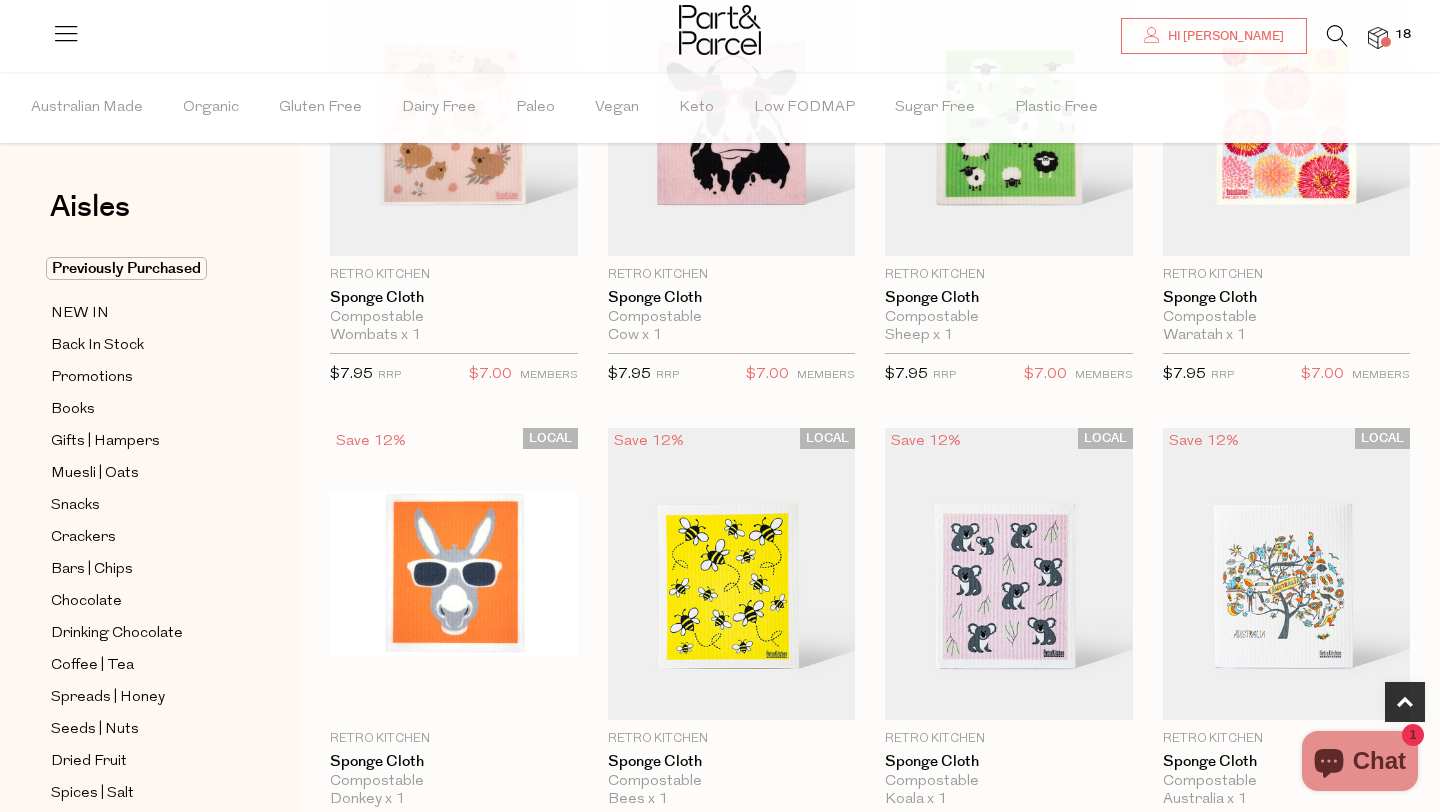 scroll, scrollTop: 763, scrollLeft: 0, axis: vertical 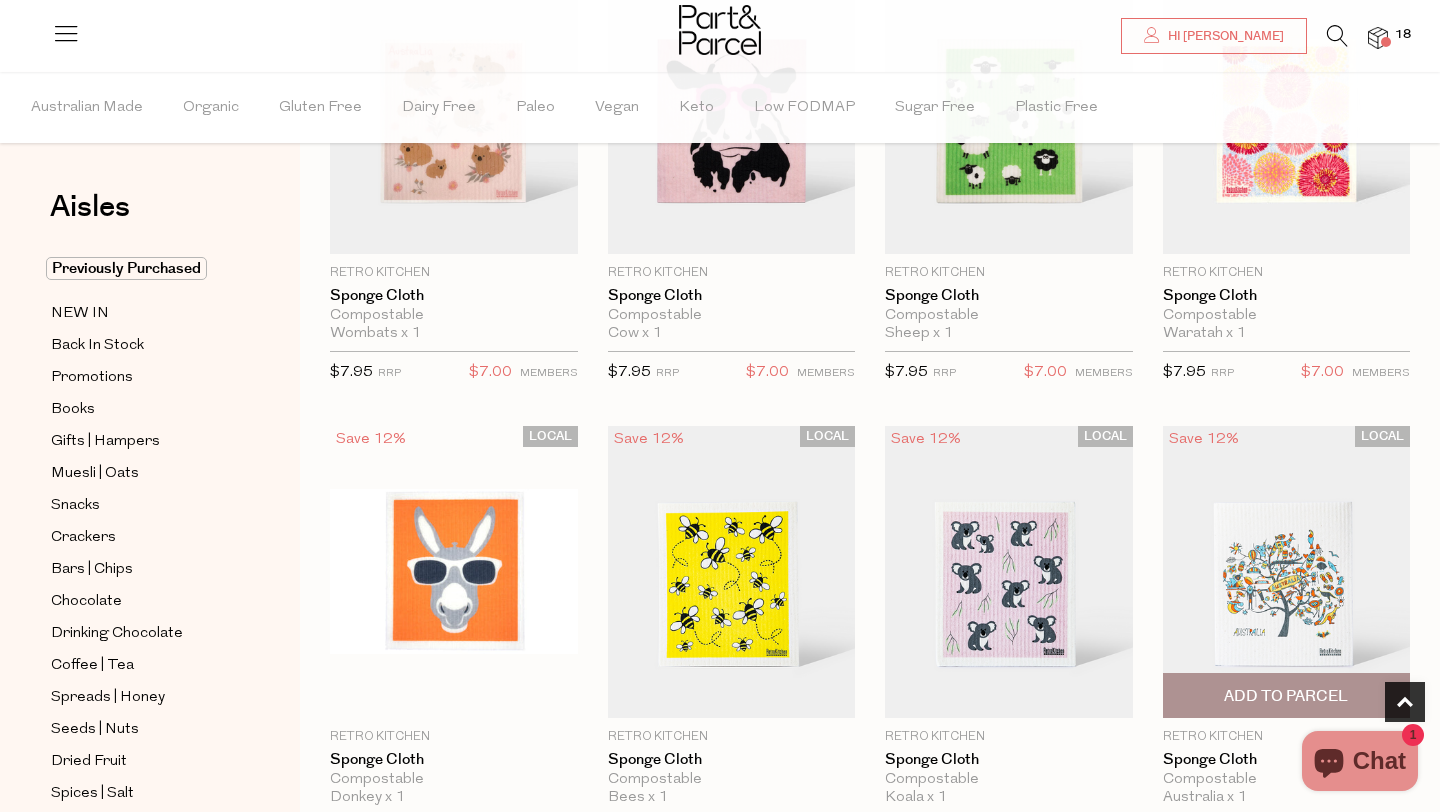 click on "Add To Parcel" at bounding box center [1286, 696] 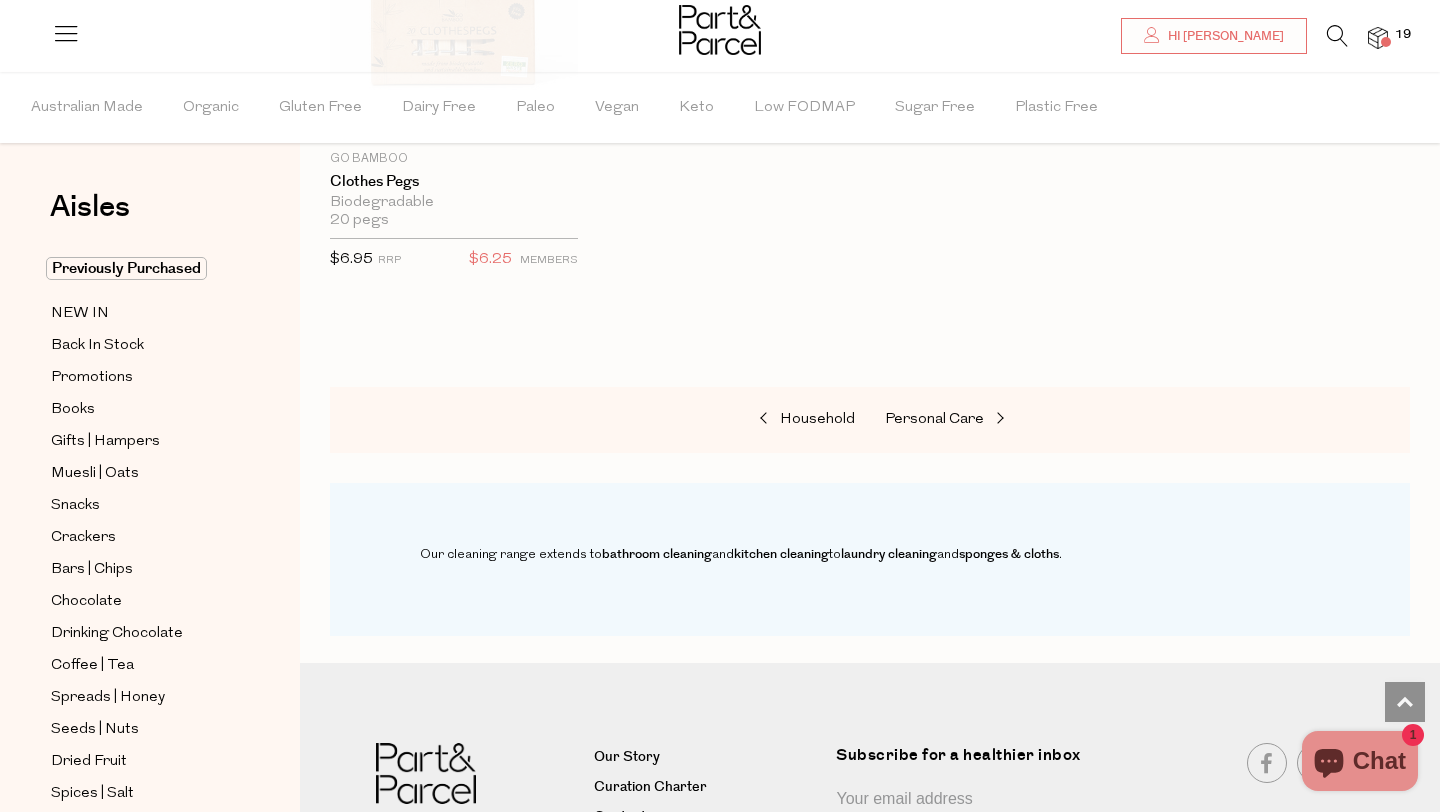 scroll, scrollTop: 1996, scrollLeft: 0, axis: vertical 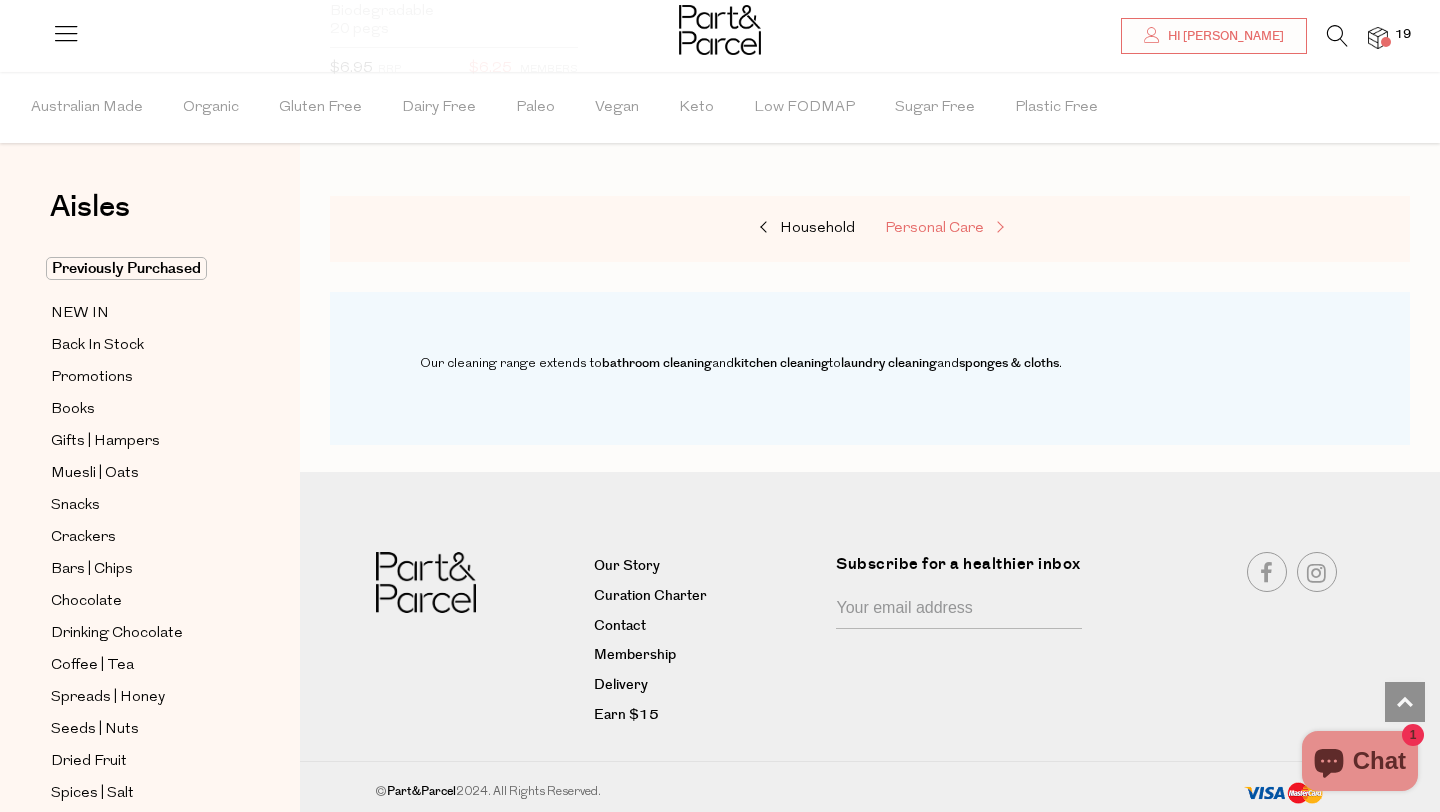 click on "Personal Care" at bounding box center (934, 228) 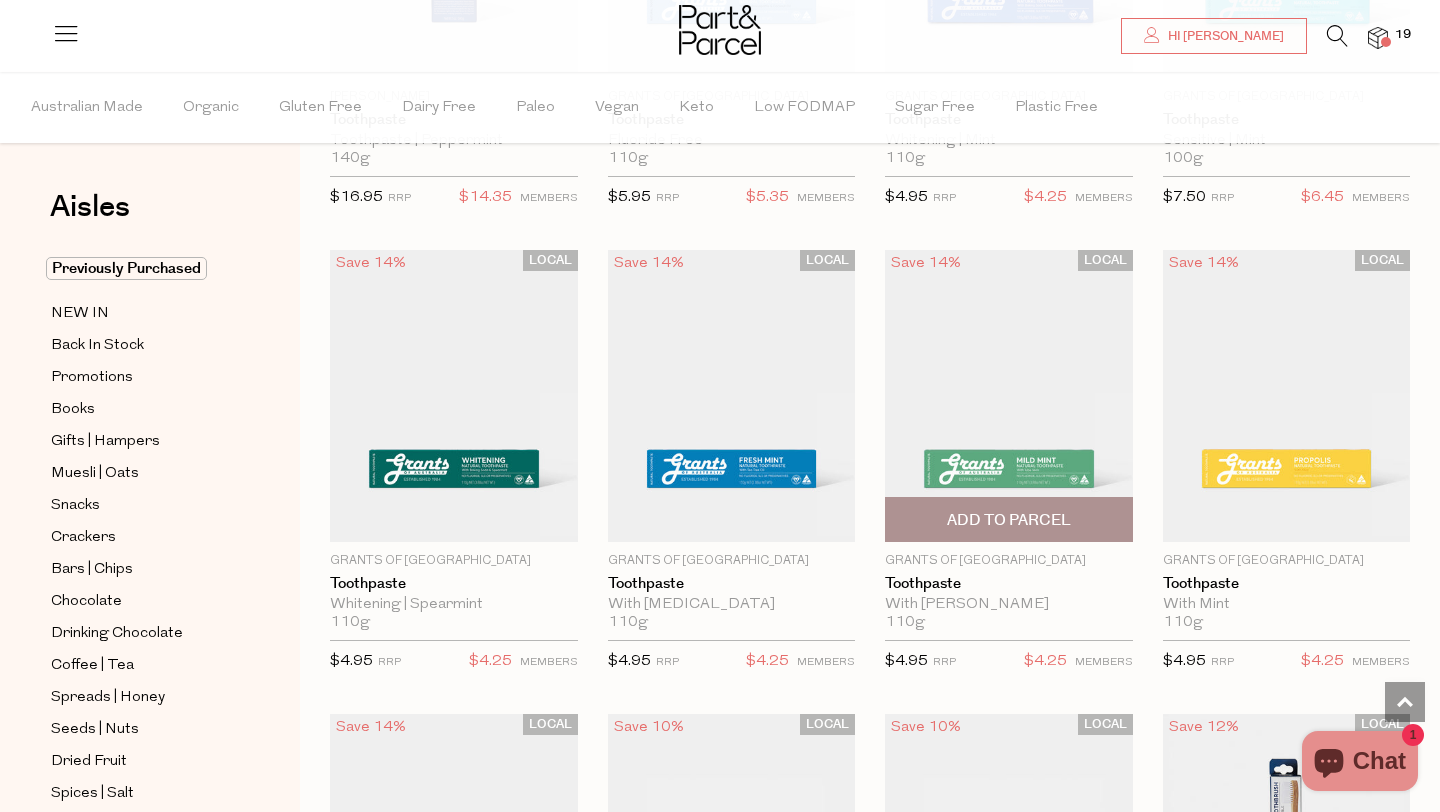 scroll, scrollTop: 1883, scrollLeft: 0, axis: vertical 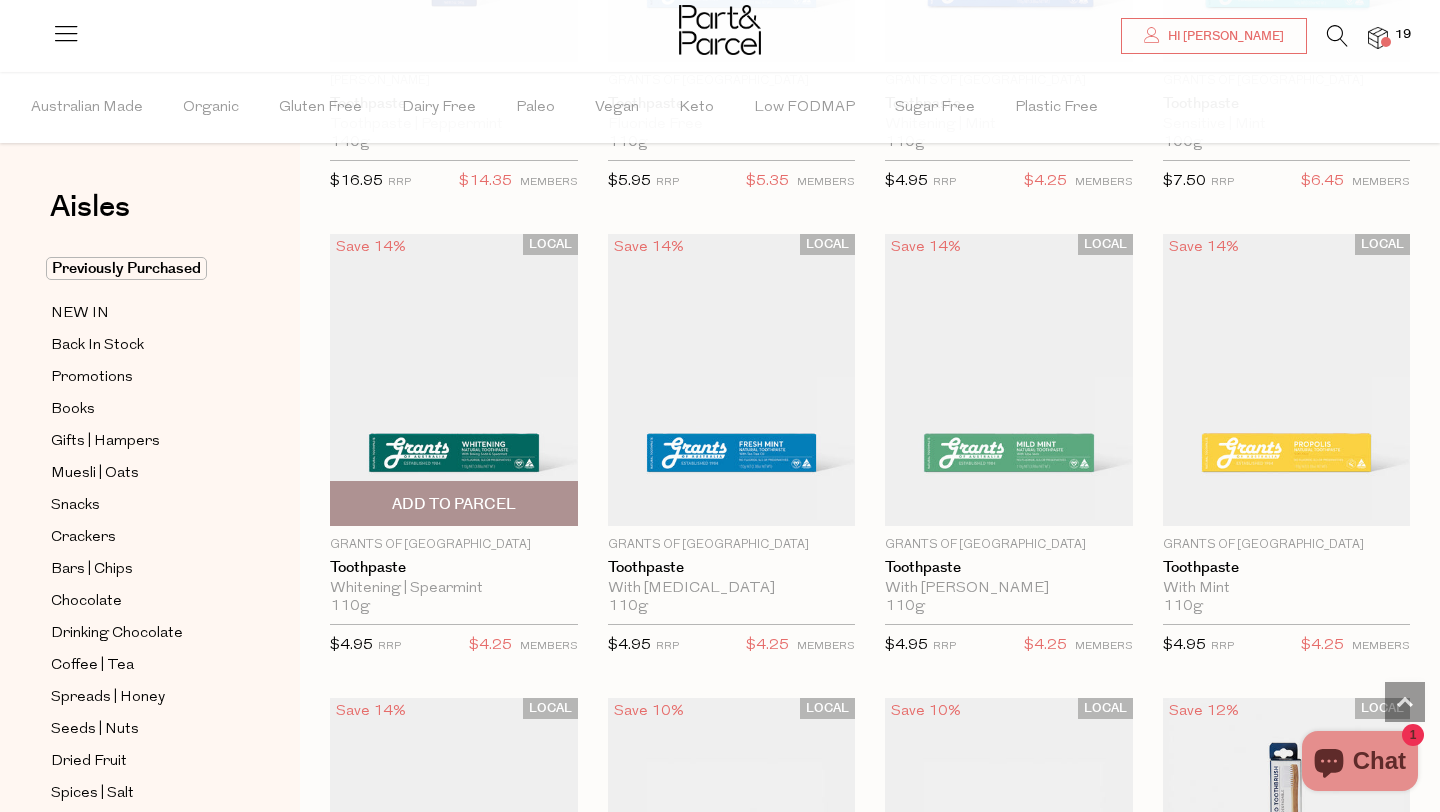 click on "Add To Parcel" at bounding box center (454, 504) 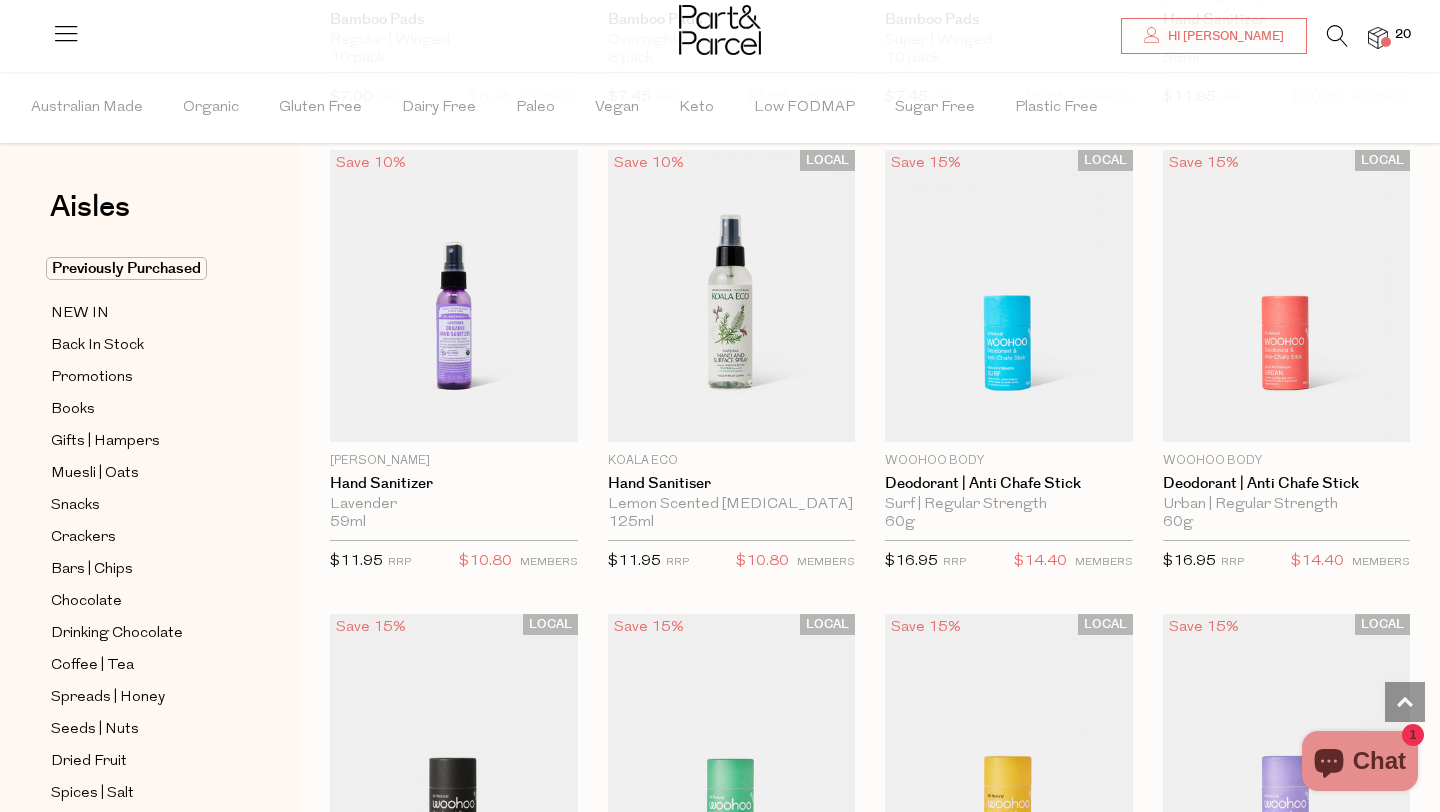 scroll, scrollTop: 4275, scrollLeft: 0, axis: vertical 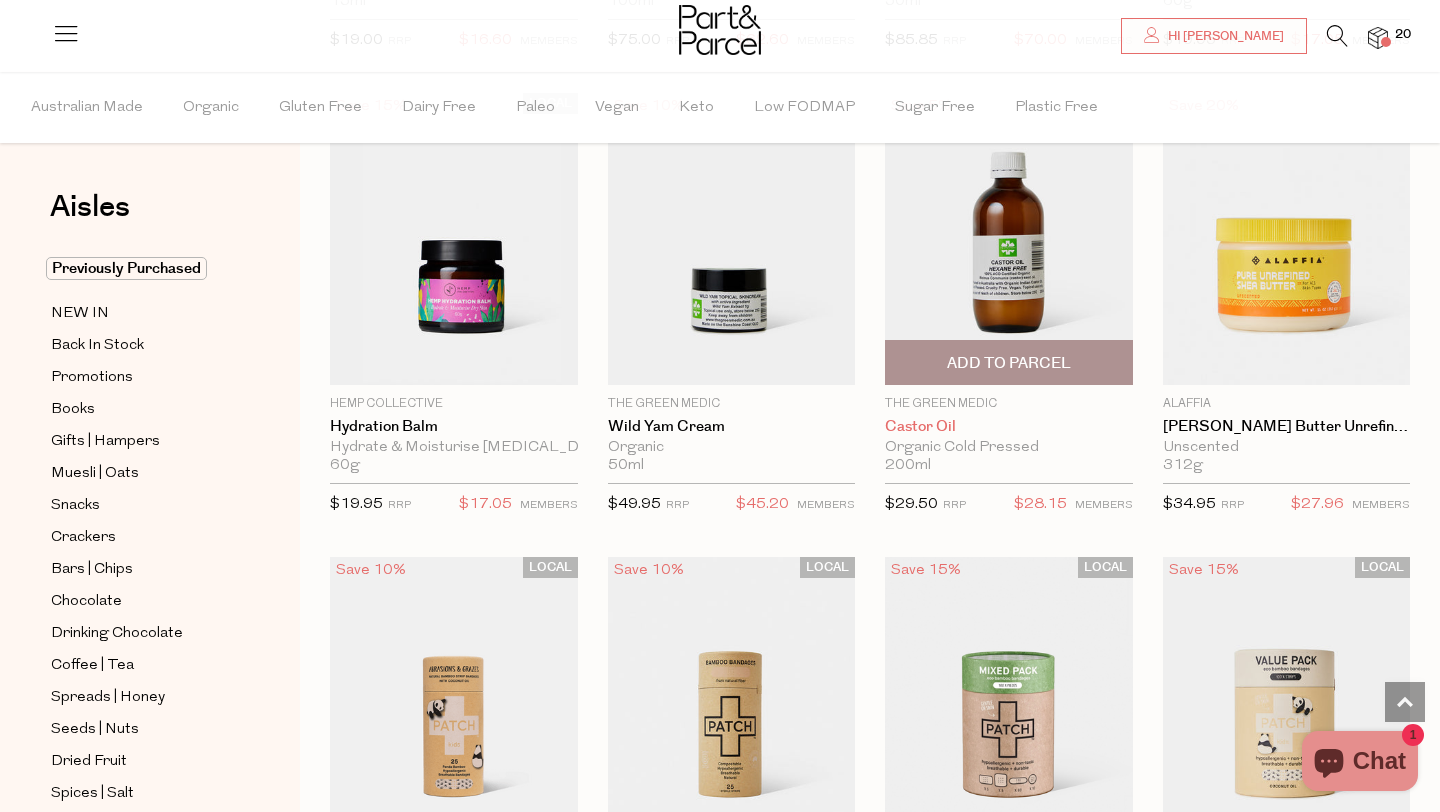 click on "Castor Oil" at bounding box center (1009, 427) 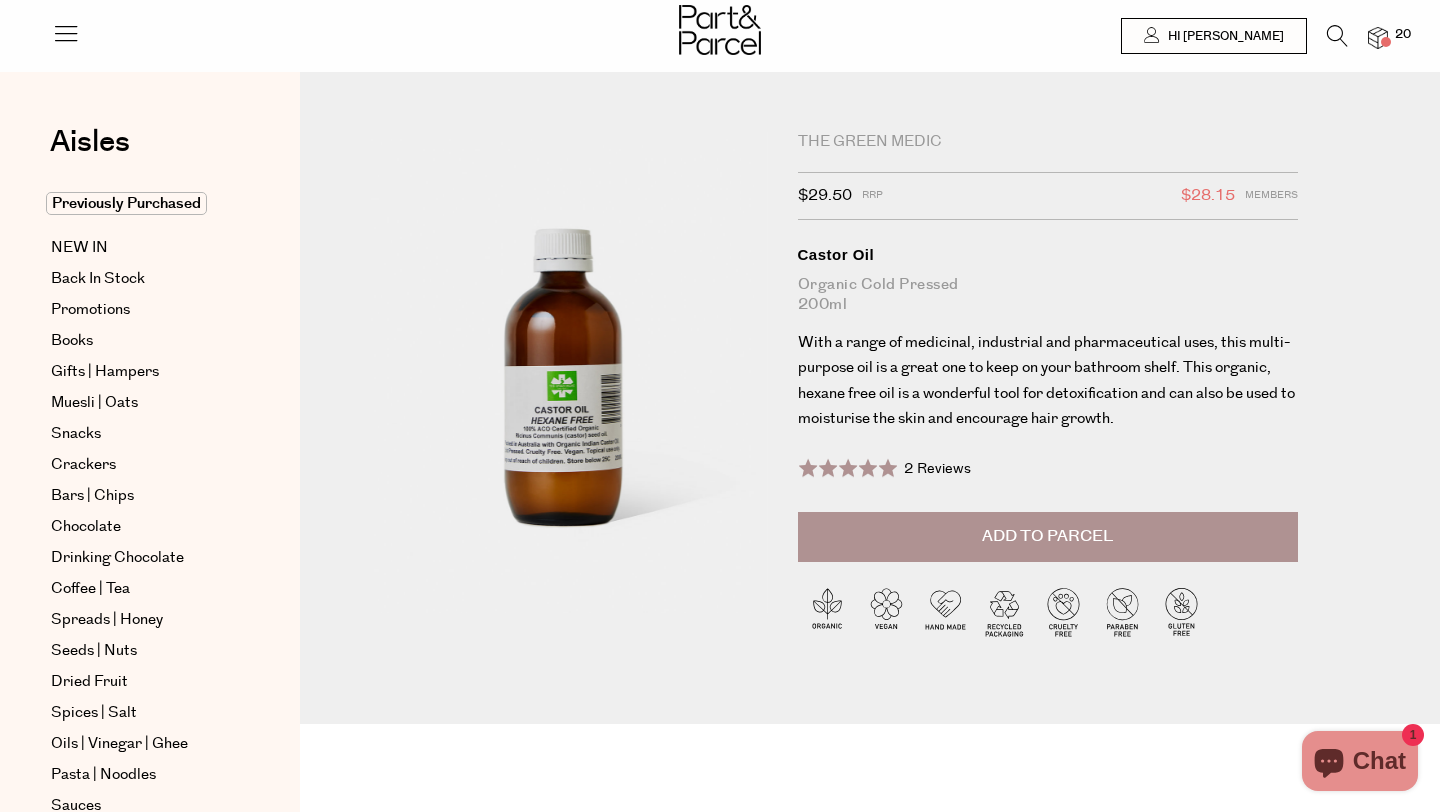 scroll, scrollTop: 0, scrollLeft: 0, axis: both 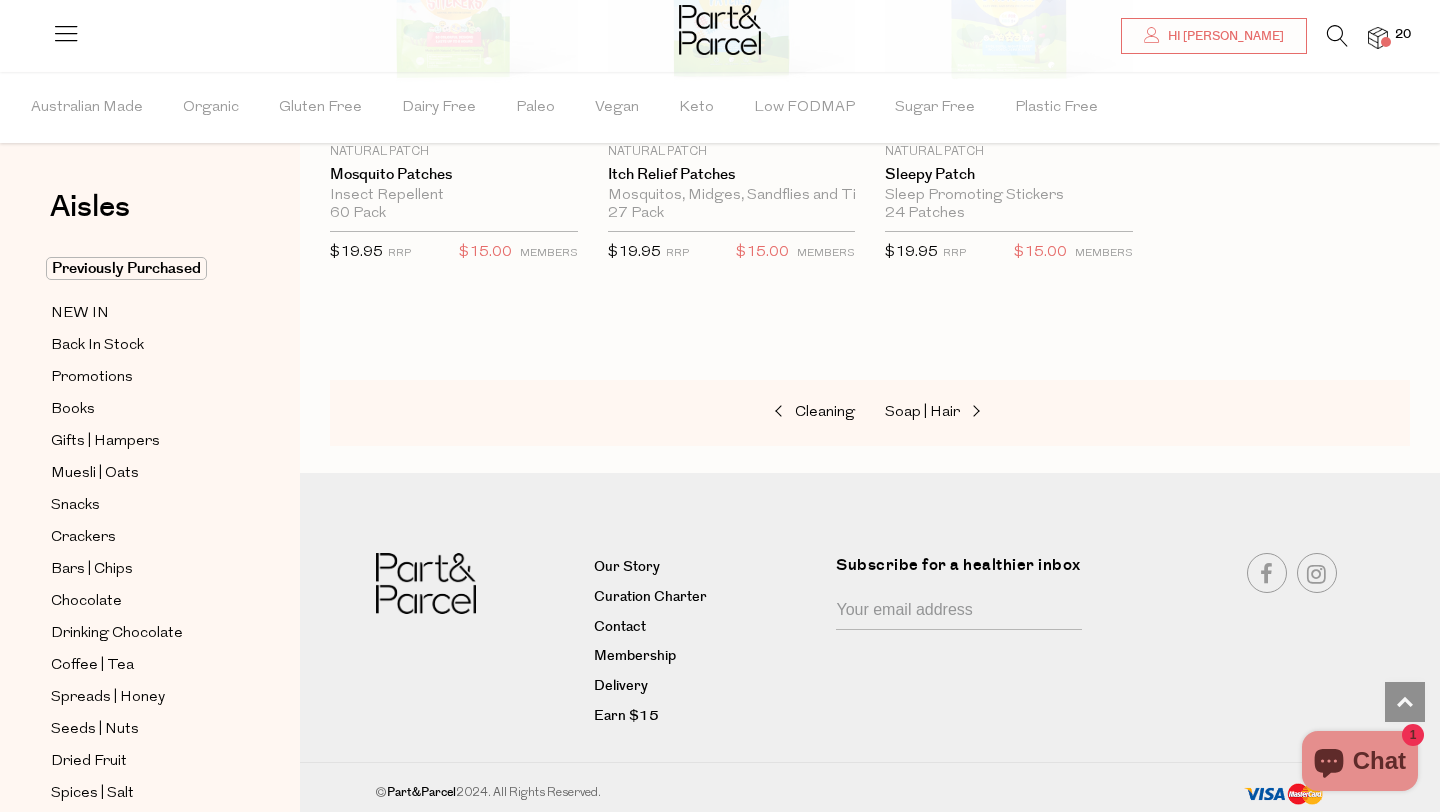 click on "Cleaning Soap | Hair" at bounding box center [870, 413] 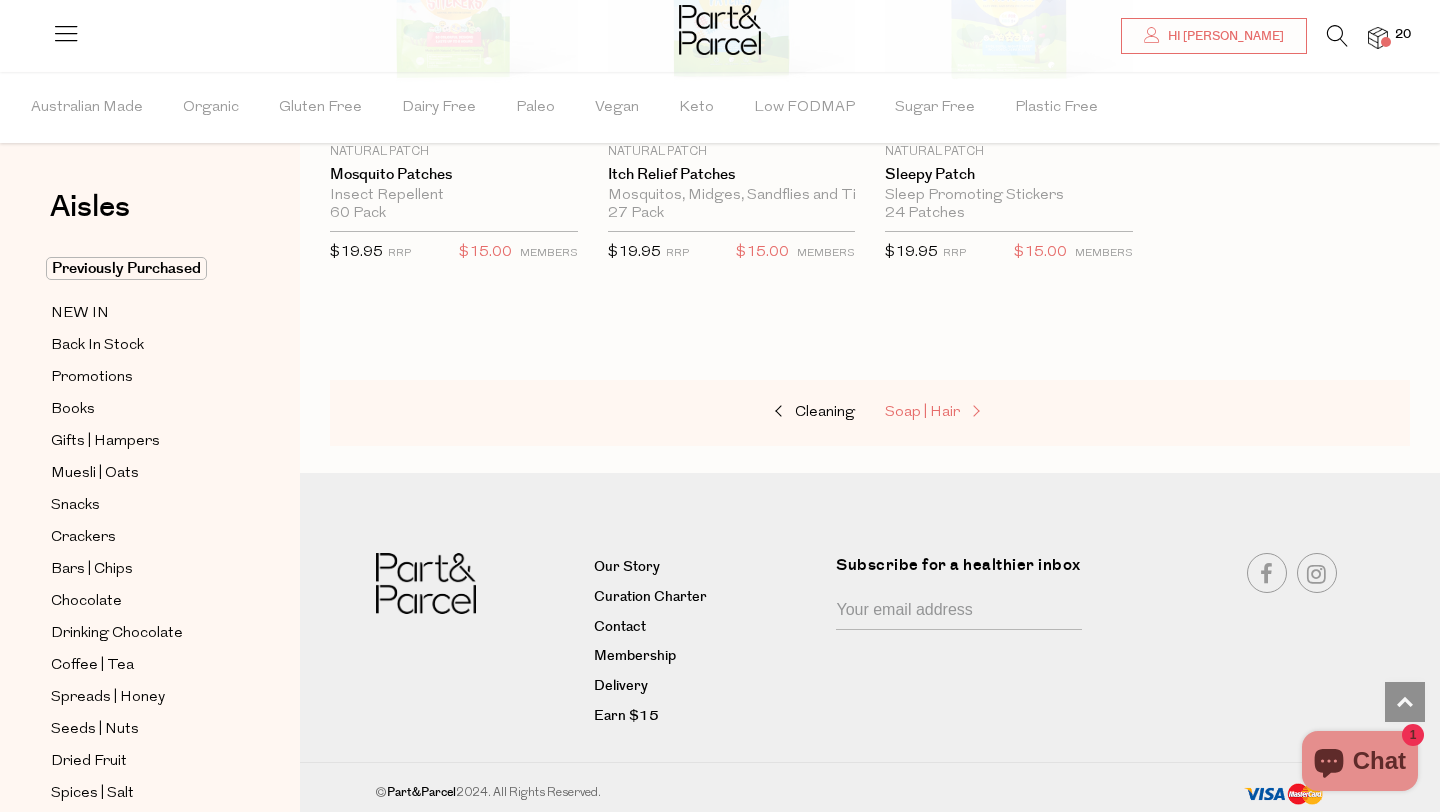 click on "Soap | Hair" at bounding box center (922, 412) 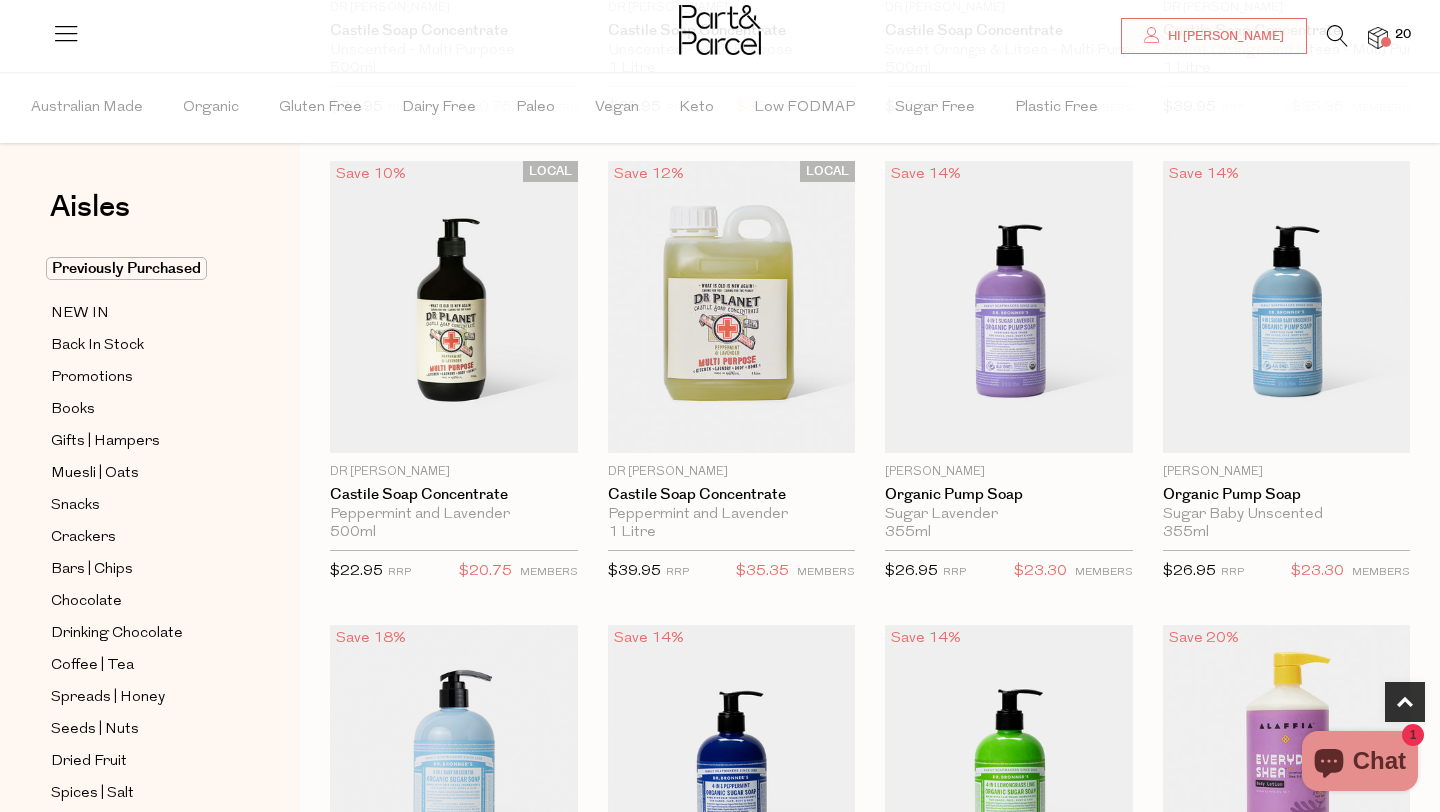 scroll, scrollTop: 1032, scrollLeft: 0, axis: vertical 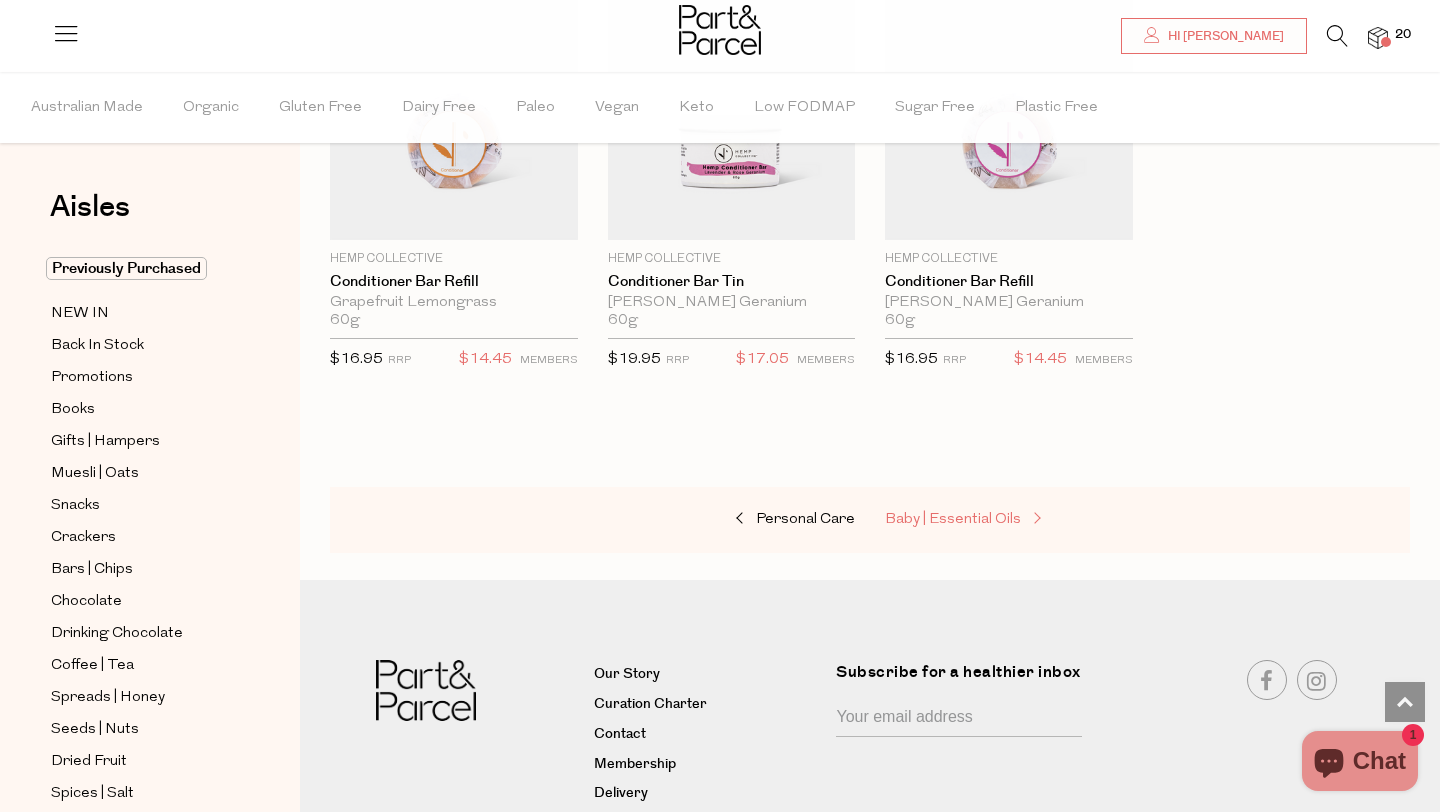 click on "Baby | Essential Oils" at bounding box center [953, 519] 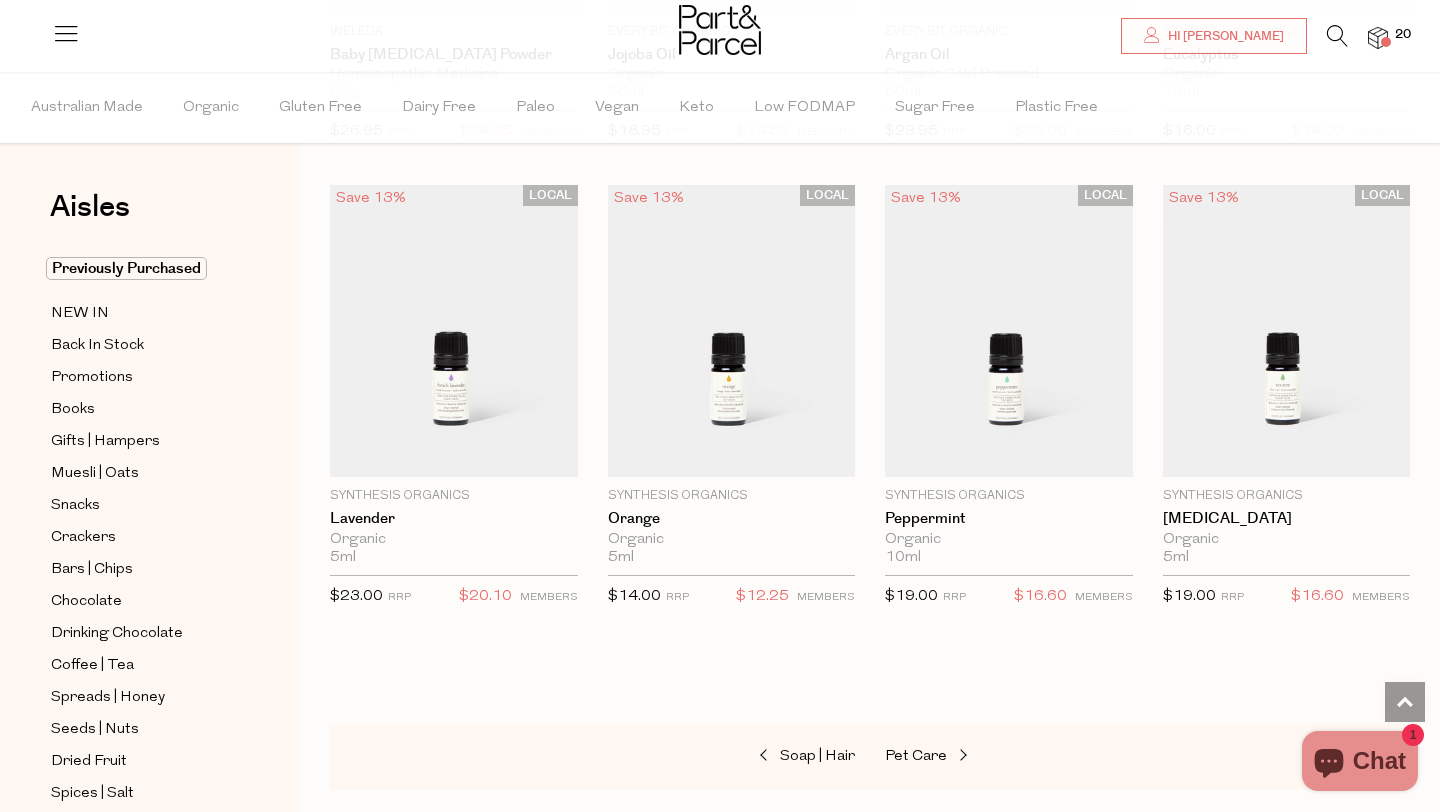 scroll, scrollTop: 1813, scrollLeft: 0, axis: vertical 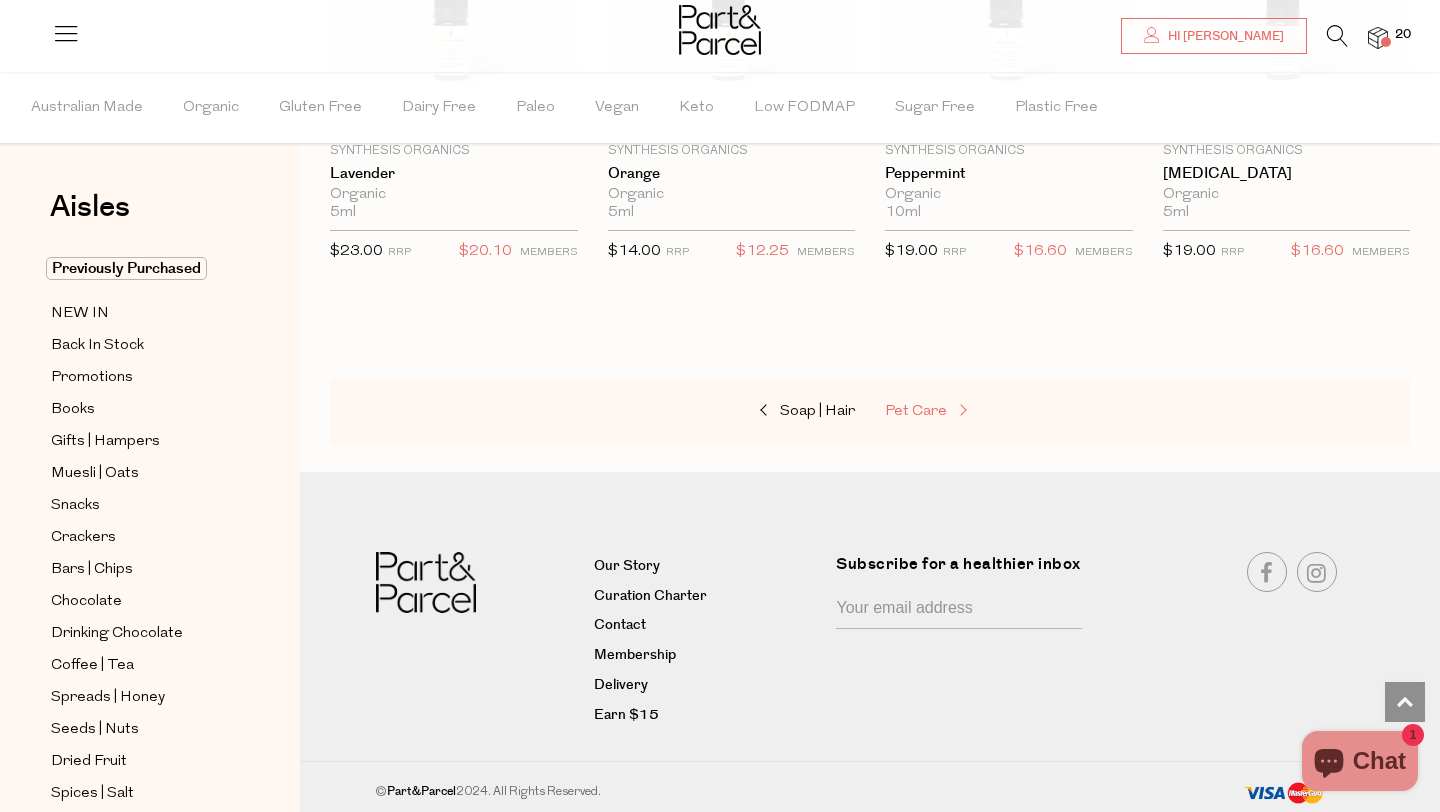 click on "Pet Care" at bounding box center (985, 412) 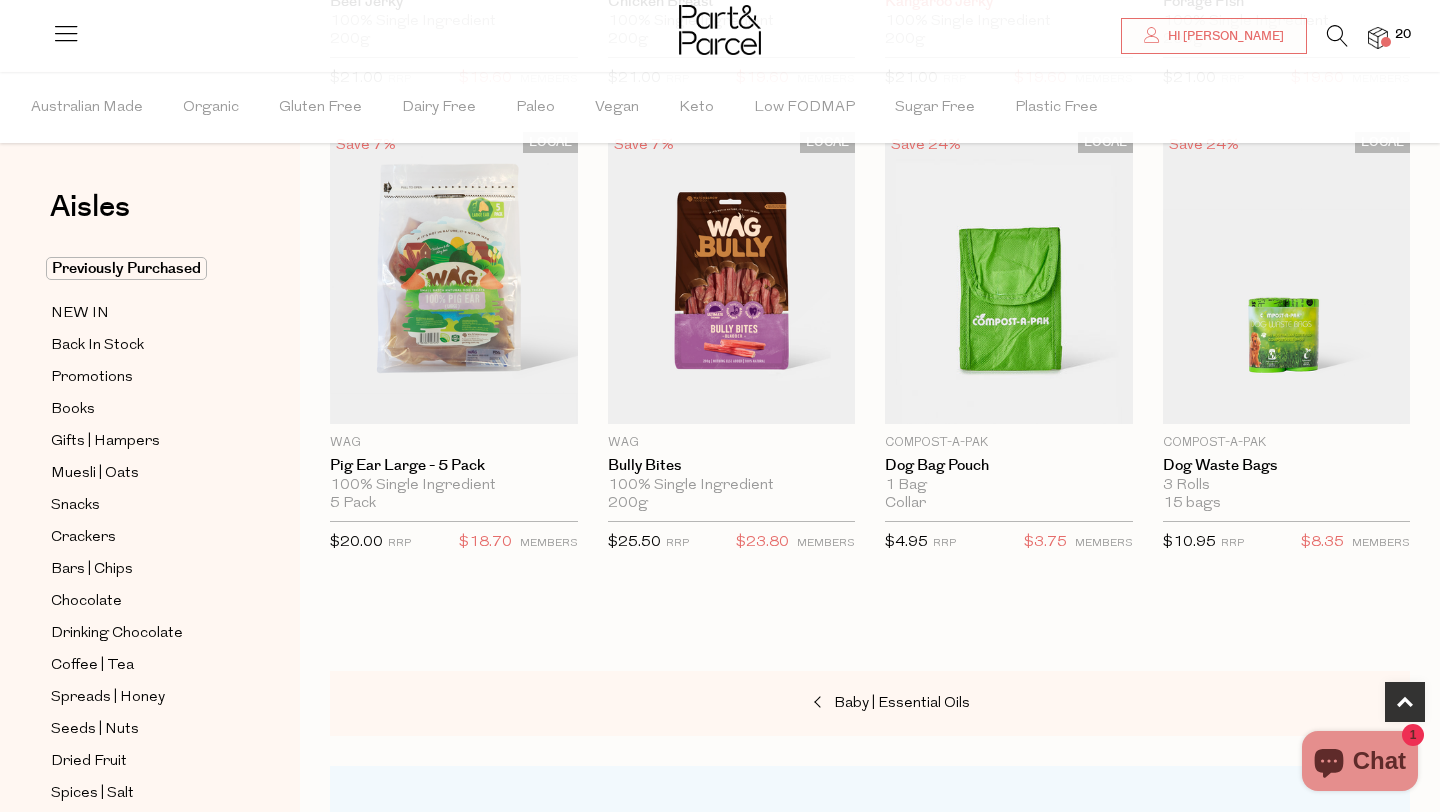 scroll, scrollTop: 1069, scrollLeft: 0, axis: vertical 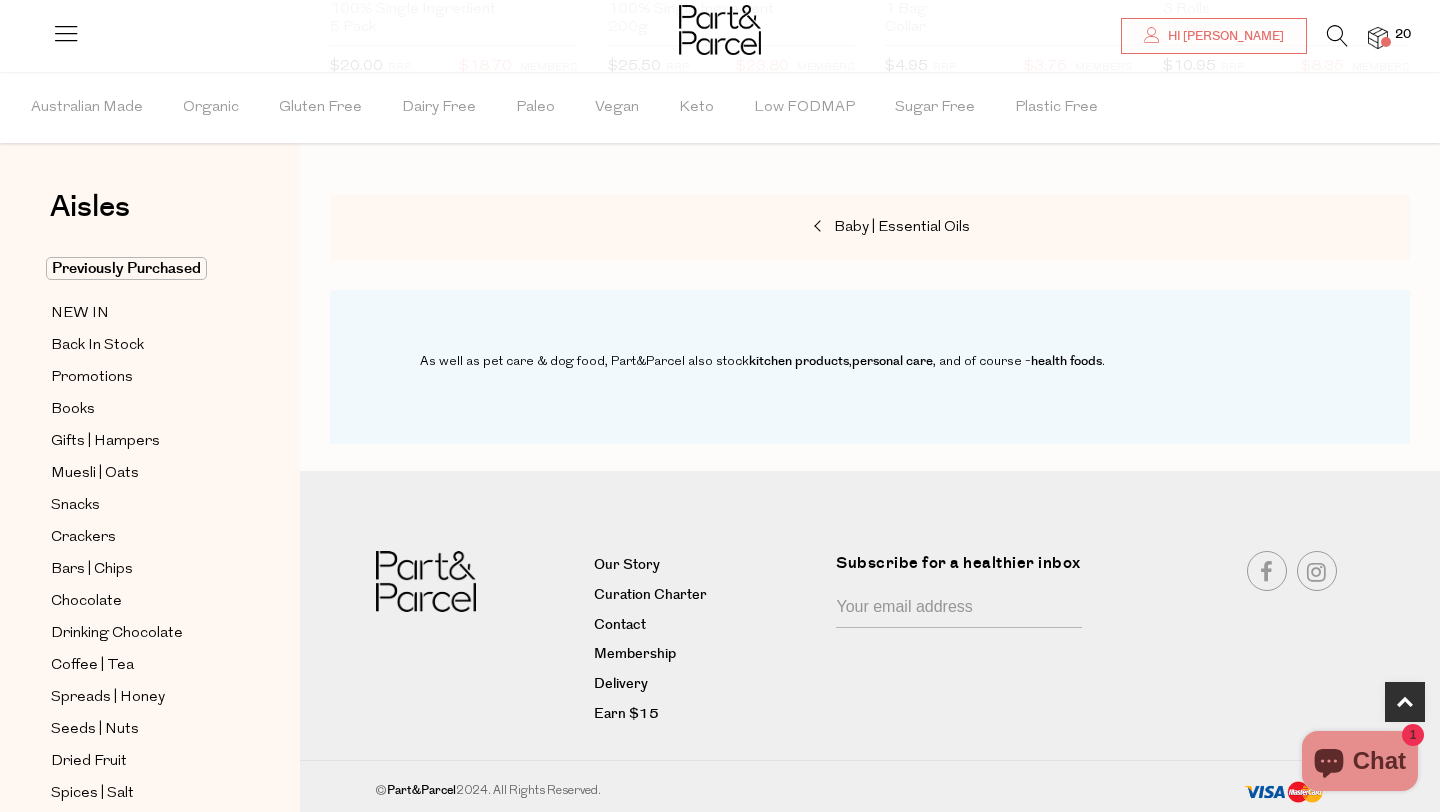 click at bounding box center (1378, 38) 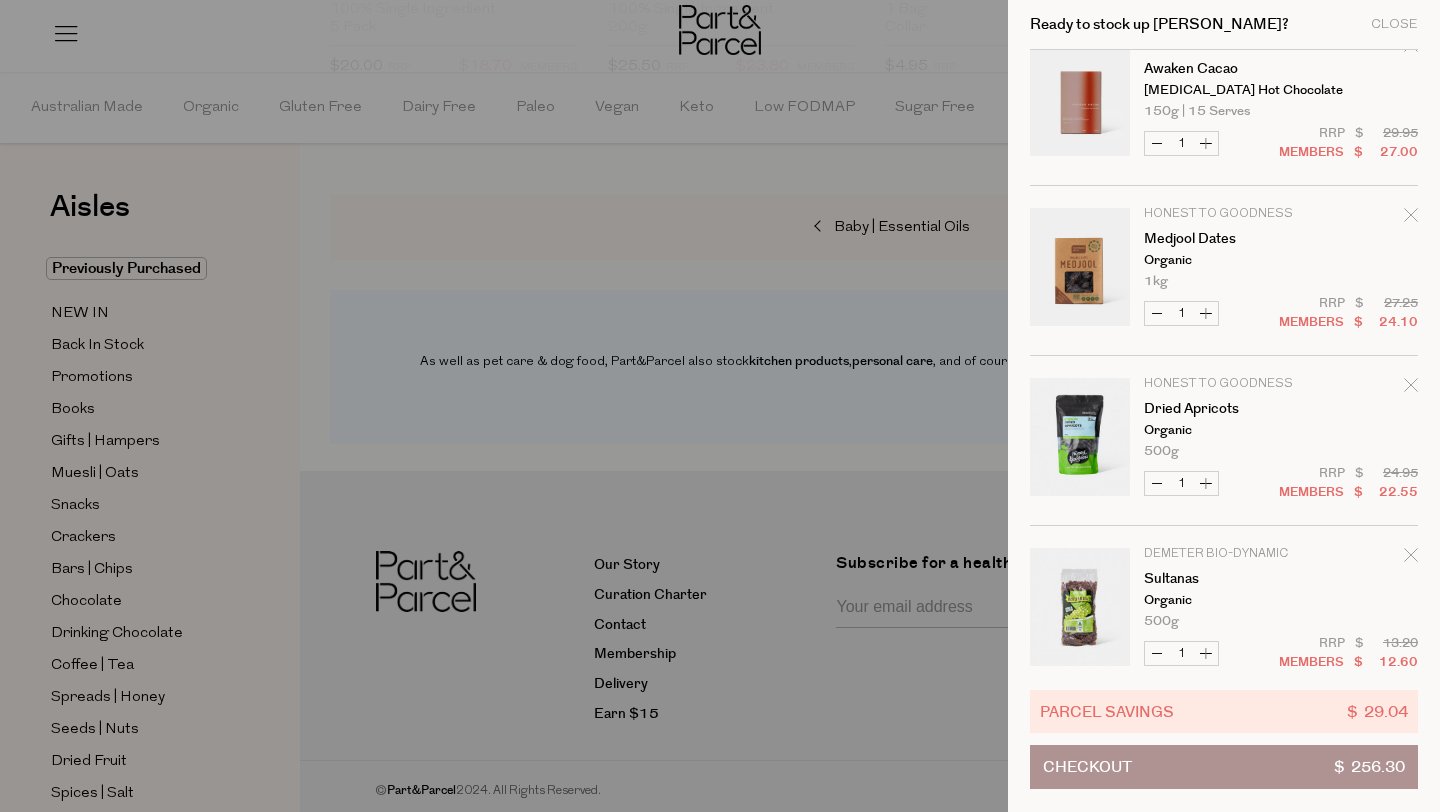 scroll, scrollTop: 2783, scrollLeft: 0, axis: vertical 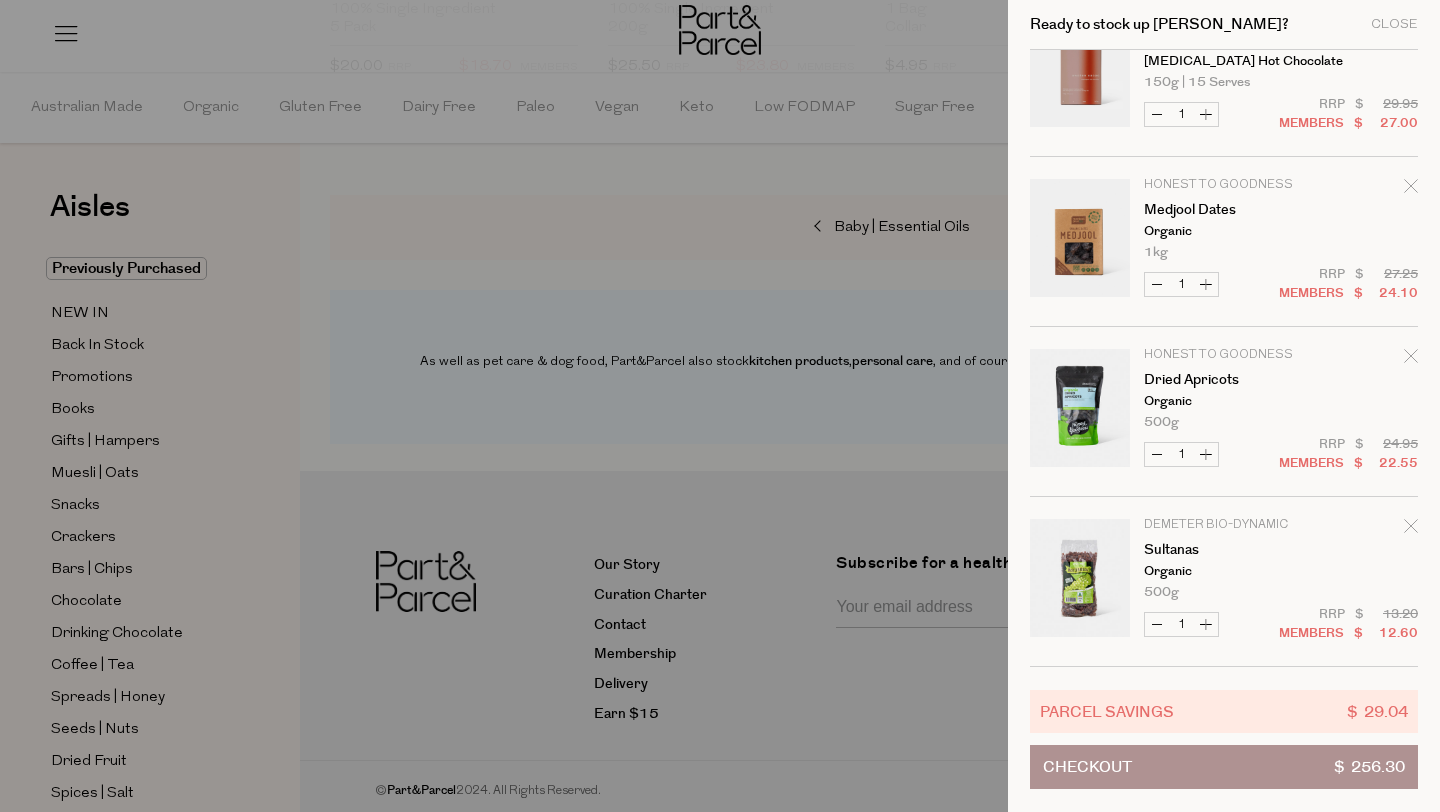 click on "Checkout $ 256.30" at bounding box center [1224, 767] 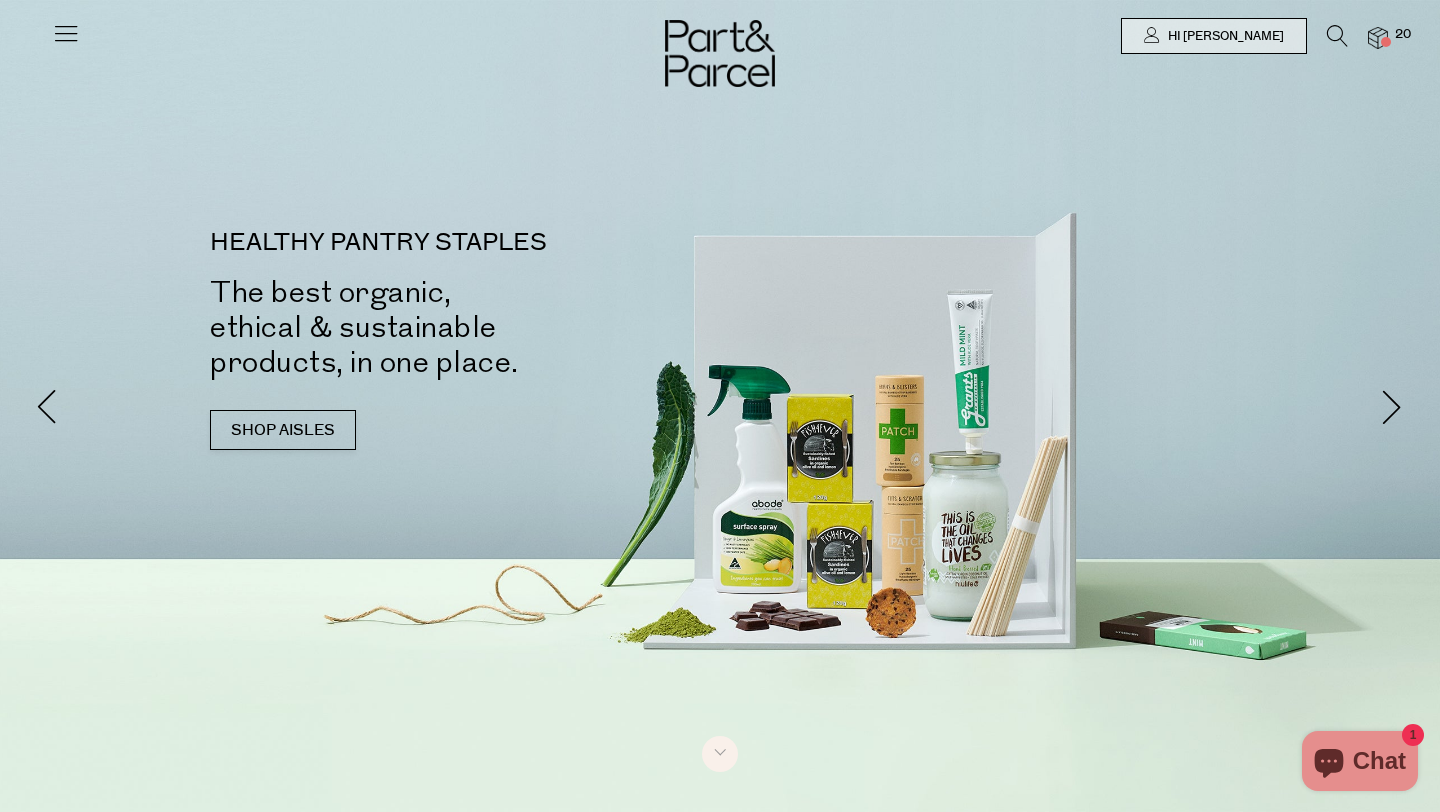 scroll, scrollTop: 0, scrollLeft: 0, axis: both 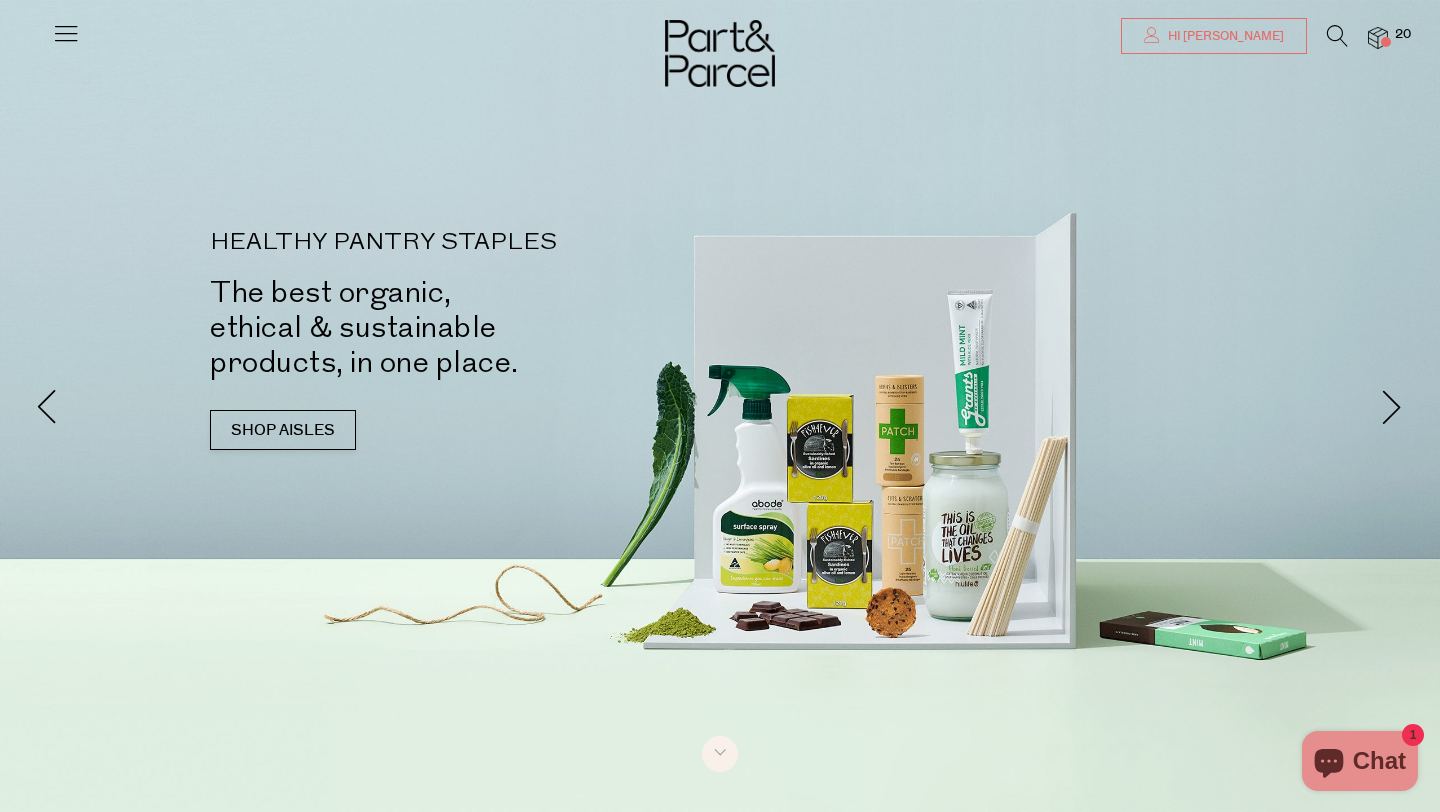 click on "Hi [PERSON_NAME]" at bounding box center (1223, 36) 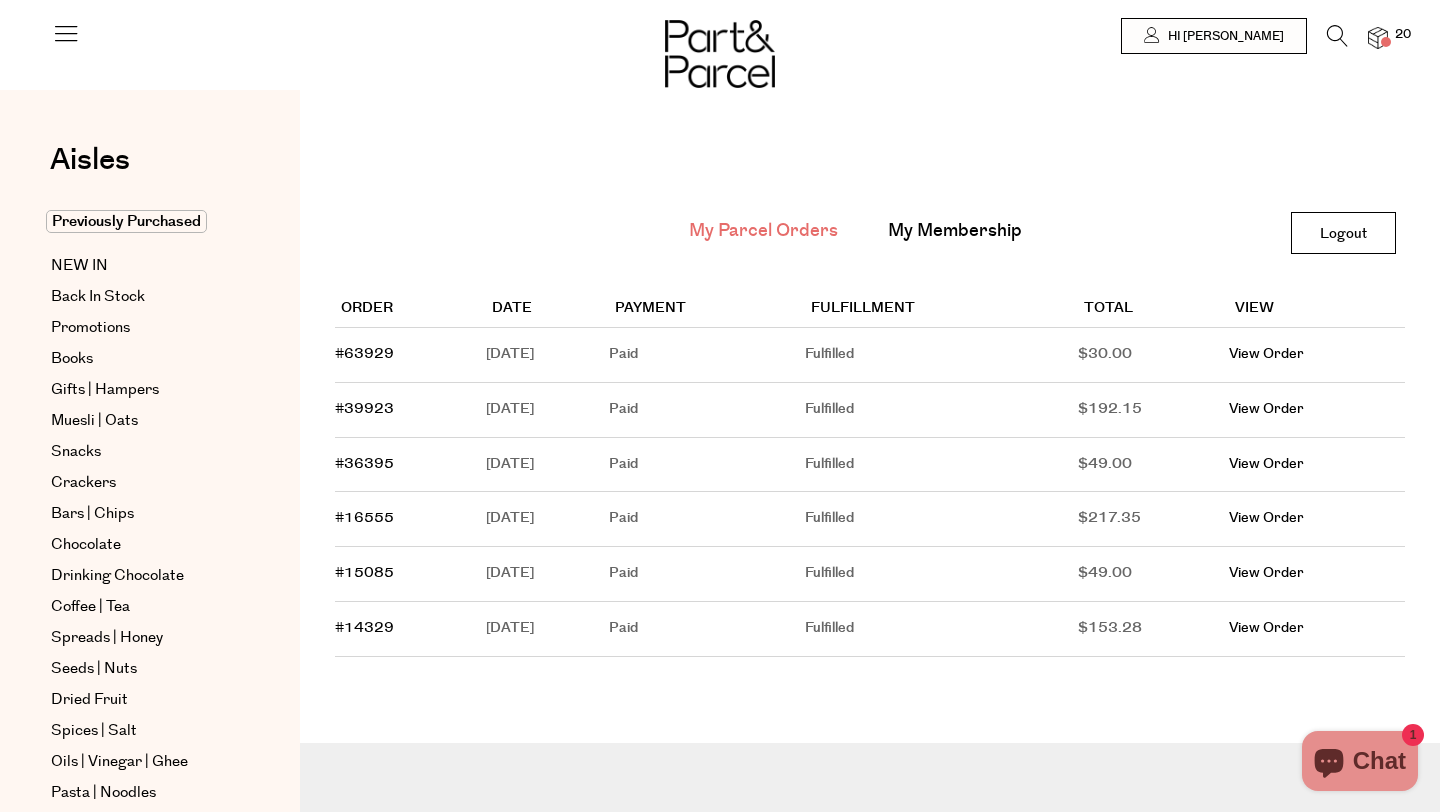 scroll, scrollTop: 0, scrollLeft: 0, axis: both 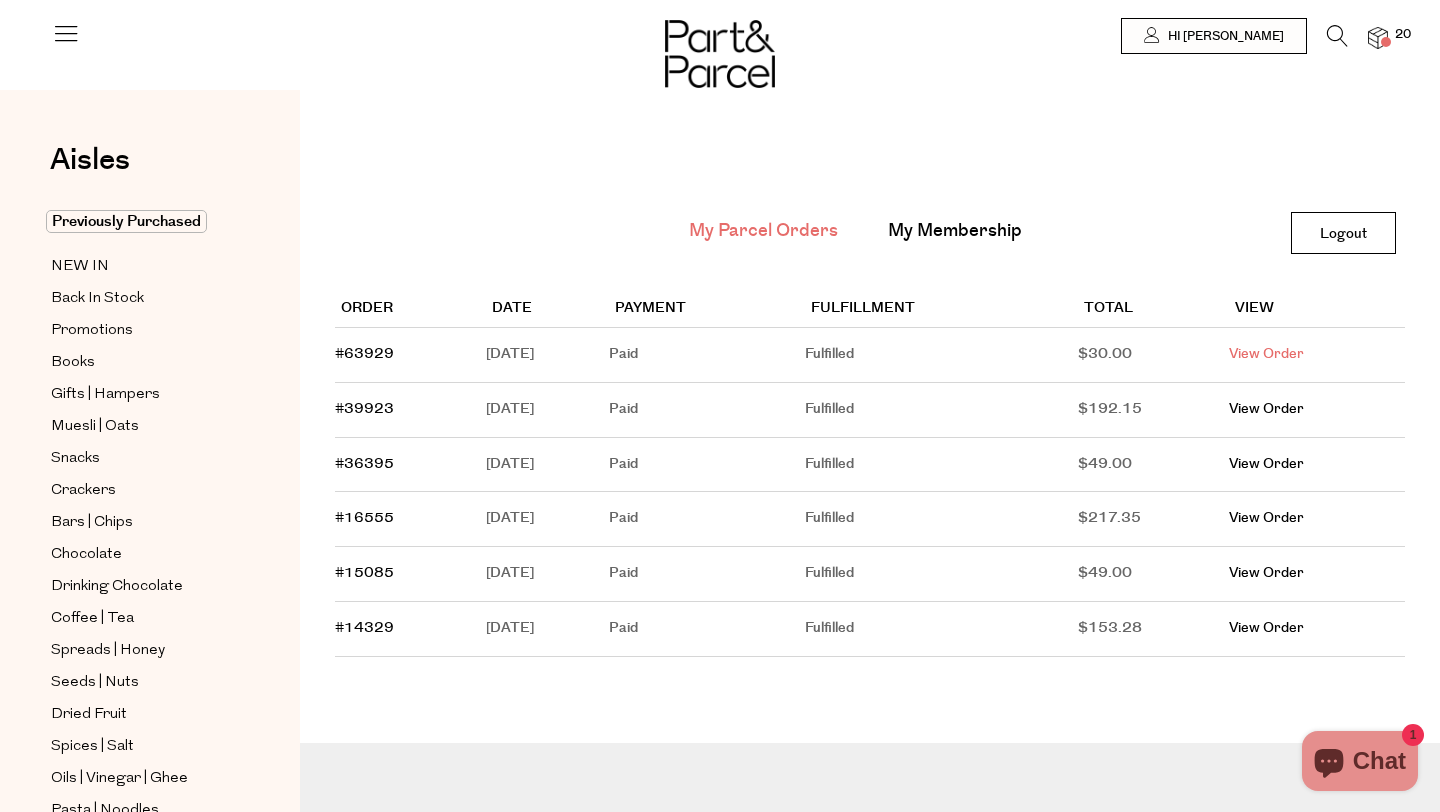 click on "View Order" at bounding box center (1266, 354) 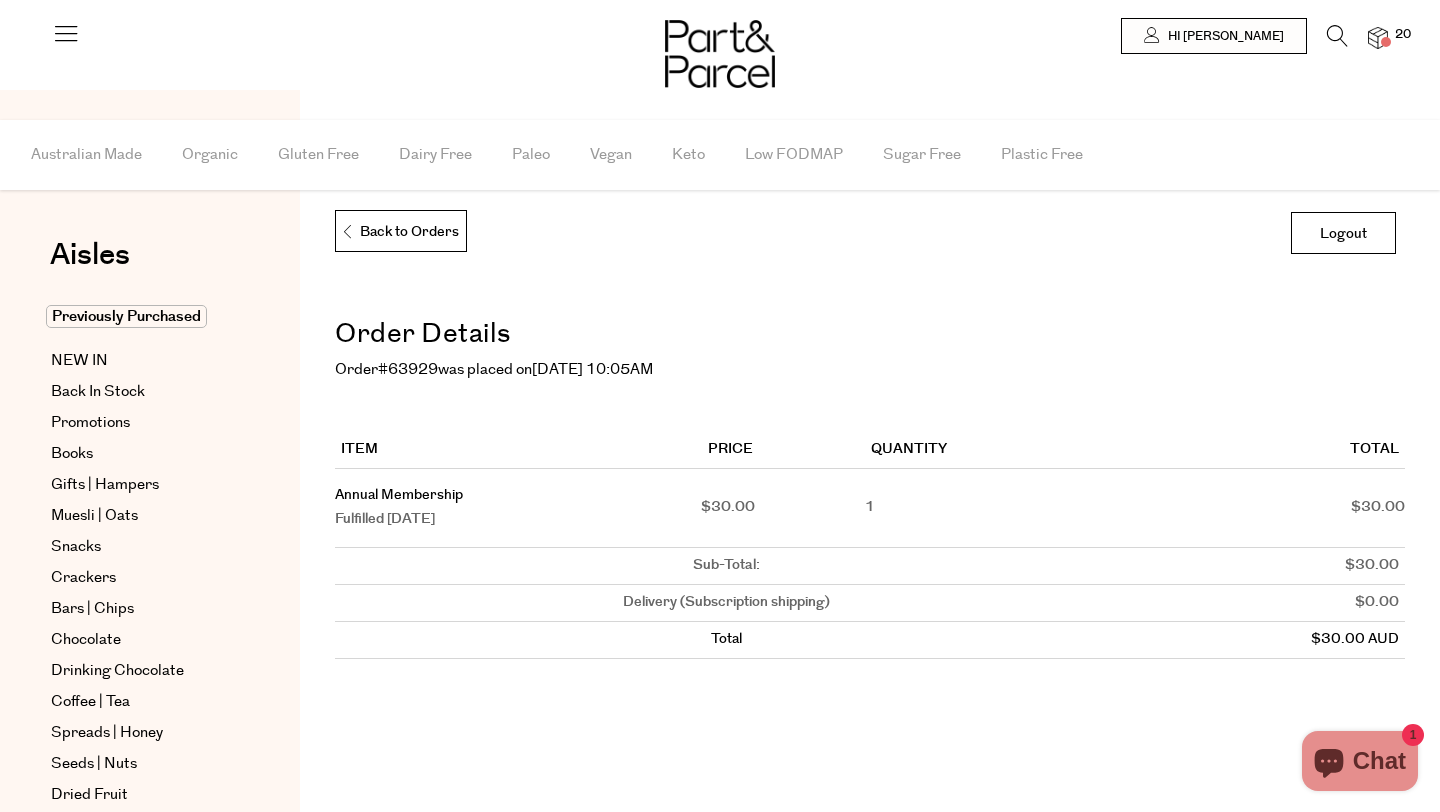 scroll, scrollTop: 0, scrollLeft: 0, axis: both 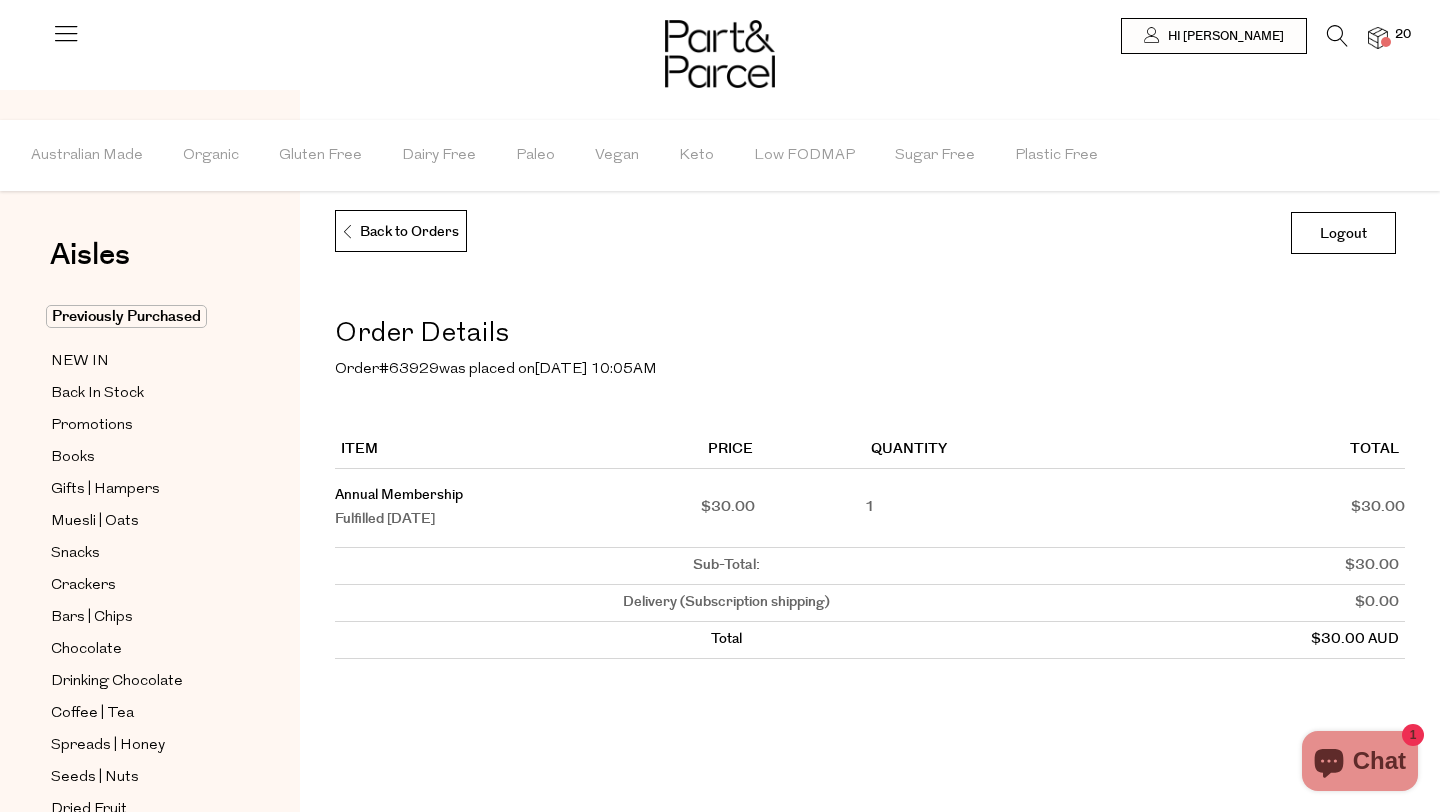click at bounding box center (66, 33) 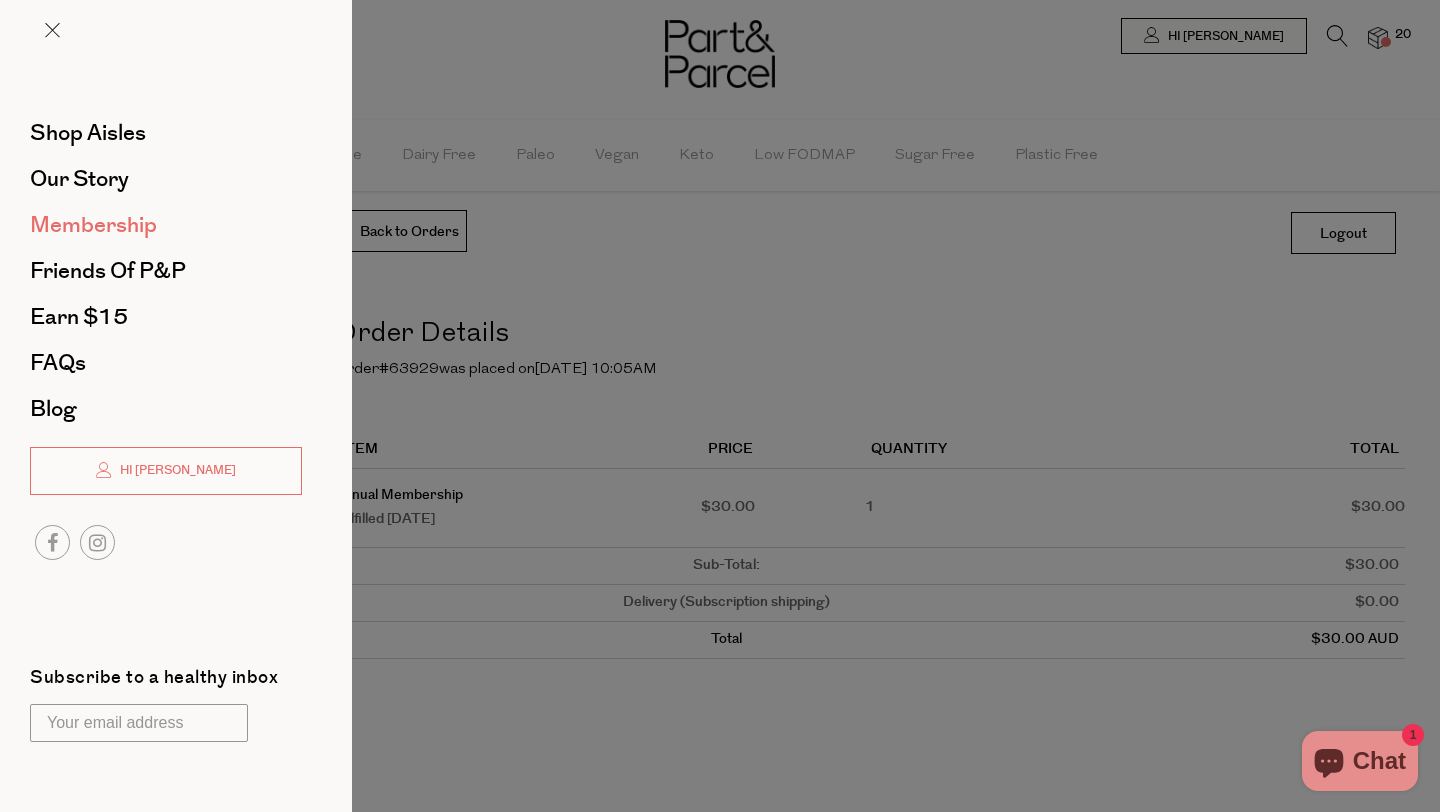 click on "Membership" at bounding box center (93, 225) 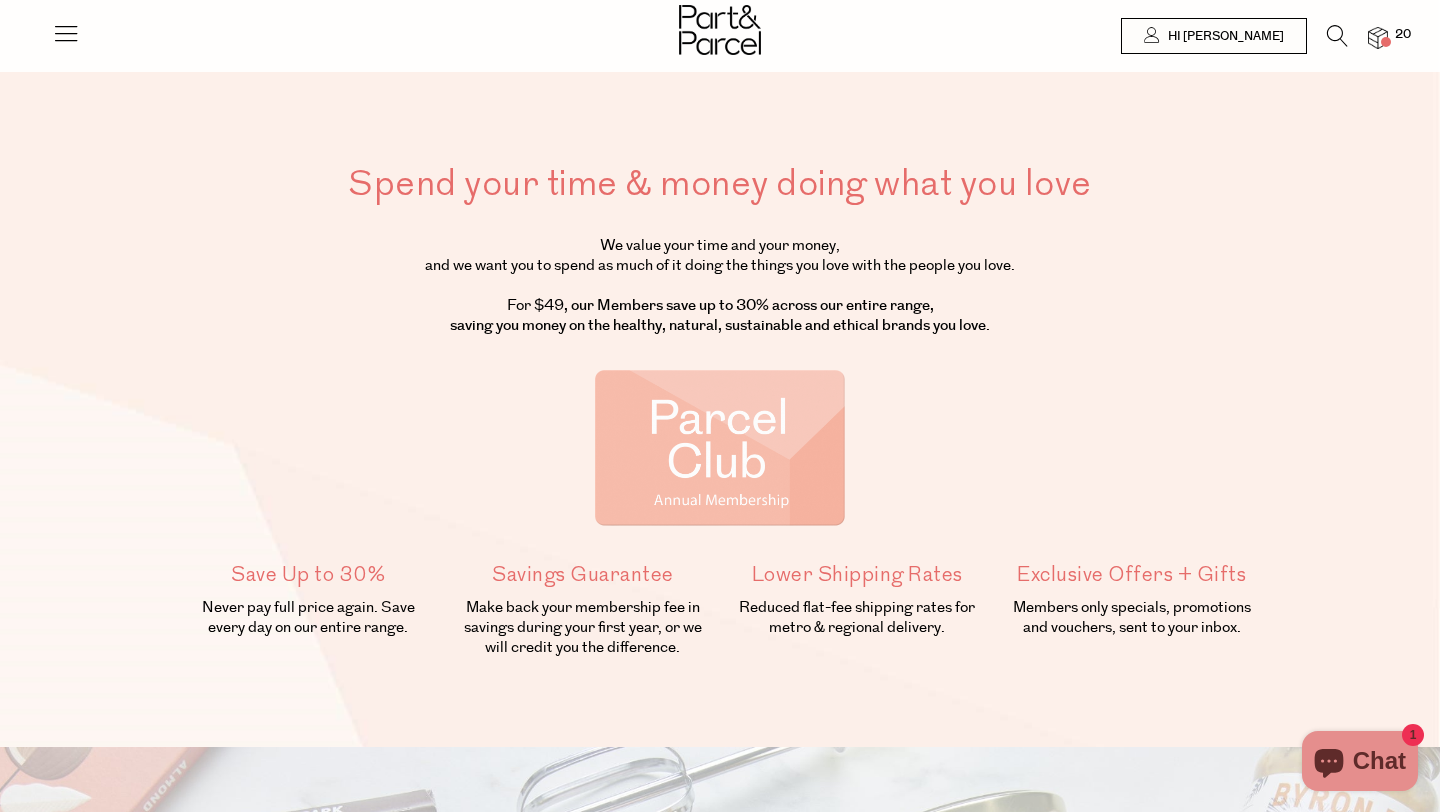 scroll, scrollTop: 0, scrollLeft: 0, axis: both 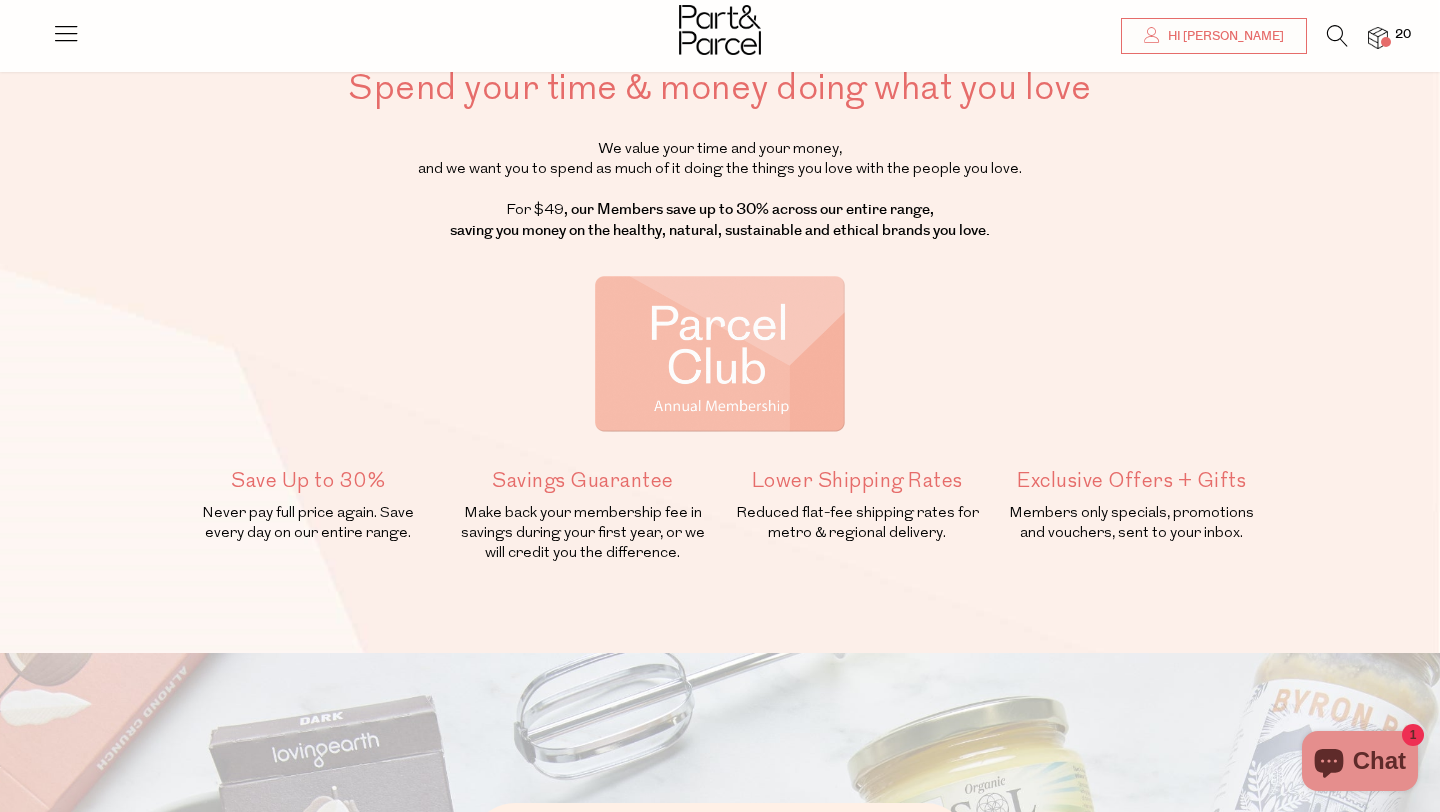 click at bounding box center [1378, 38] 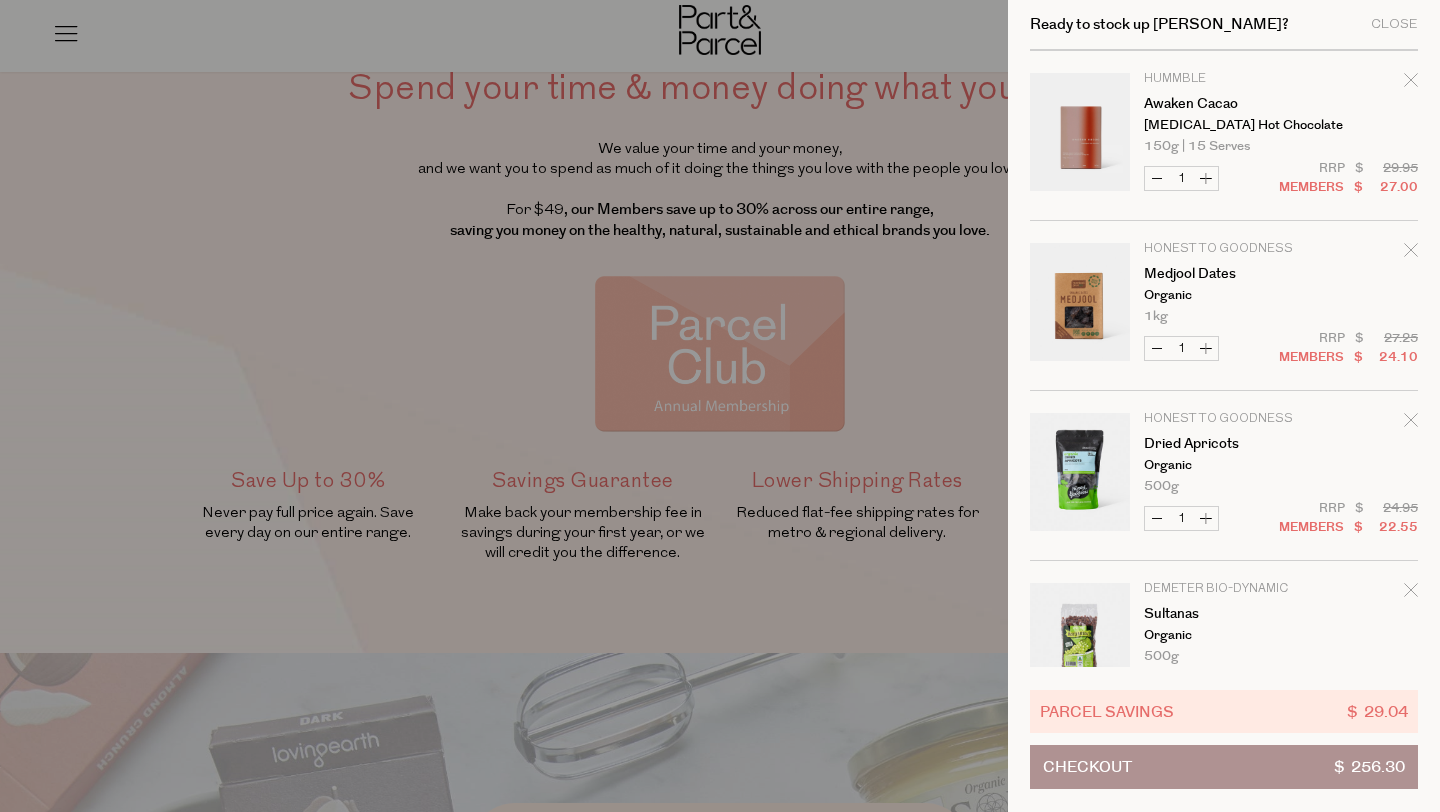 scroll, scrollTop: 2783, scrollLeft: 0, axis: vertical 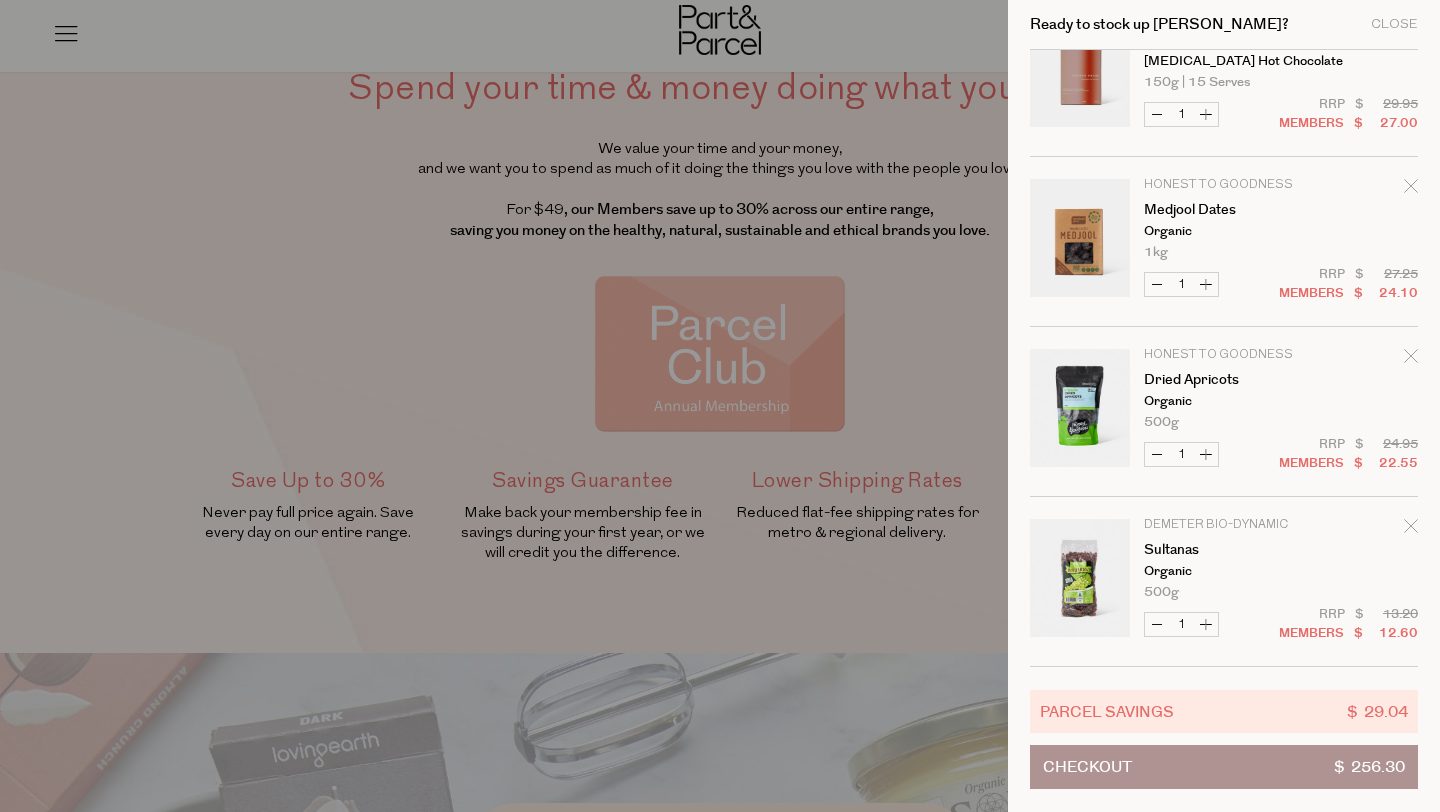 click on "Checkout $ 256.30" at bounding box center (1224, 767) 